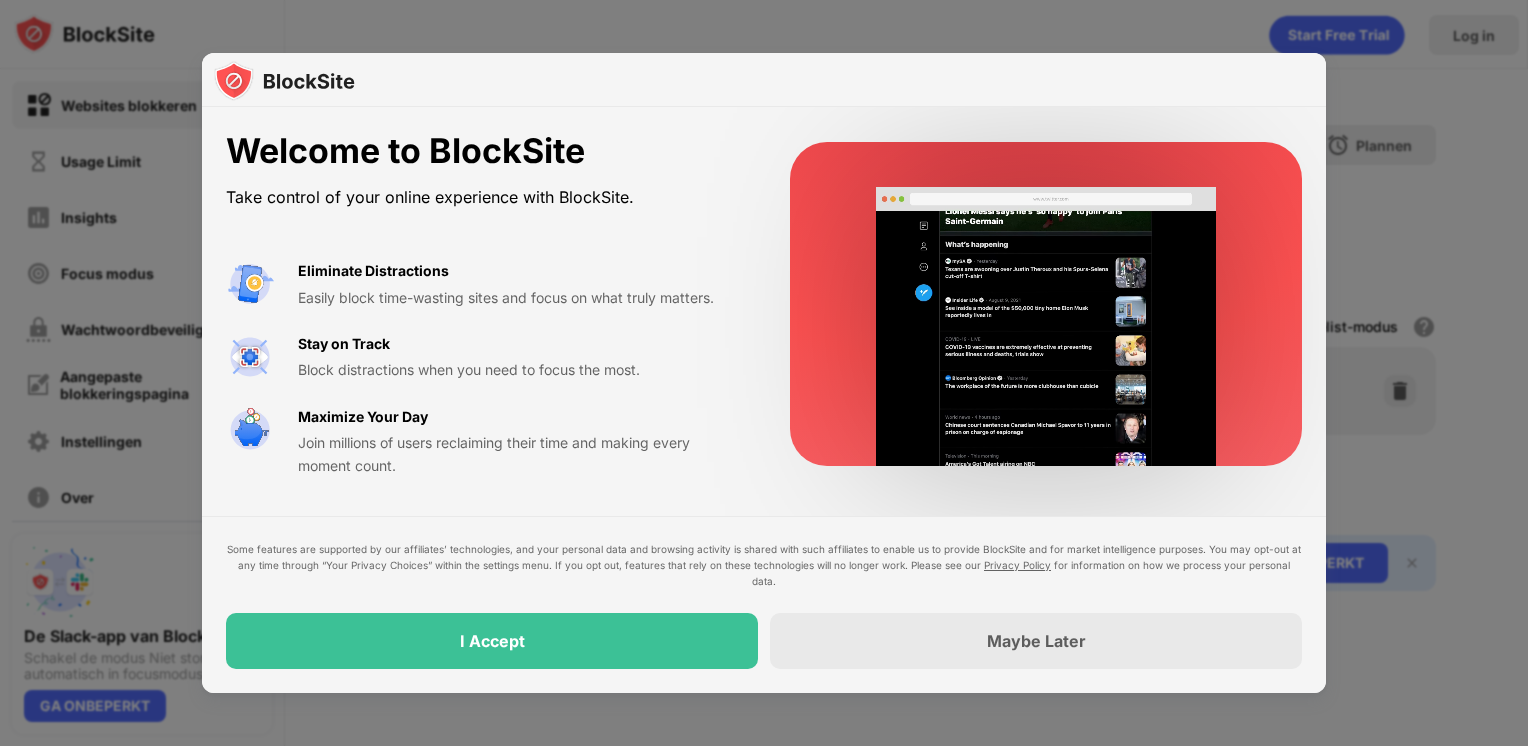 scroll, scrollTop: 0, scrollLeft: 0, axis: both 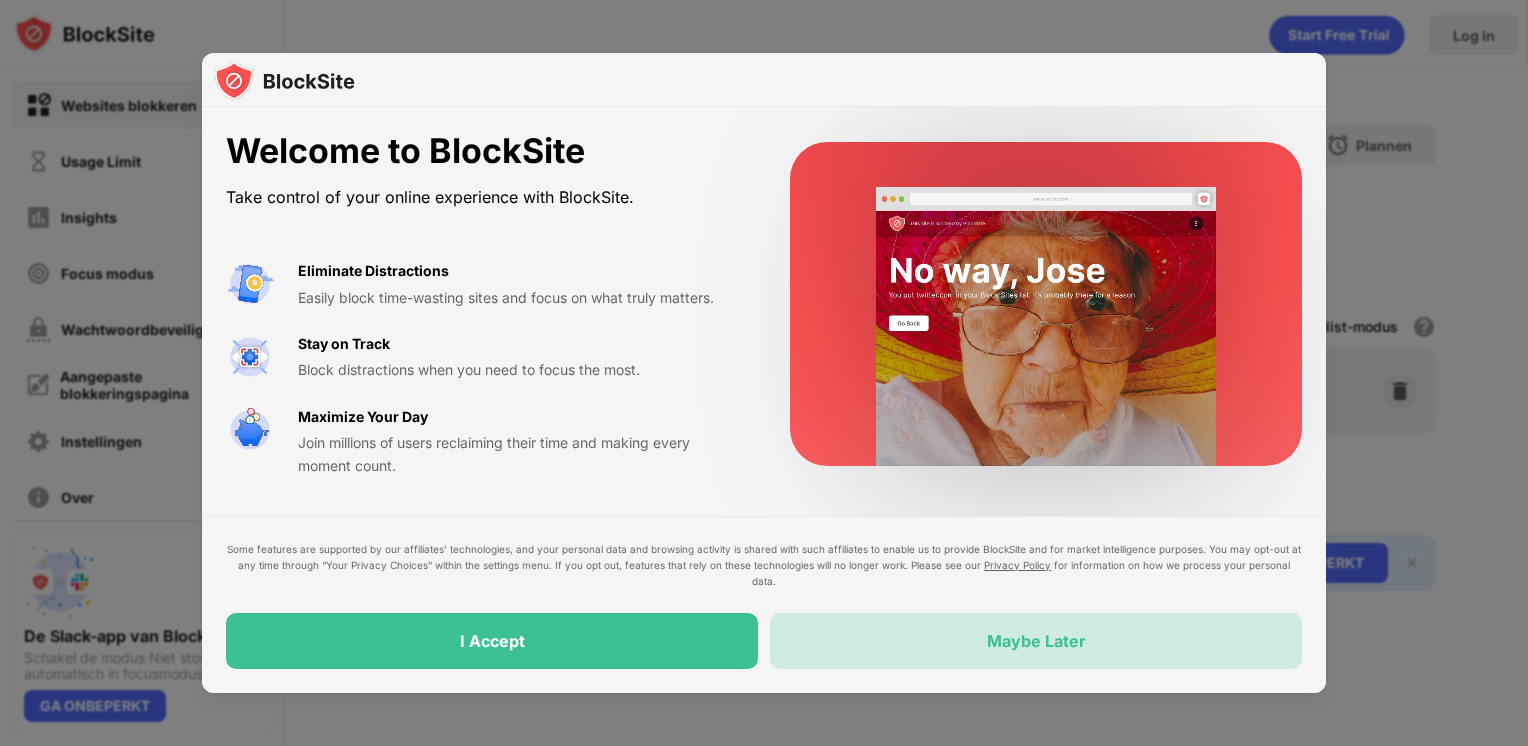click on "Maybe Later" at bounding box center (1036, 641) 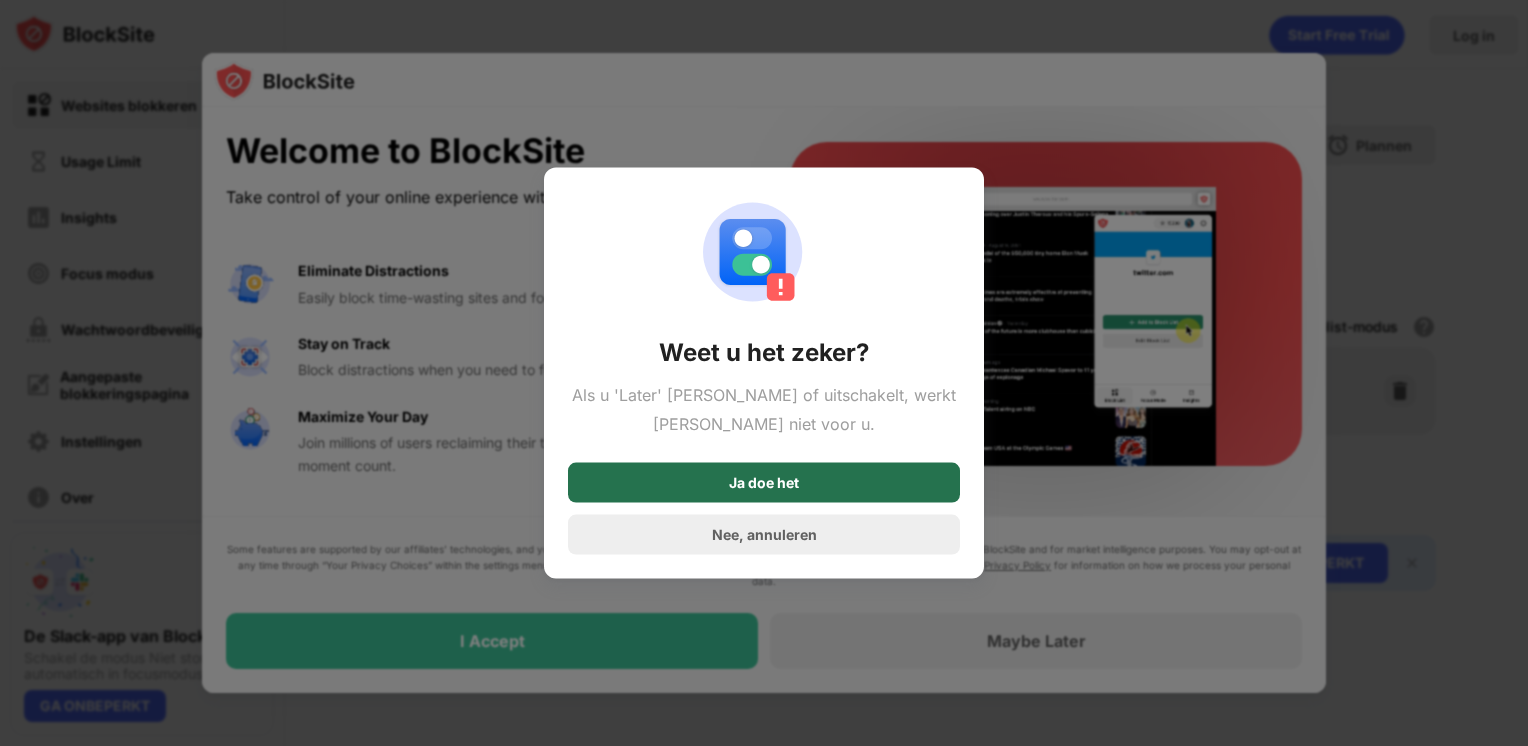 click on "Ja doe het" at bounding box center (764, 482) 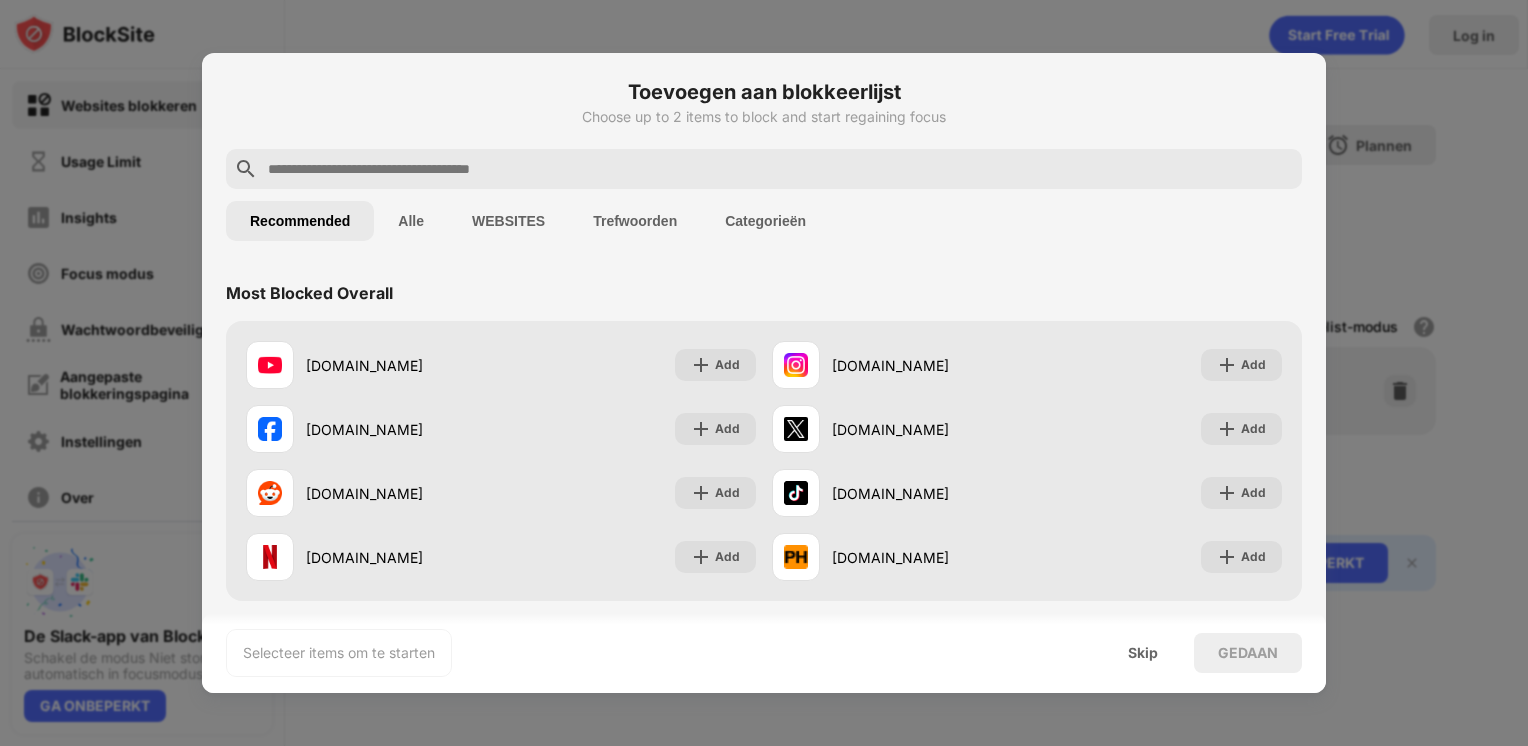 click at bounding box center (780, 169) 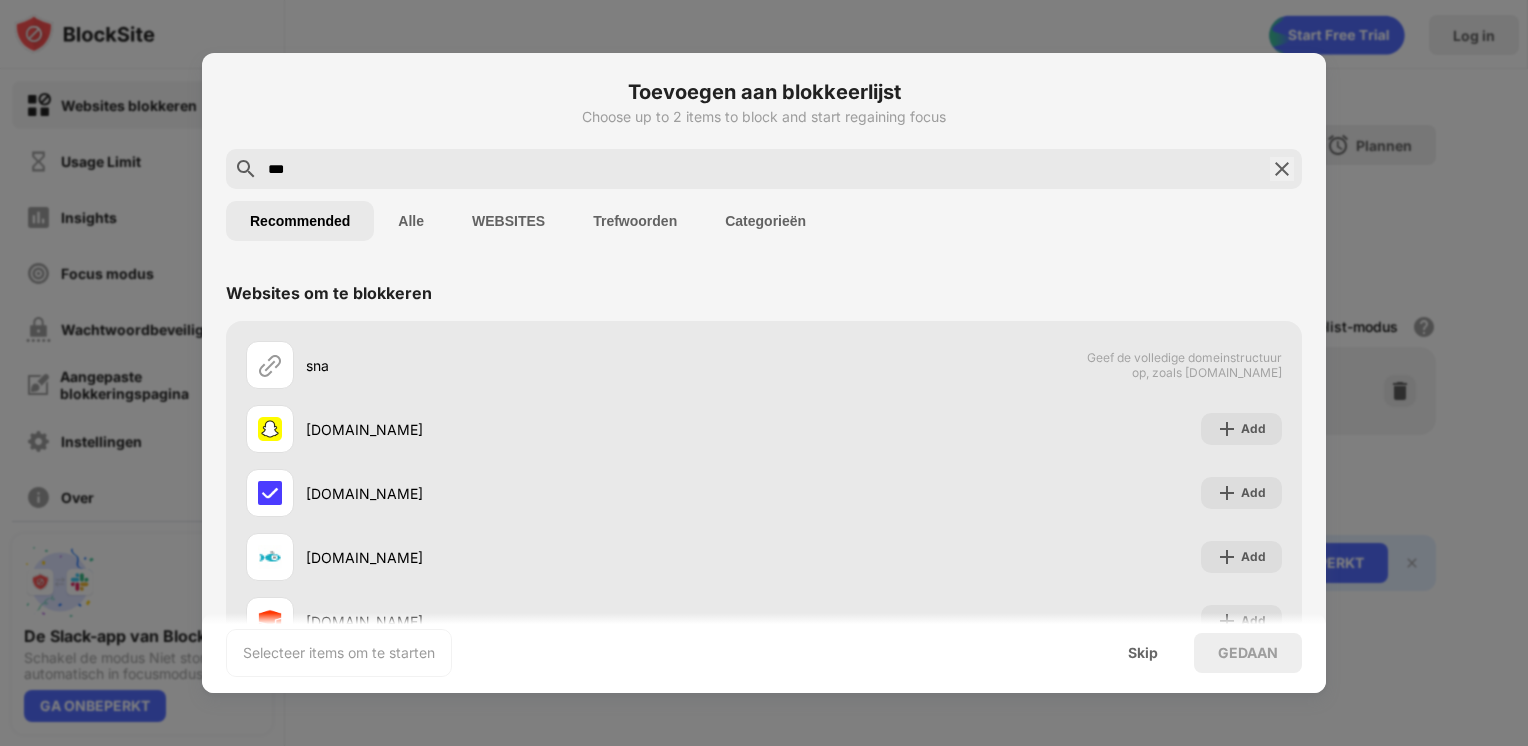 click on "WEBSITES" at bounding box center (508, 221) 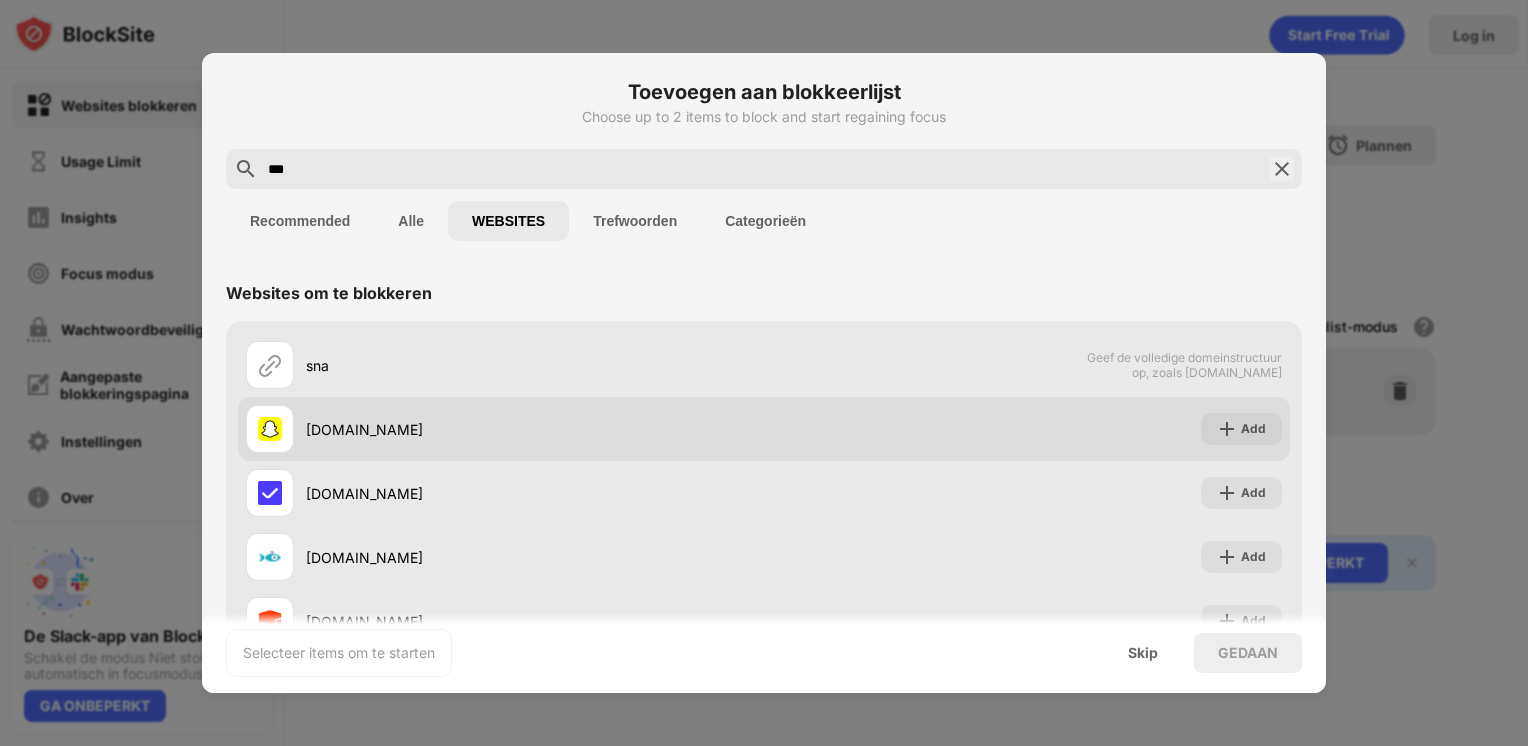 click on "[DOMAIN_NAME]" at bounding box center [535, 429] 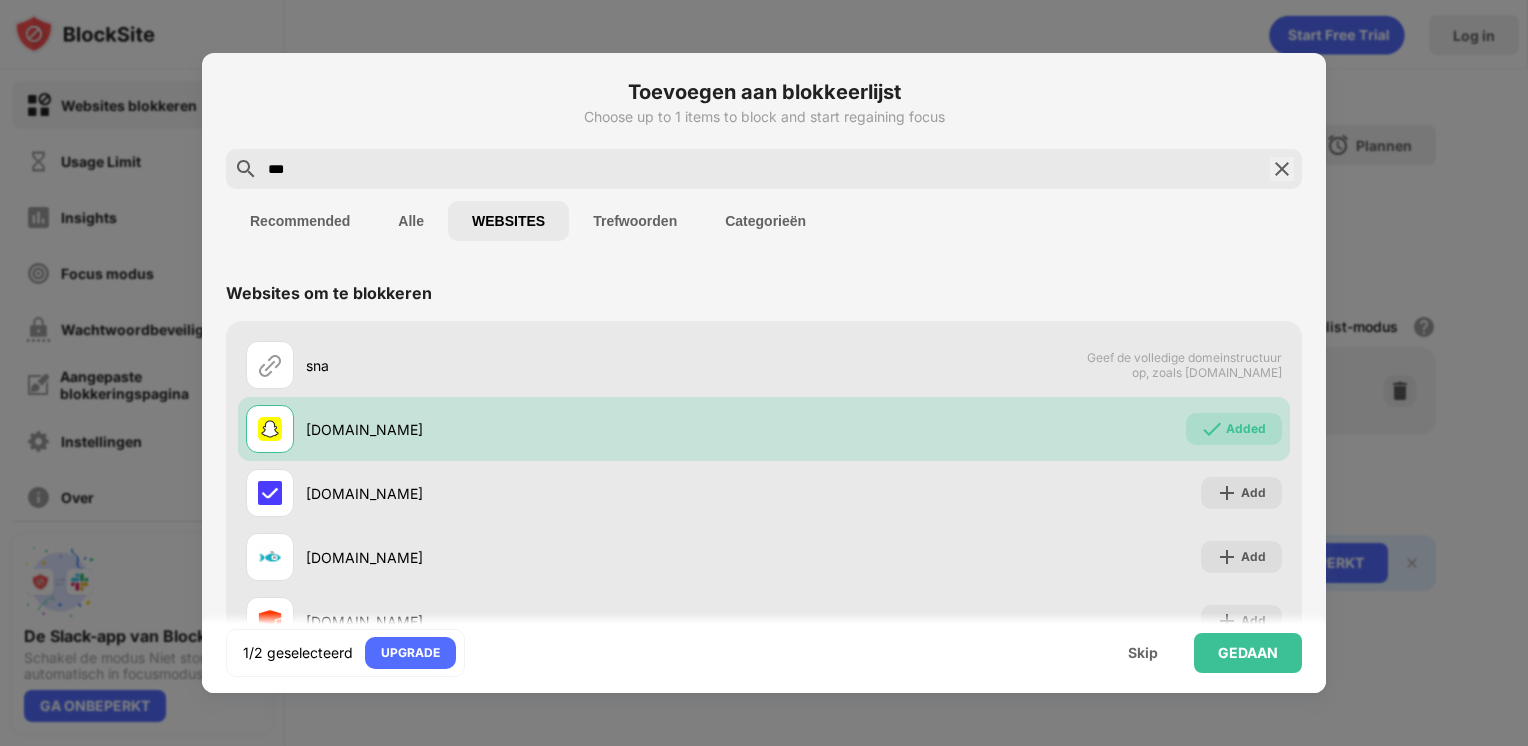 click on "***" at bounding box center [764, 169] 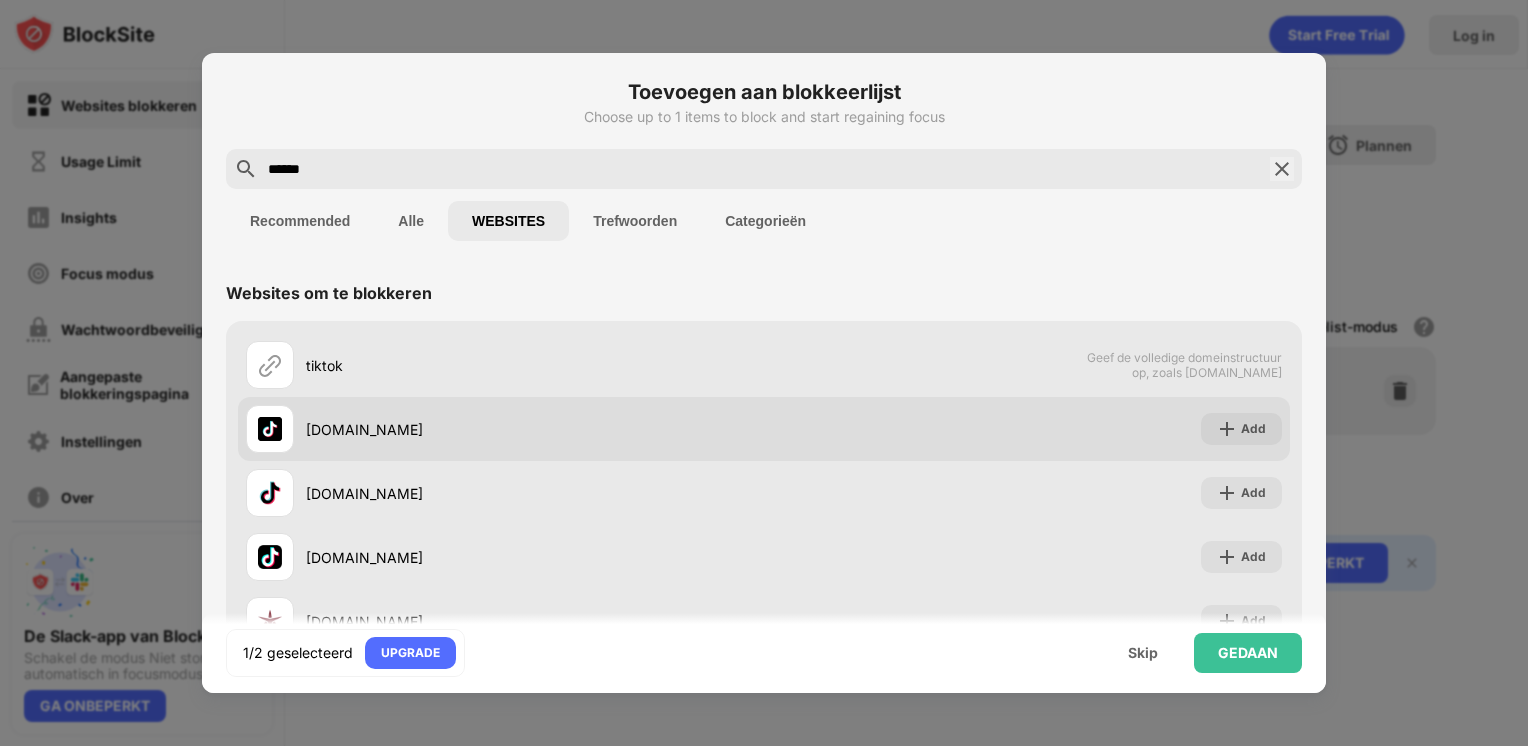 type on "******" 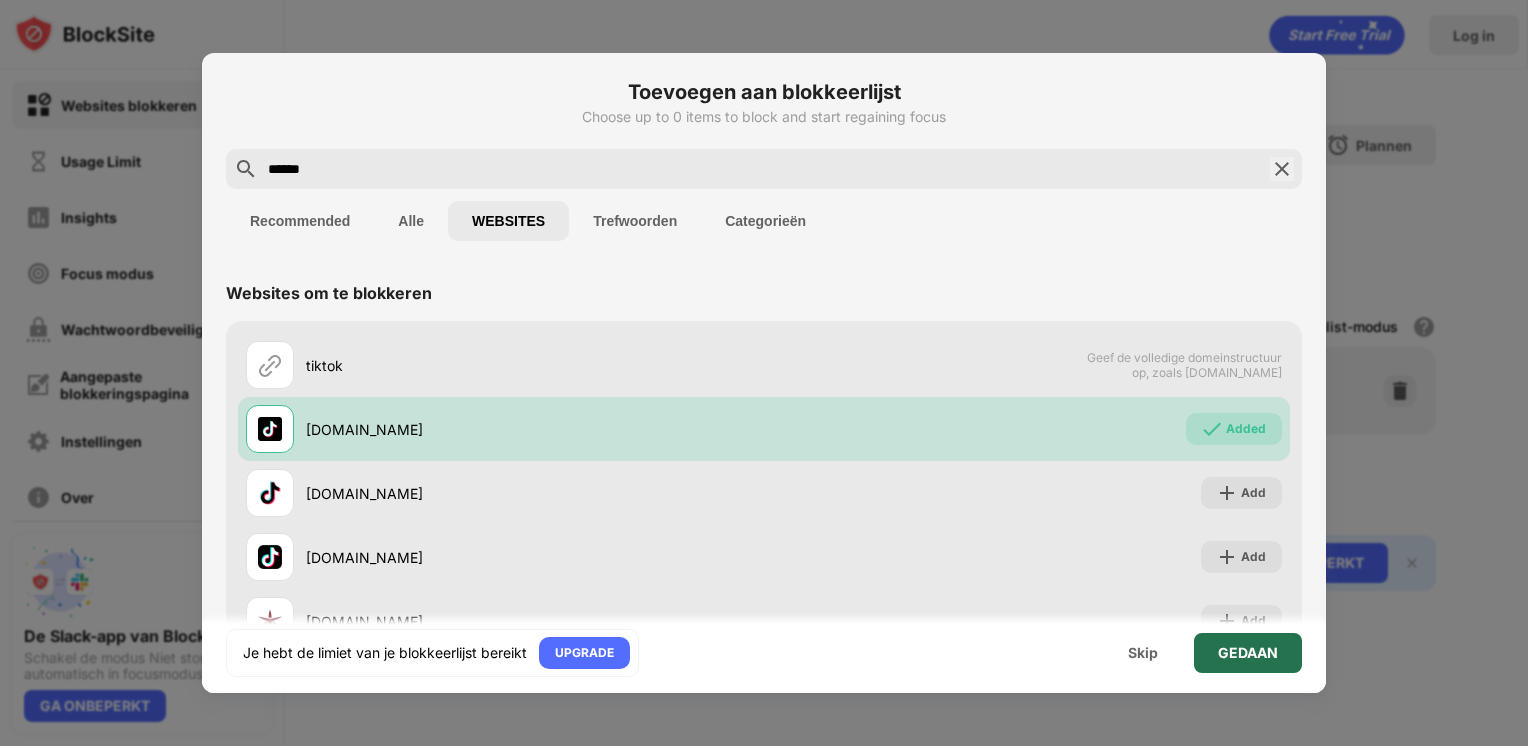 click on "GEDAAN" at bounding box center [1248, 653] 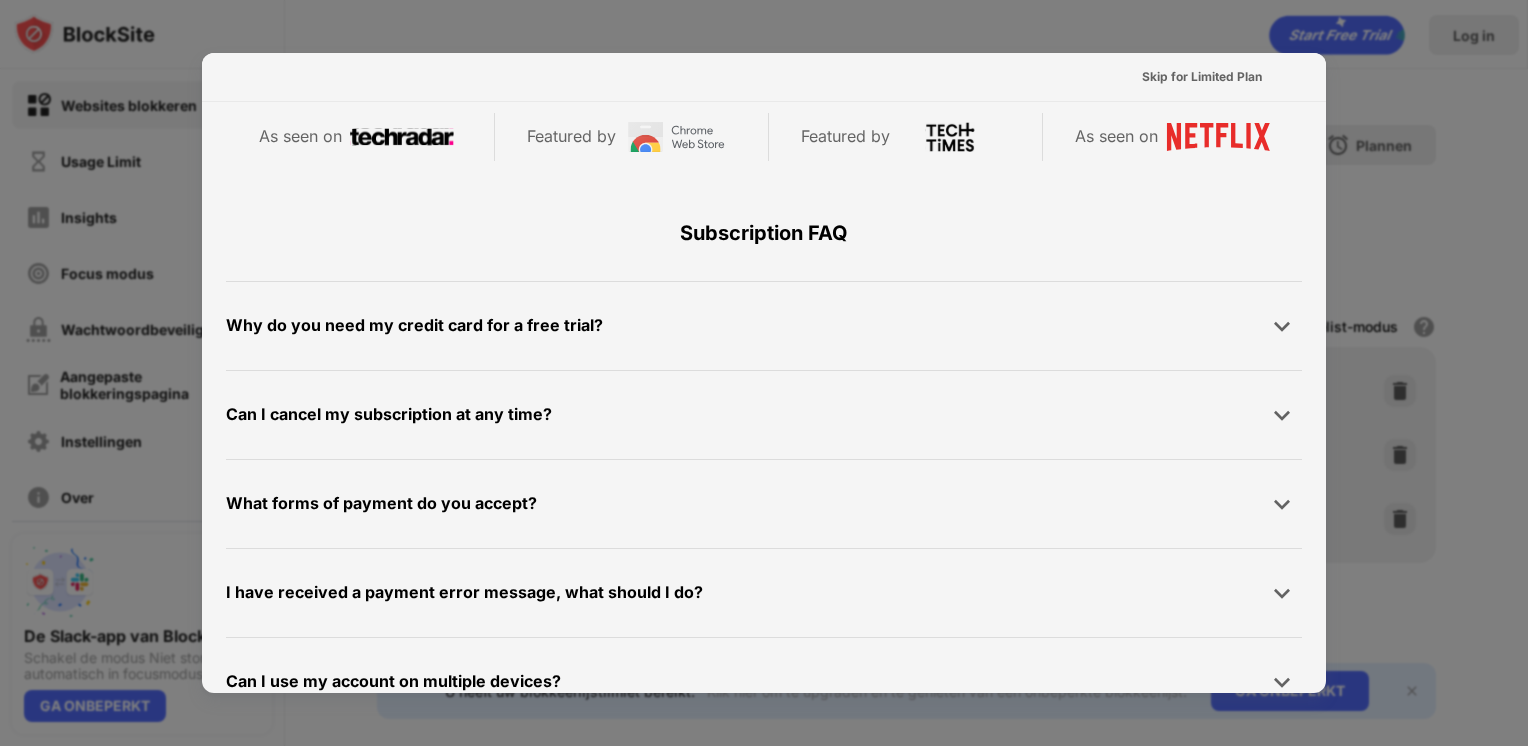 scroll, scrollTop: 923, scrollLeft: 0, axis: vertical 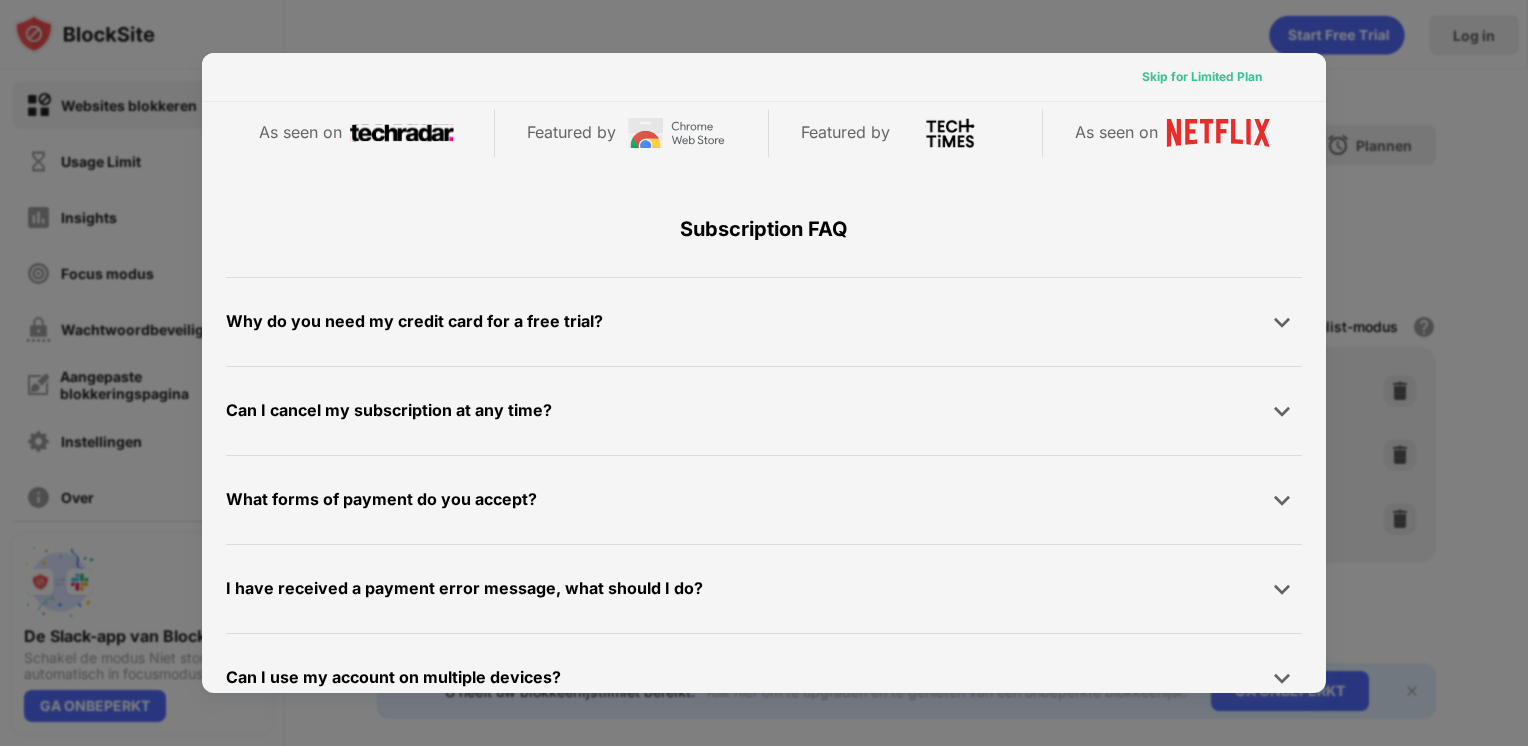 click on "Skip for Limited Plan" at bounding box center (1202, 77) 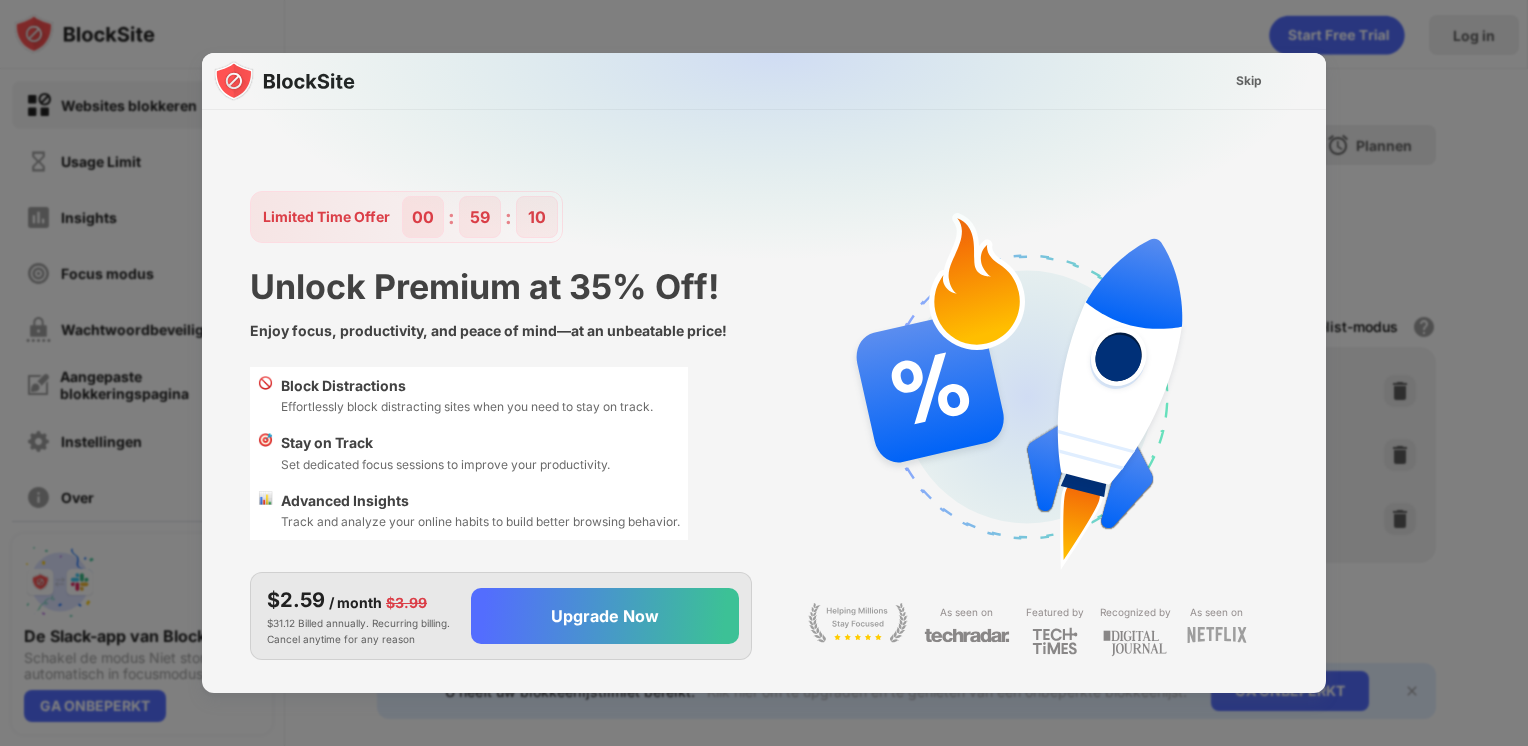 scroll, scrollTop: 0, scrollLeft: 0, axis: both 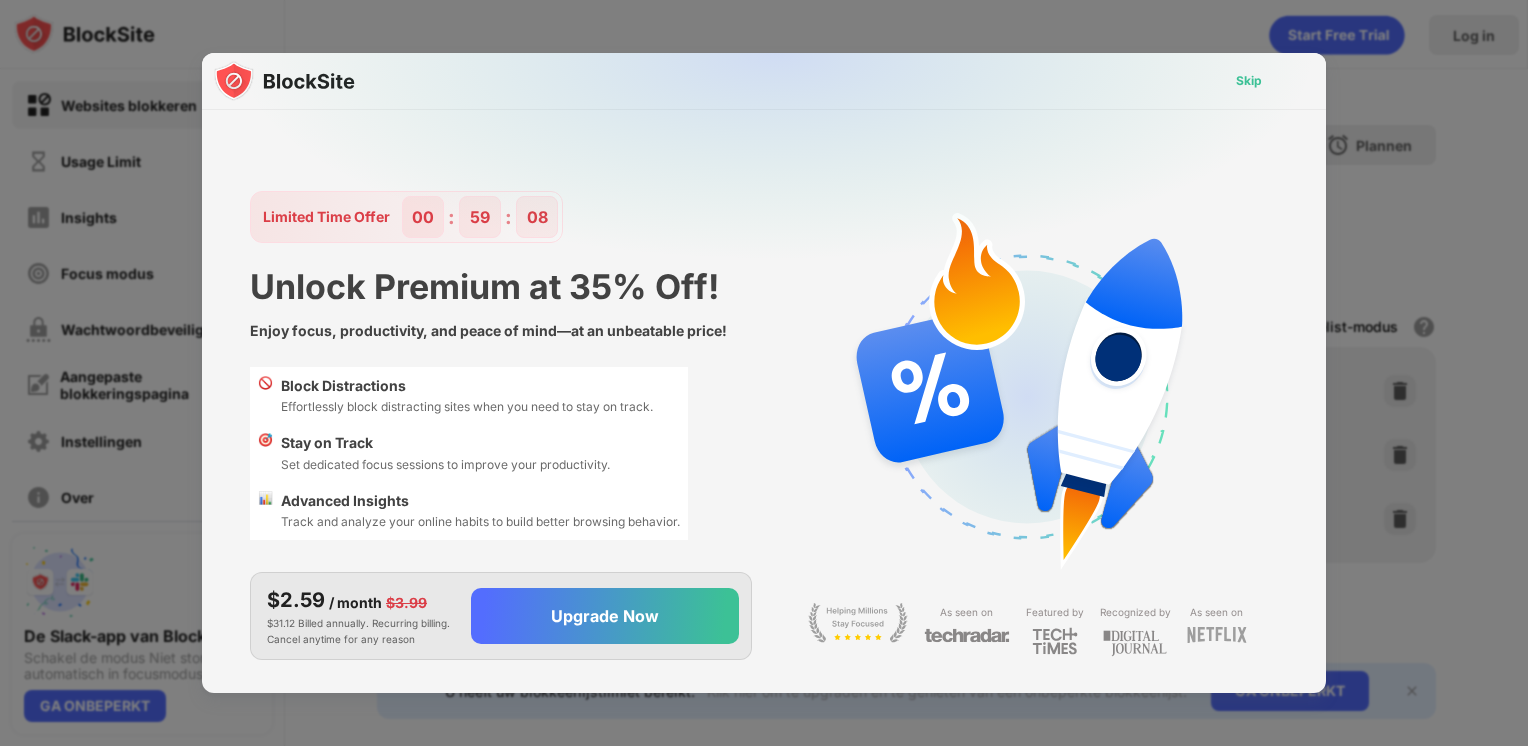 click on "Skip" at bounding box center (1249, 81) 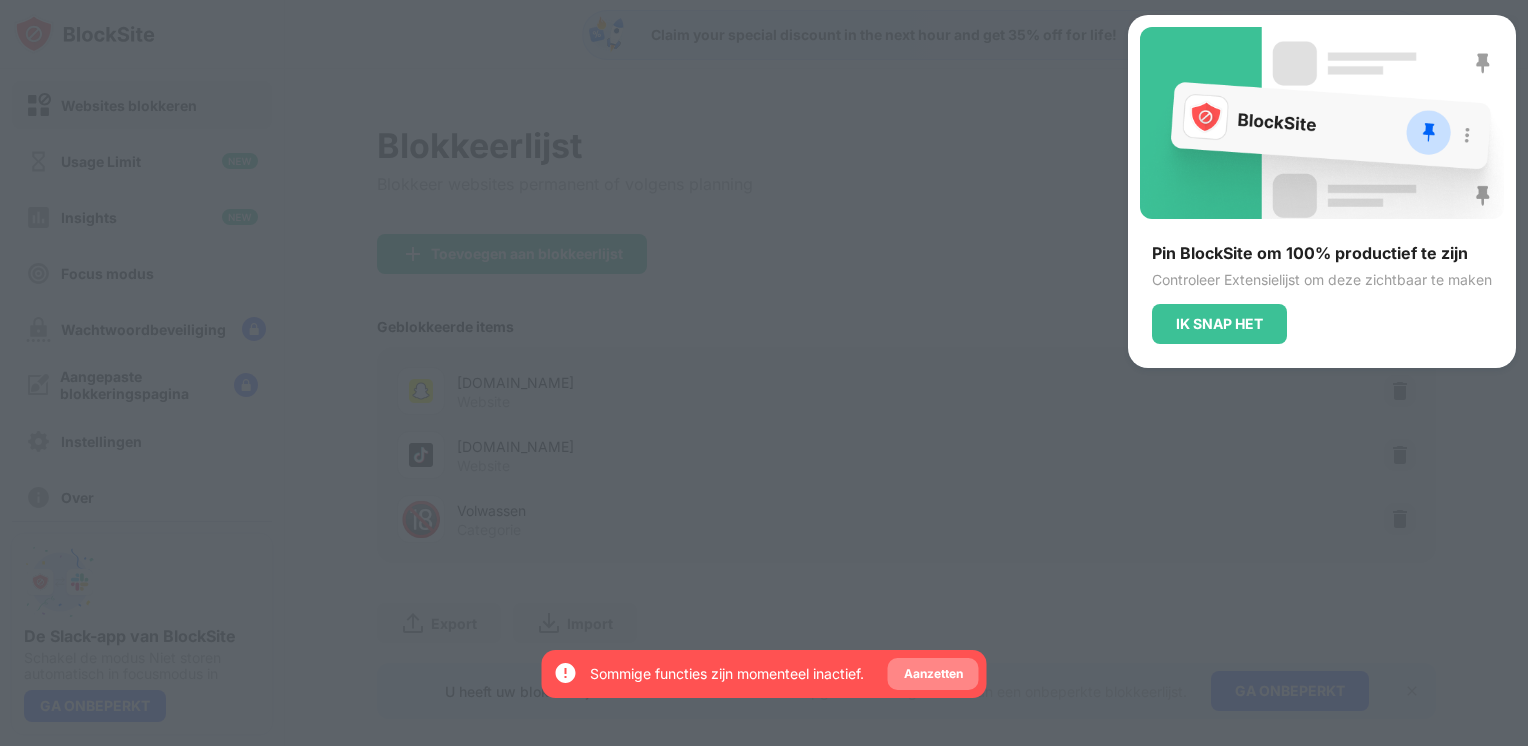 click on "Aanzetten" at bounding box center (933, 674) 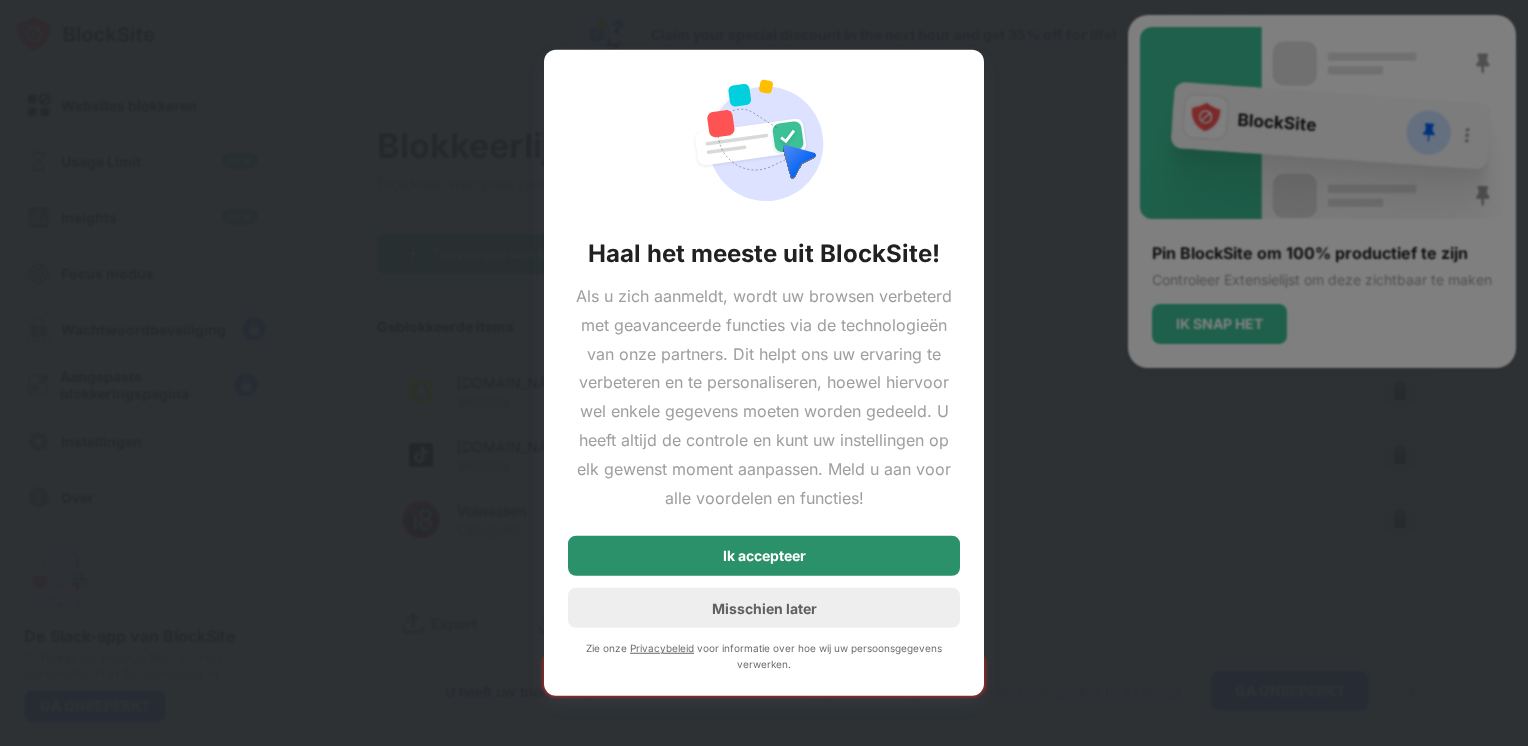 click on "Ik accepteer" at bounding box center (764, 556) 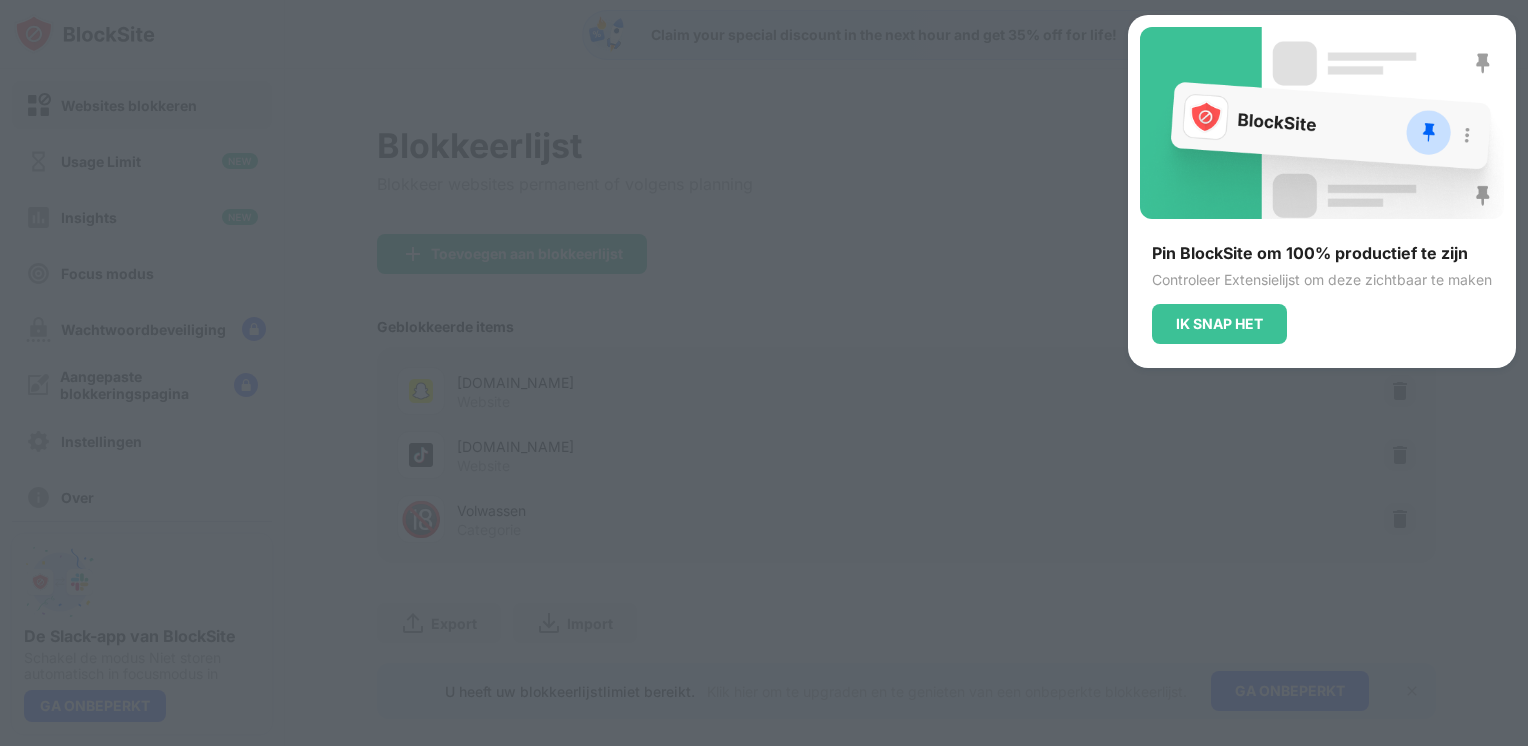 click on "Pin BlockSite om 100% productief te zijn Controleer Extensielijst om deze zichtbaar te maken IK SNAP HET" at bounding box center (1322, 191) 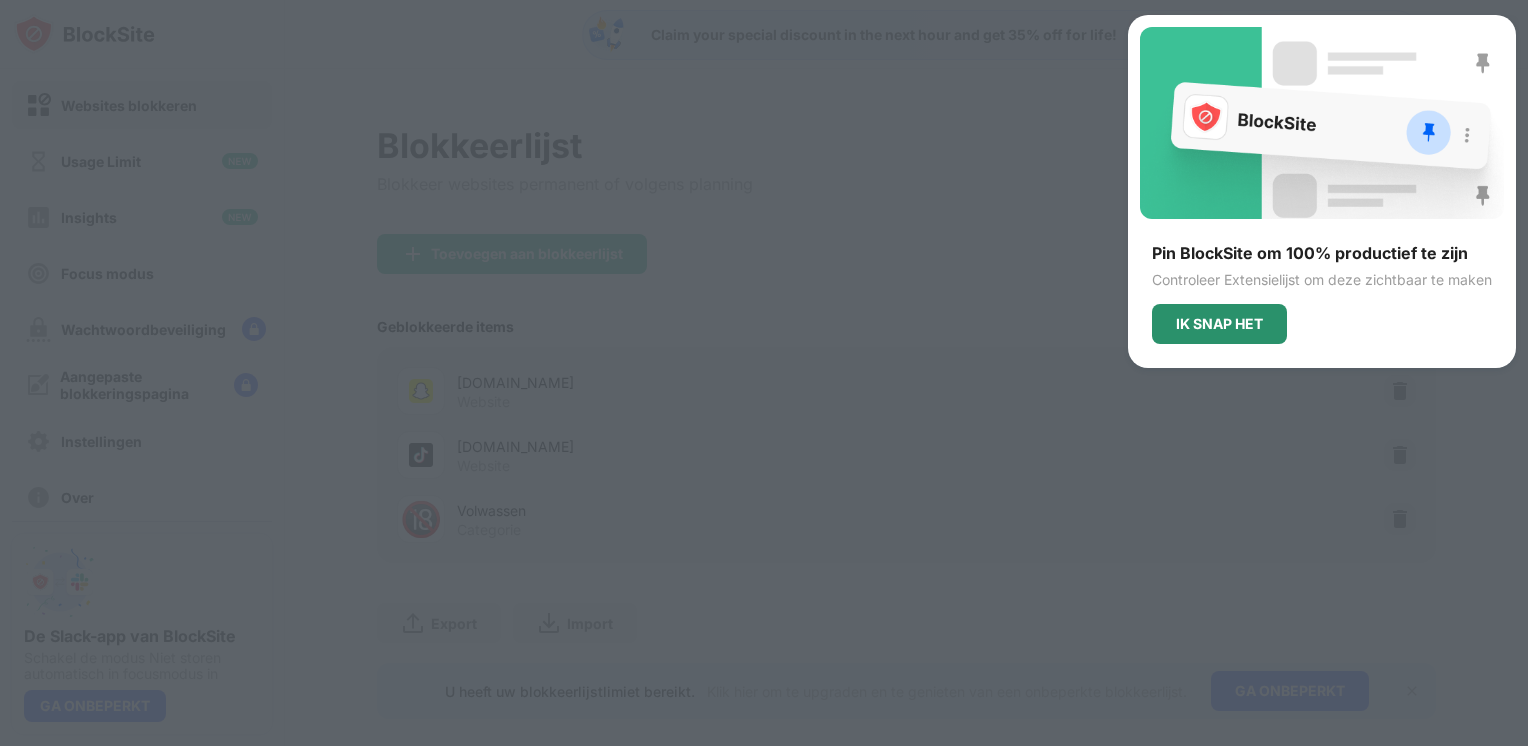 click on "IK SNAP HET" at bounding box center (1219, 324) 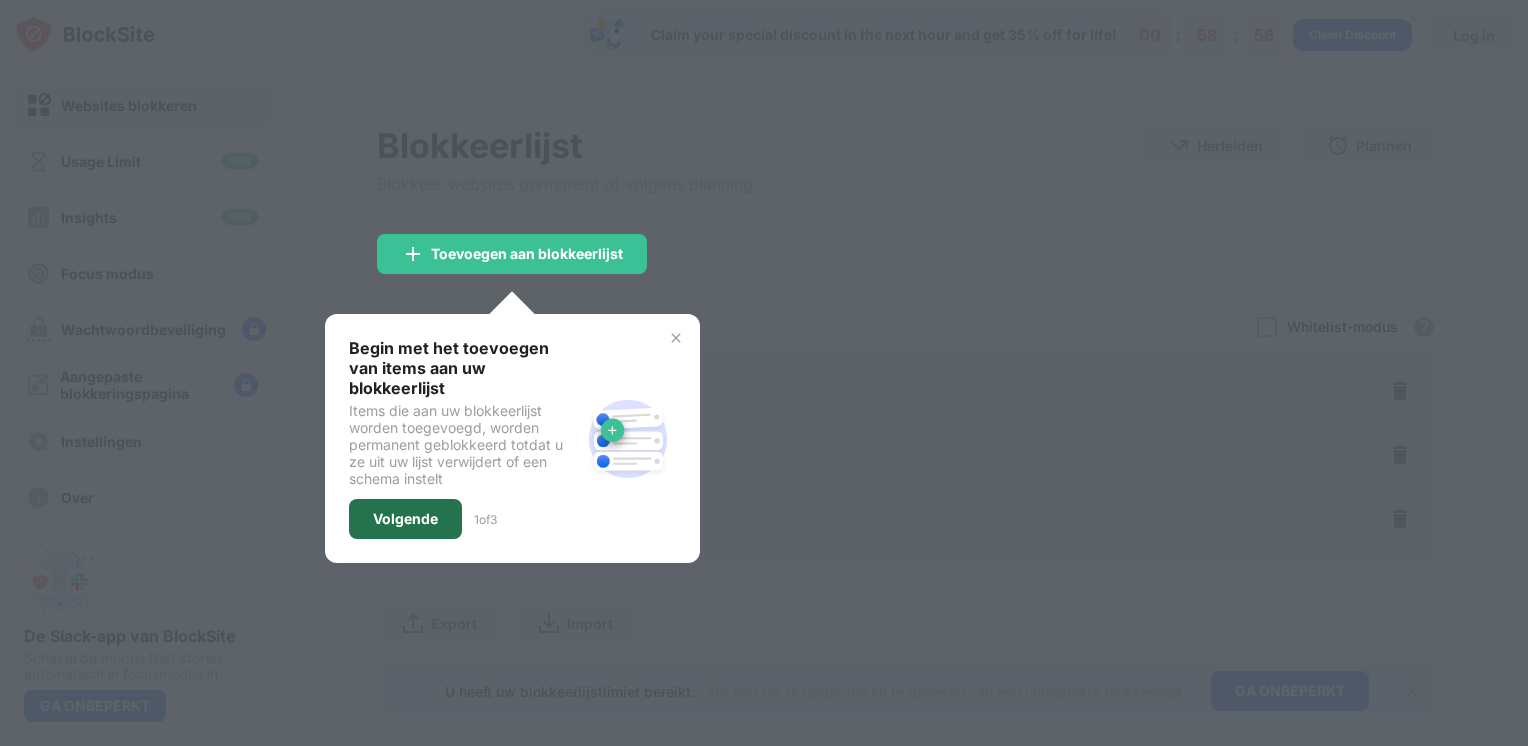 click on "Volgende" at bounding box center [405, 519] 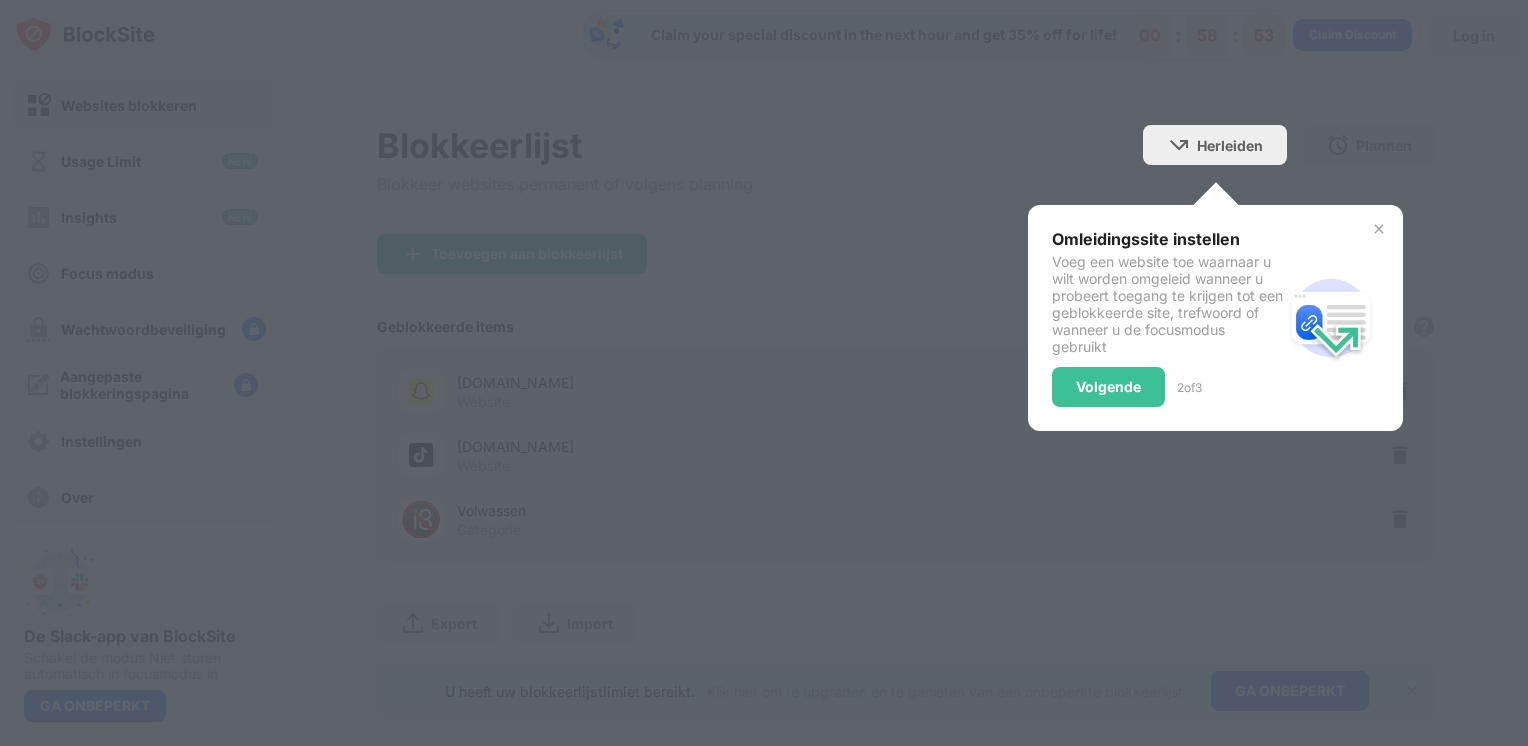 click at bounding box center [1379, 229] 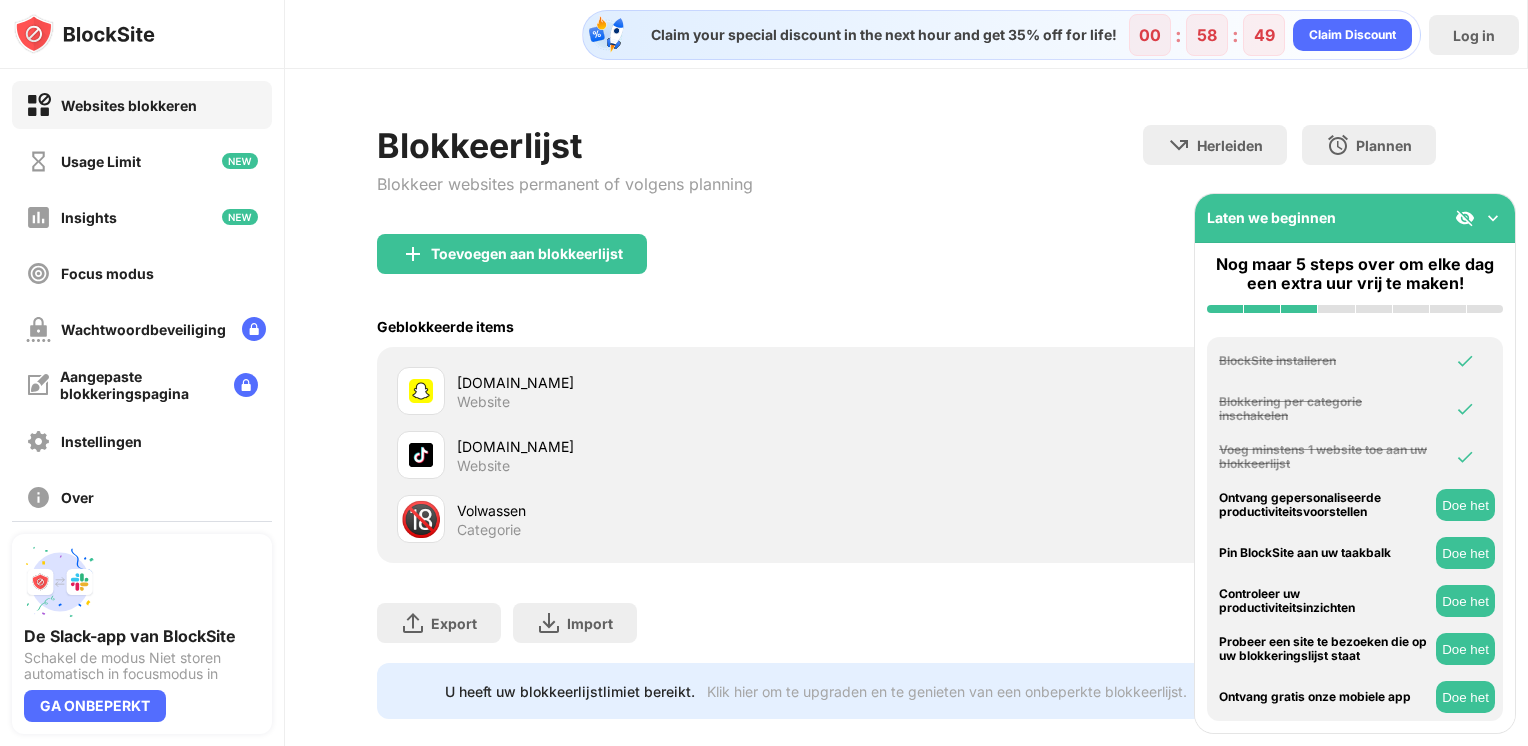 click at bounding box center [1493, 218] 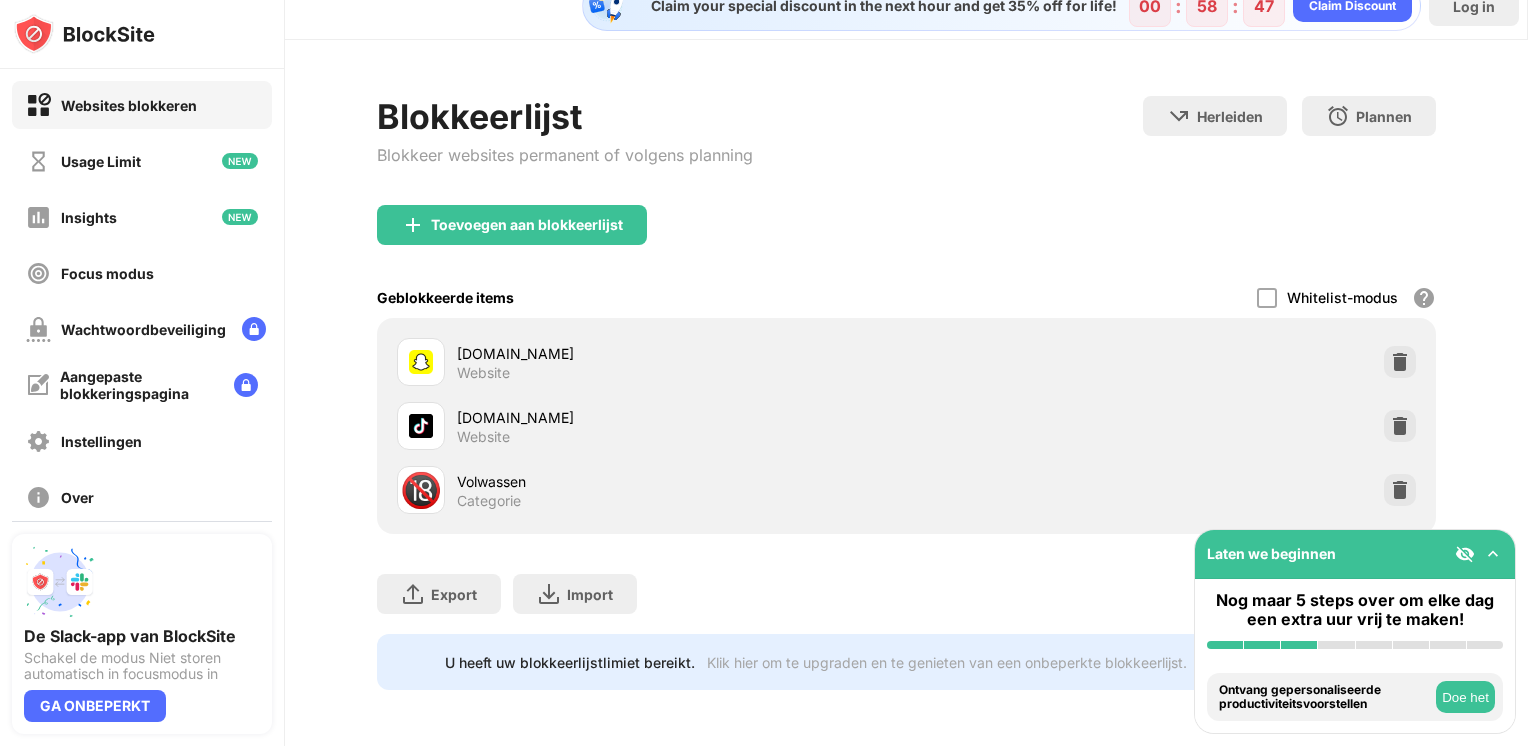 scroll, scrollTop: 0, scrollLeft: 15, axis: horizontal 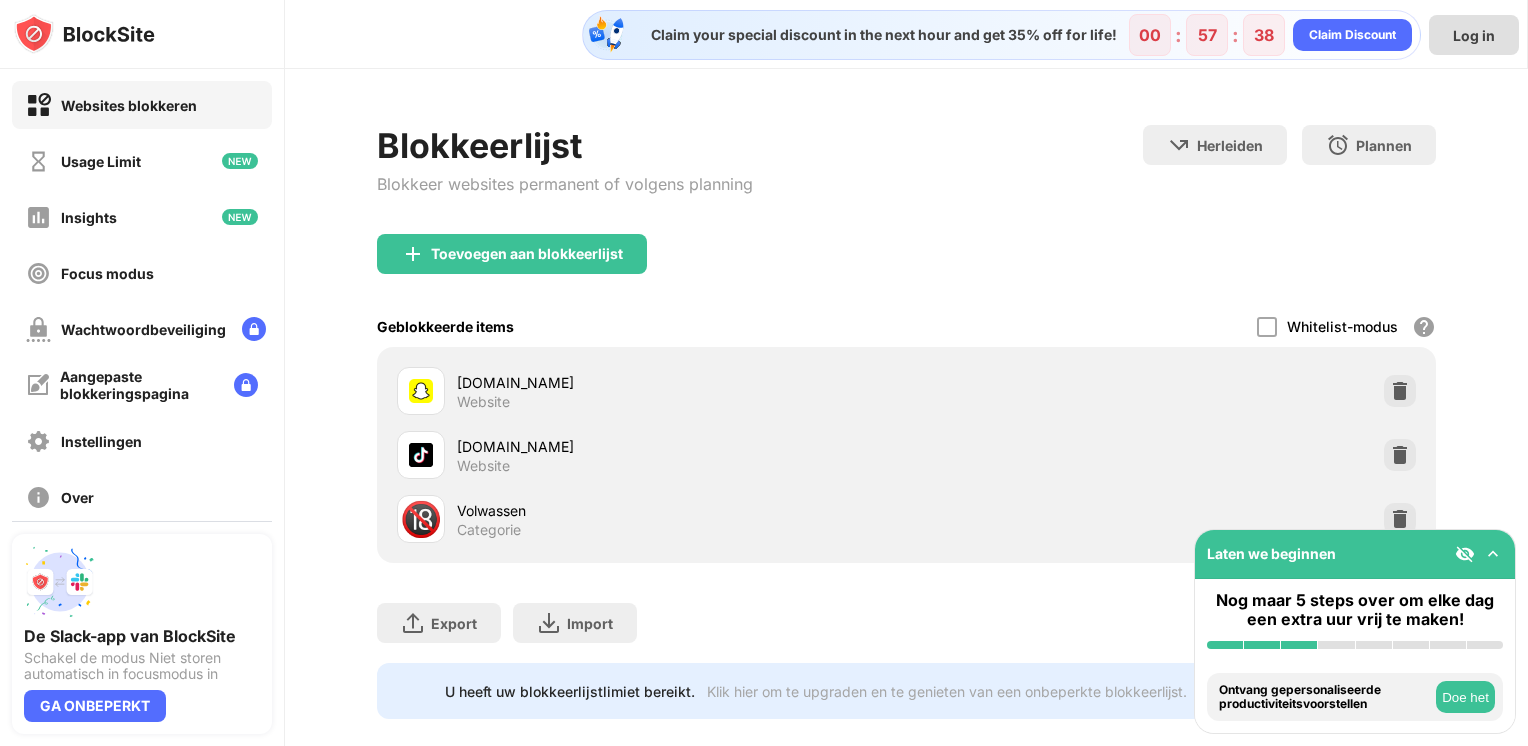 click on "Log in" at bounding box center (1474, 35) 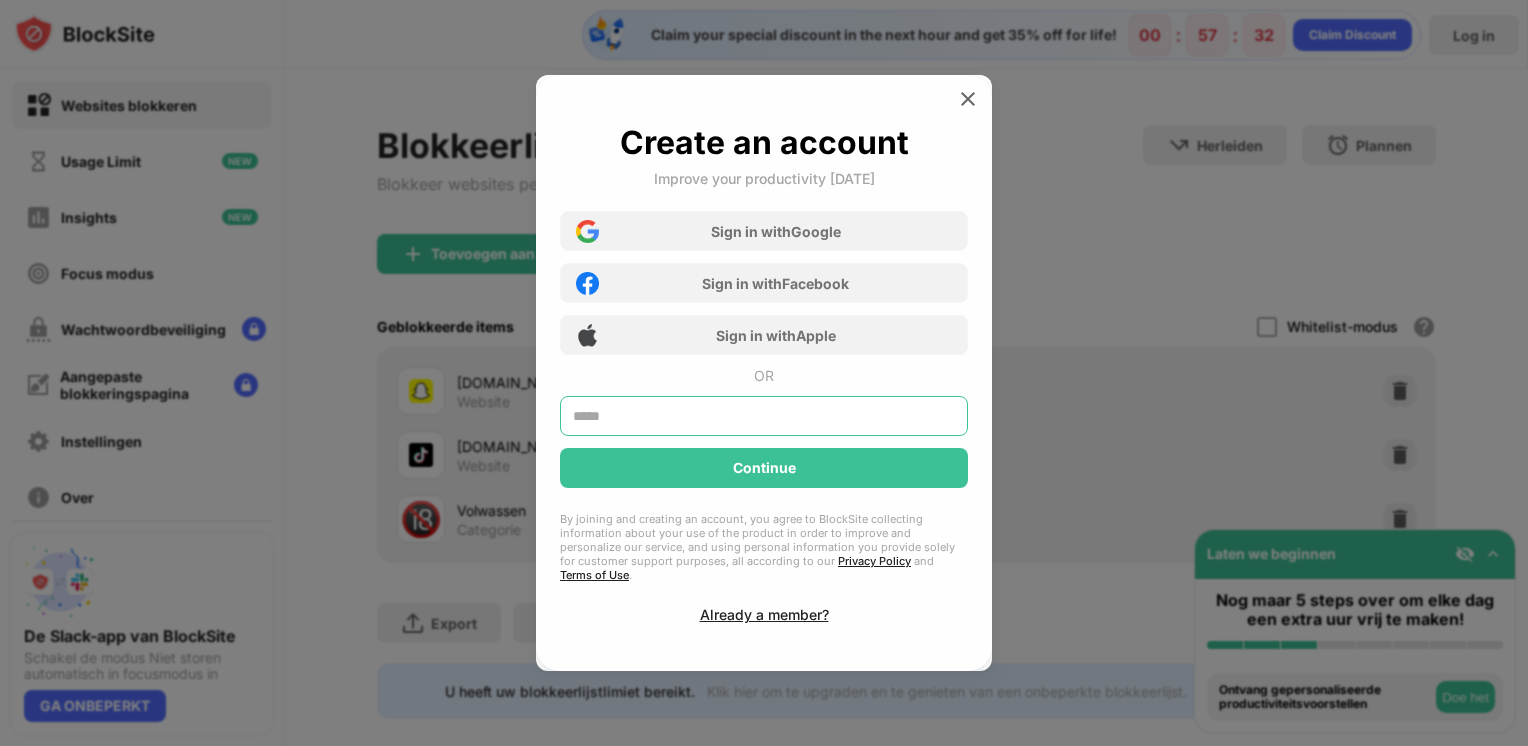 click at bounding box center (764, 416) 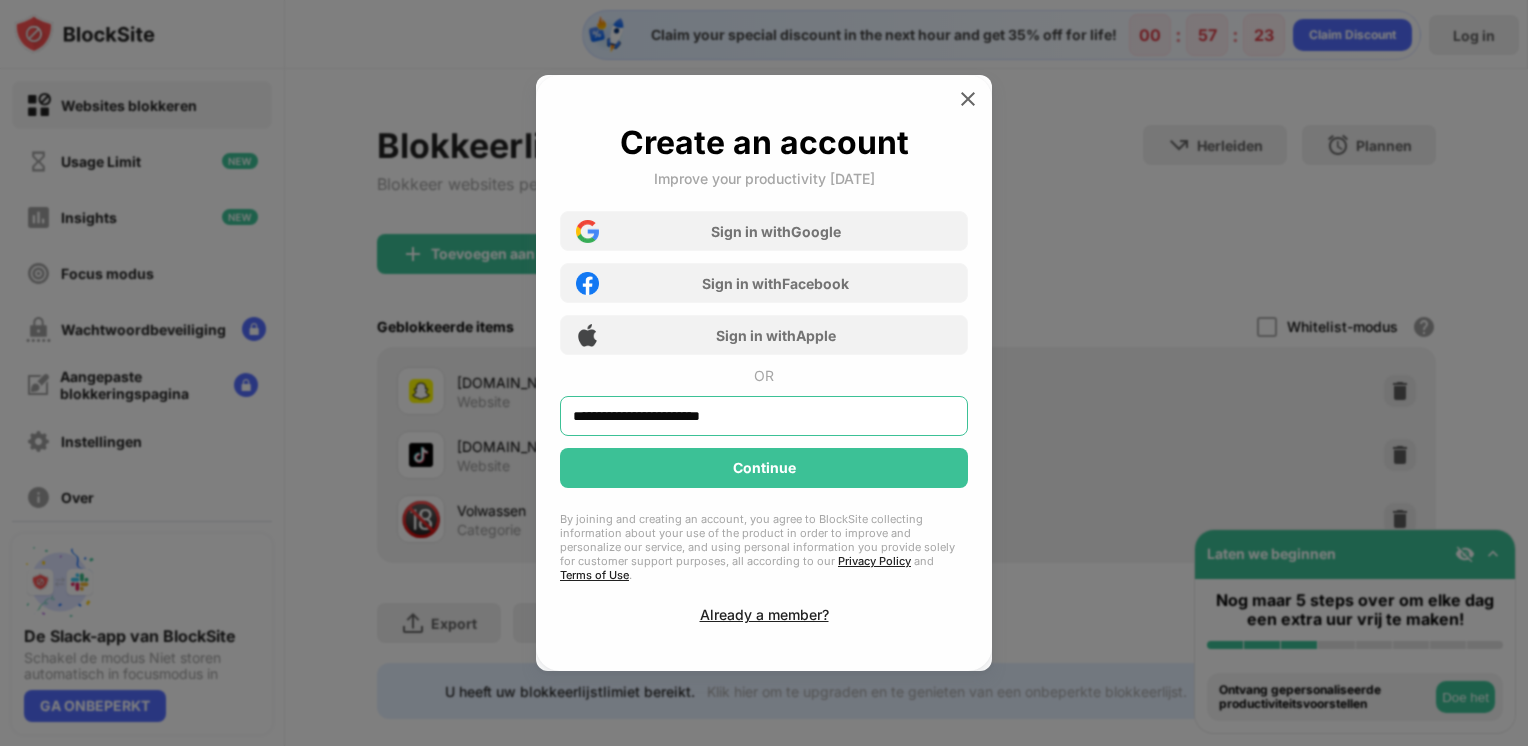 type on "**********" 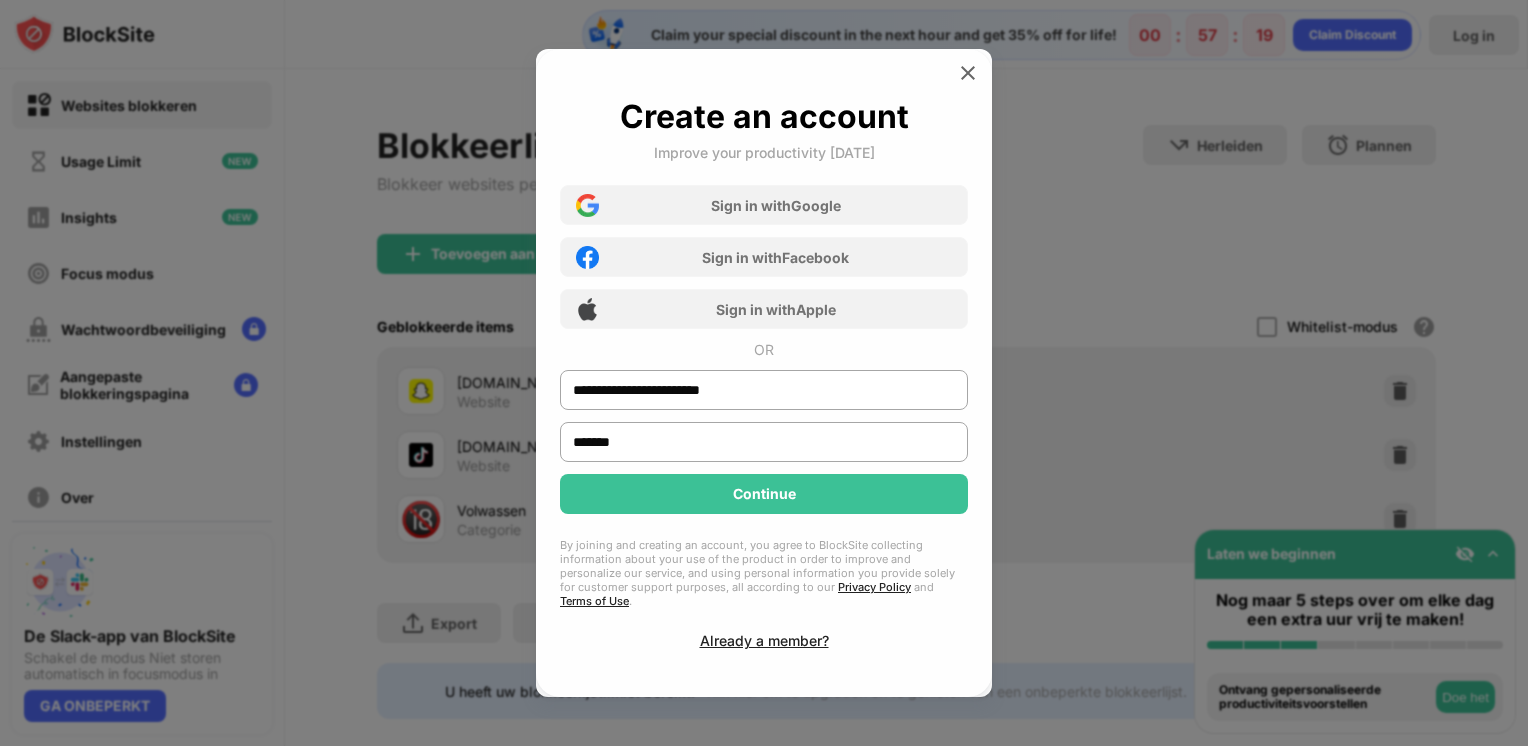 type on "*******" 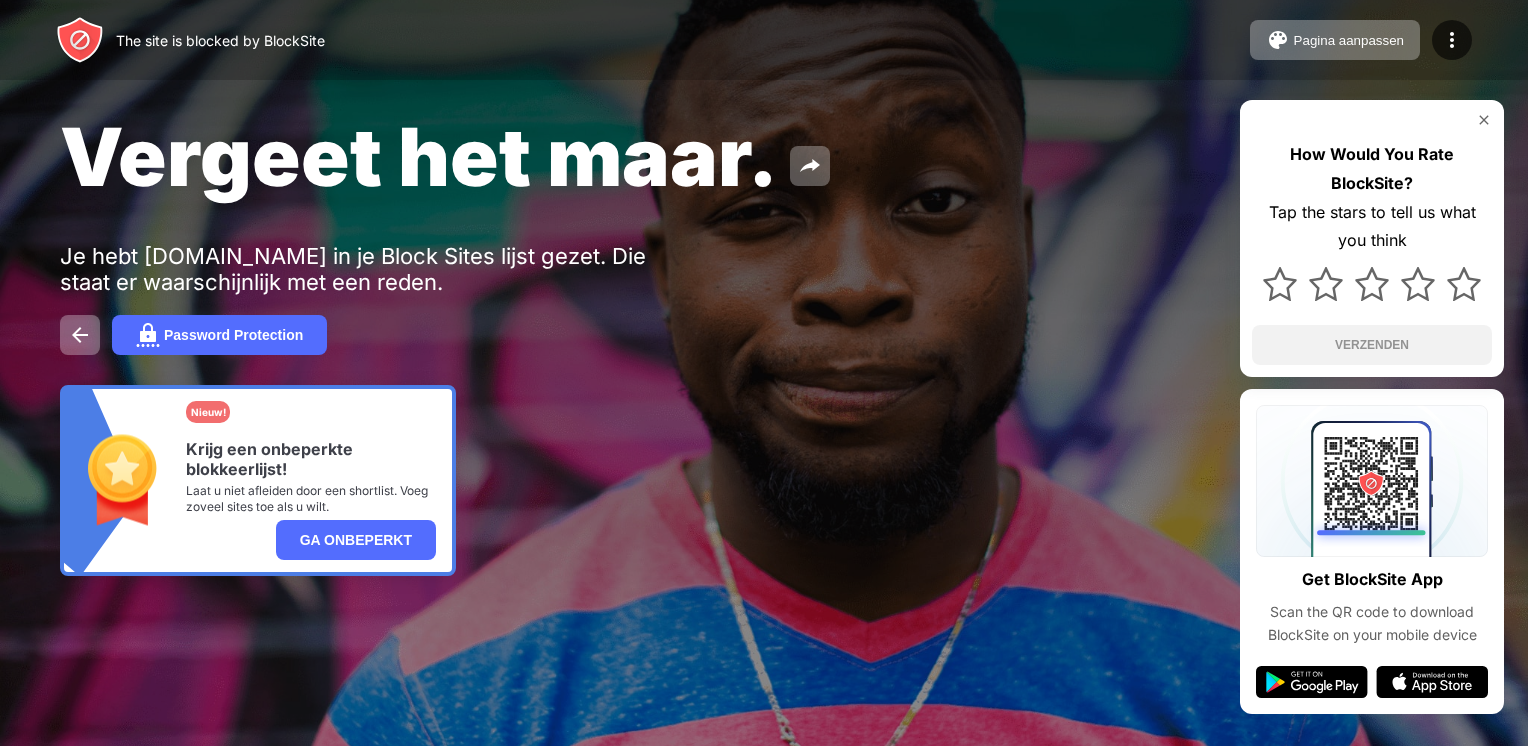 scroll, scrollTop: 0, scrollLeft: 0, axis: both 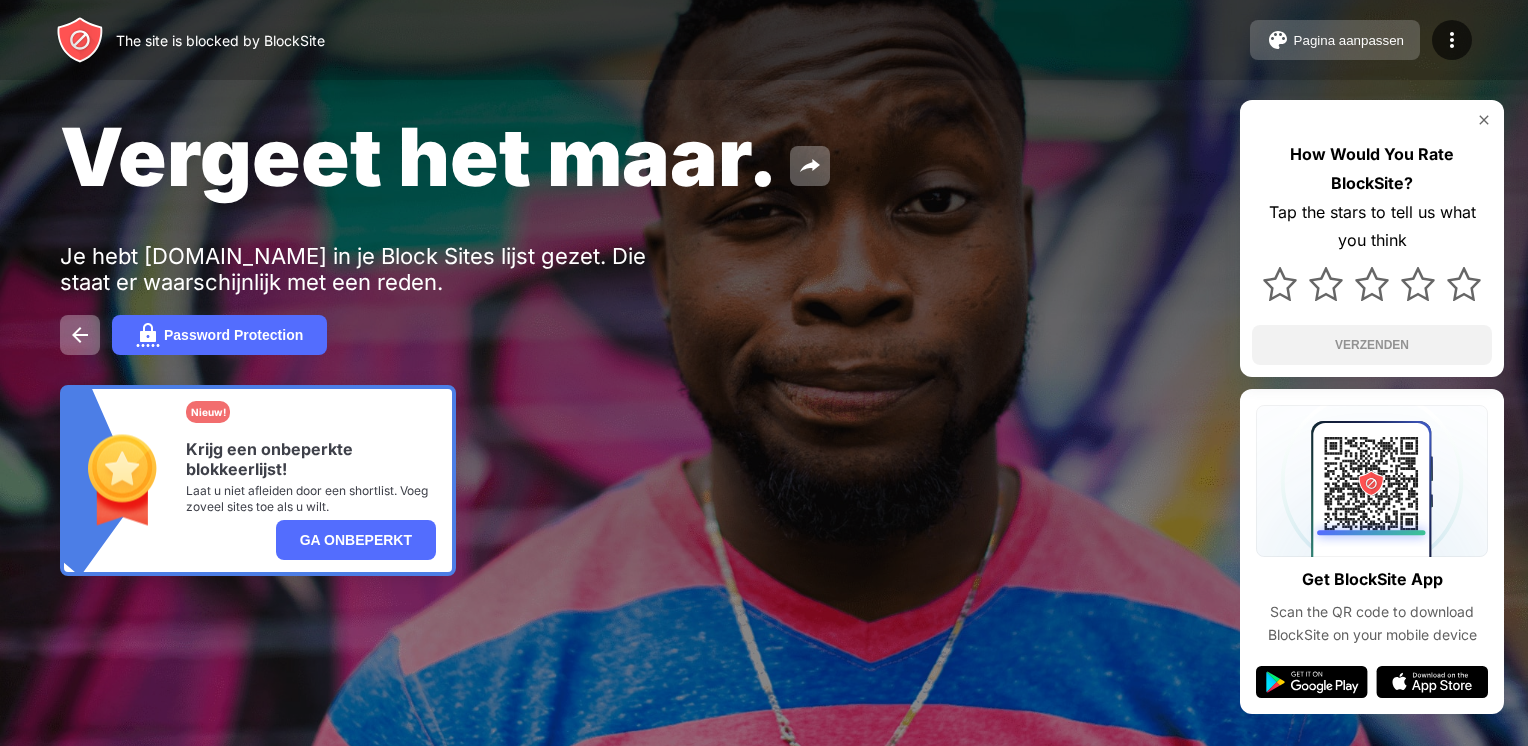 click on "Pagina aanpassen" at bounding box center (1349, 40) 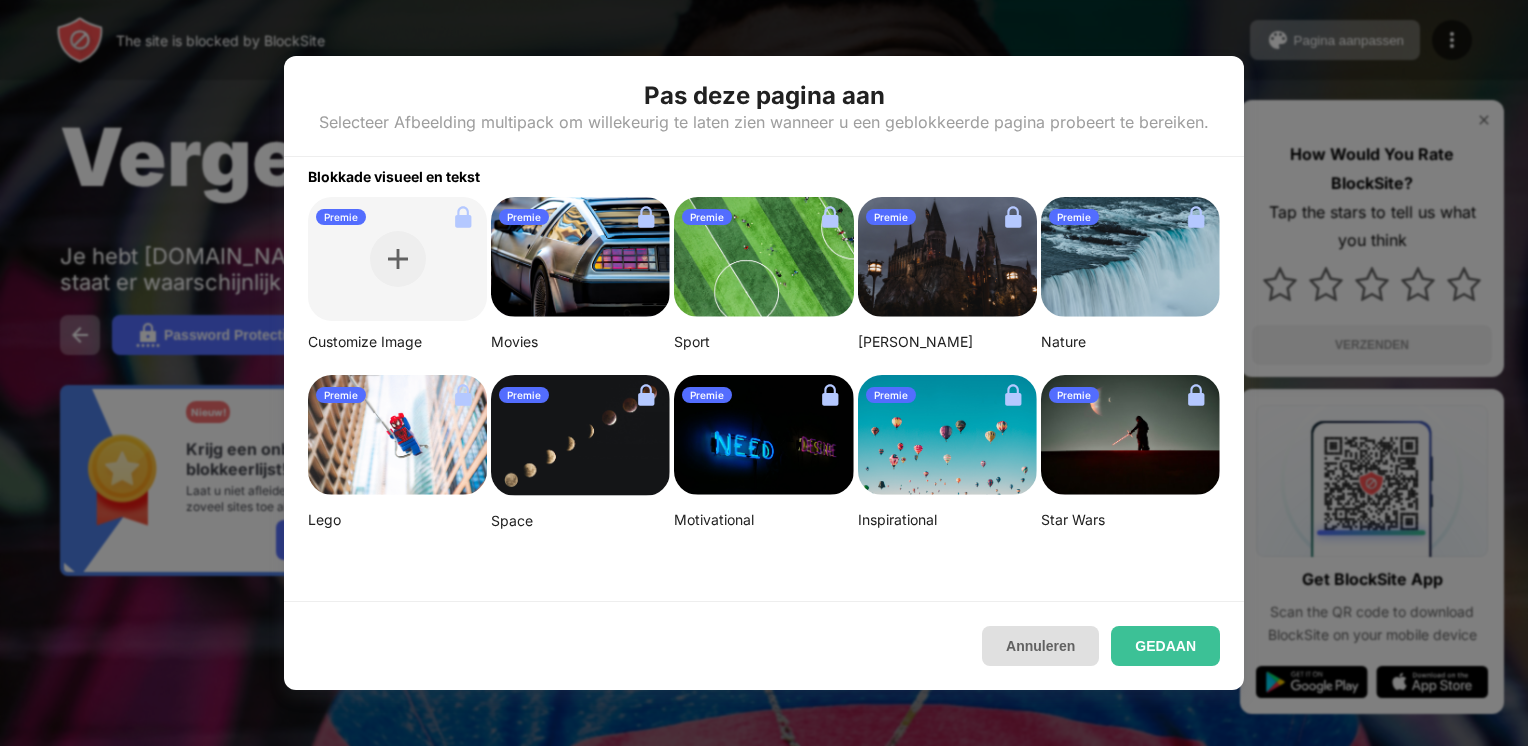 click on "Annuleren" at bounding box center (1040, 646) 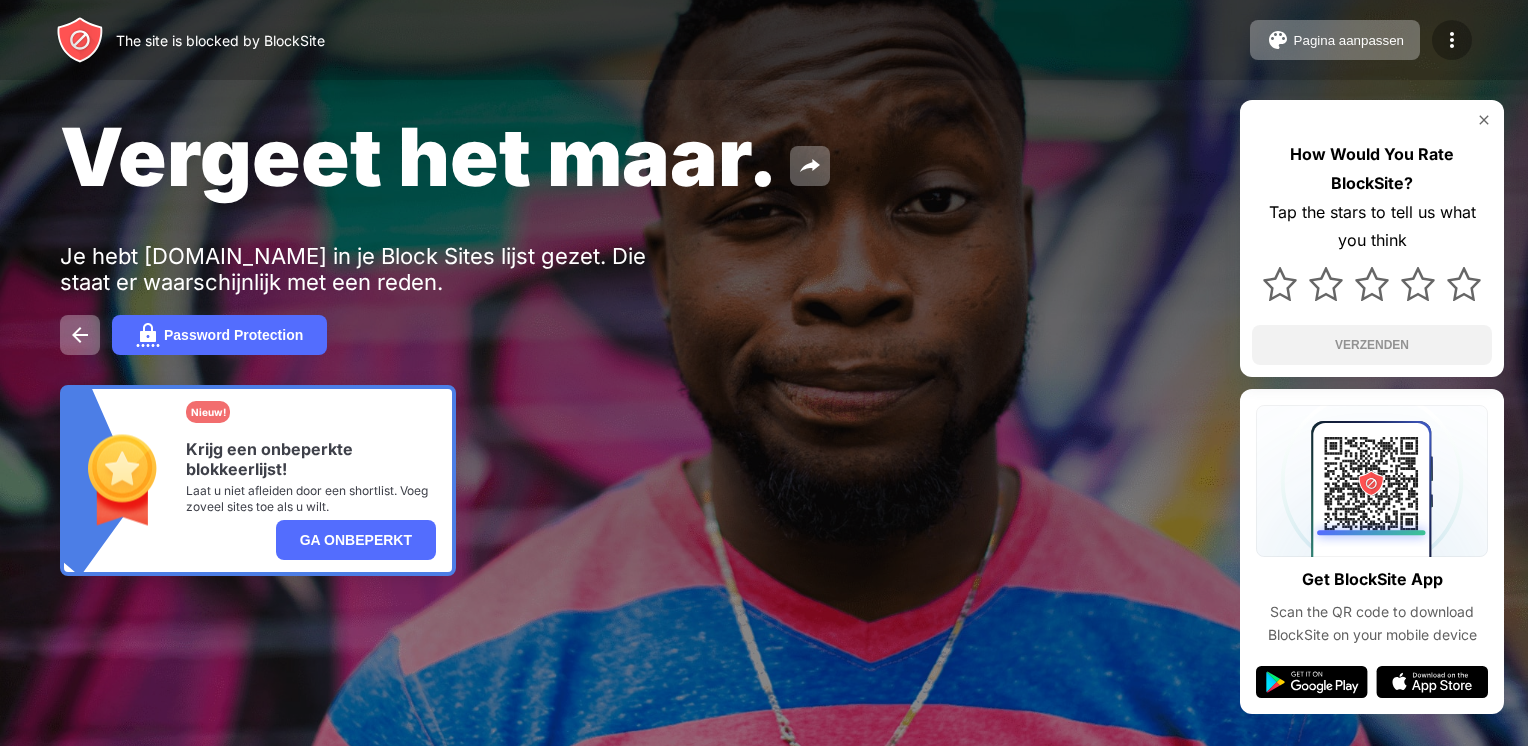 click at bounding box center (1452, 40) 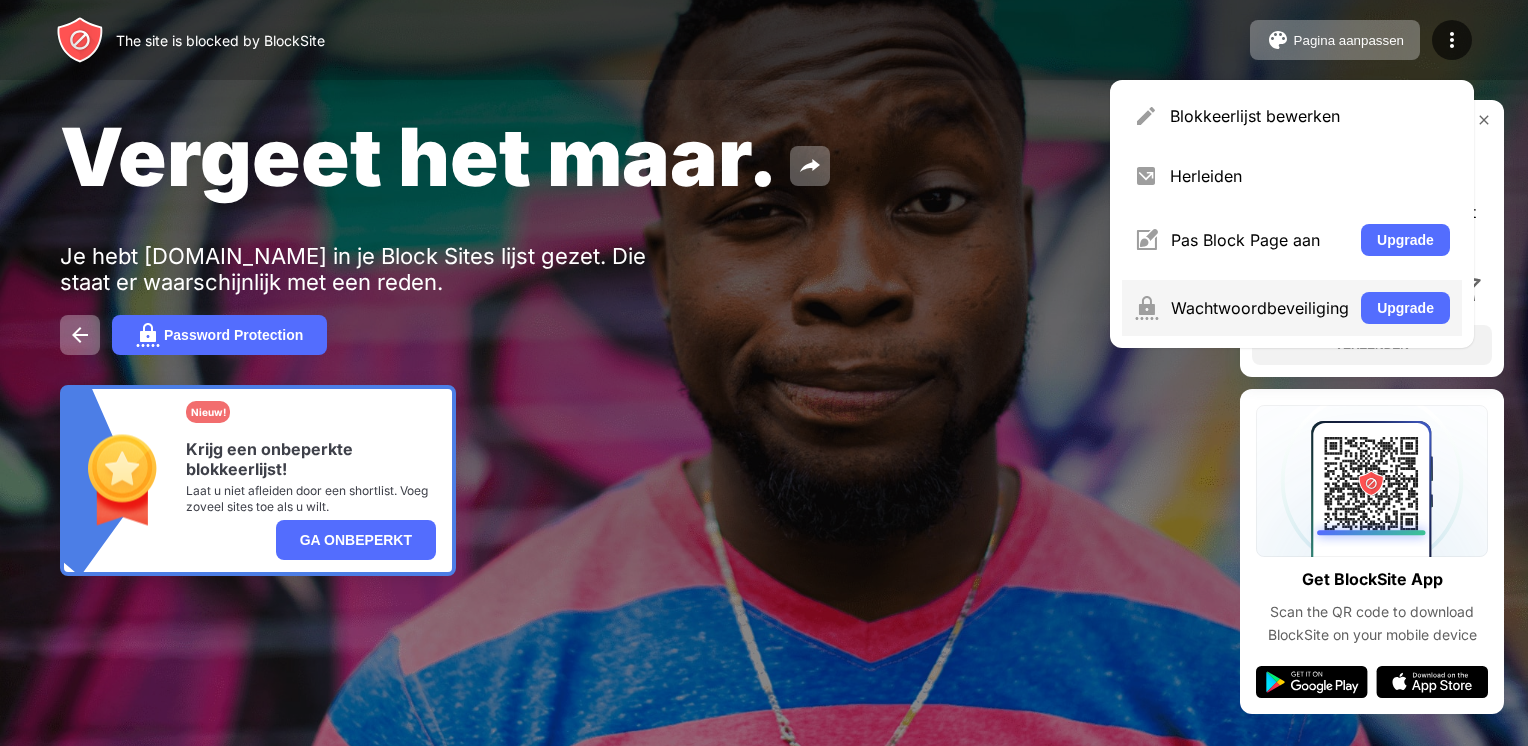 click on "Wachtwoordbeveiliging" at bounding box center (1260, 308) 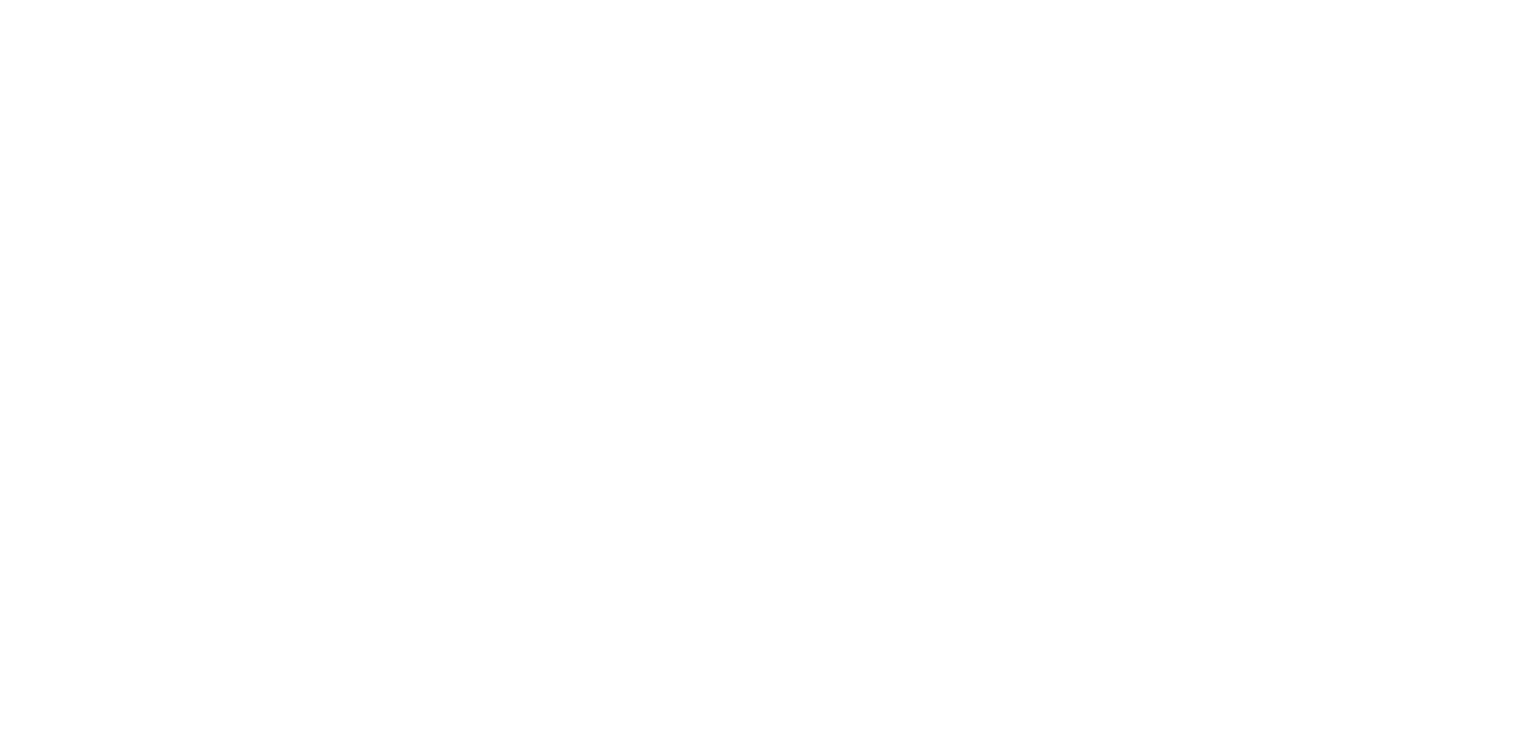 scroll, scrollTop: 0, scrollLeft: 0, axis: both 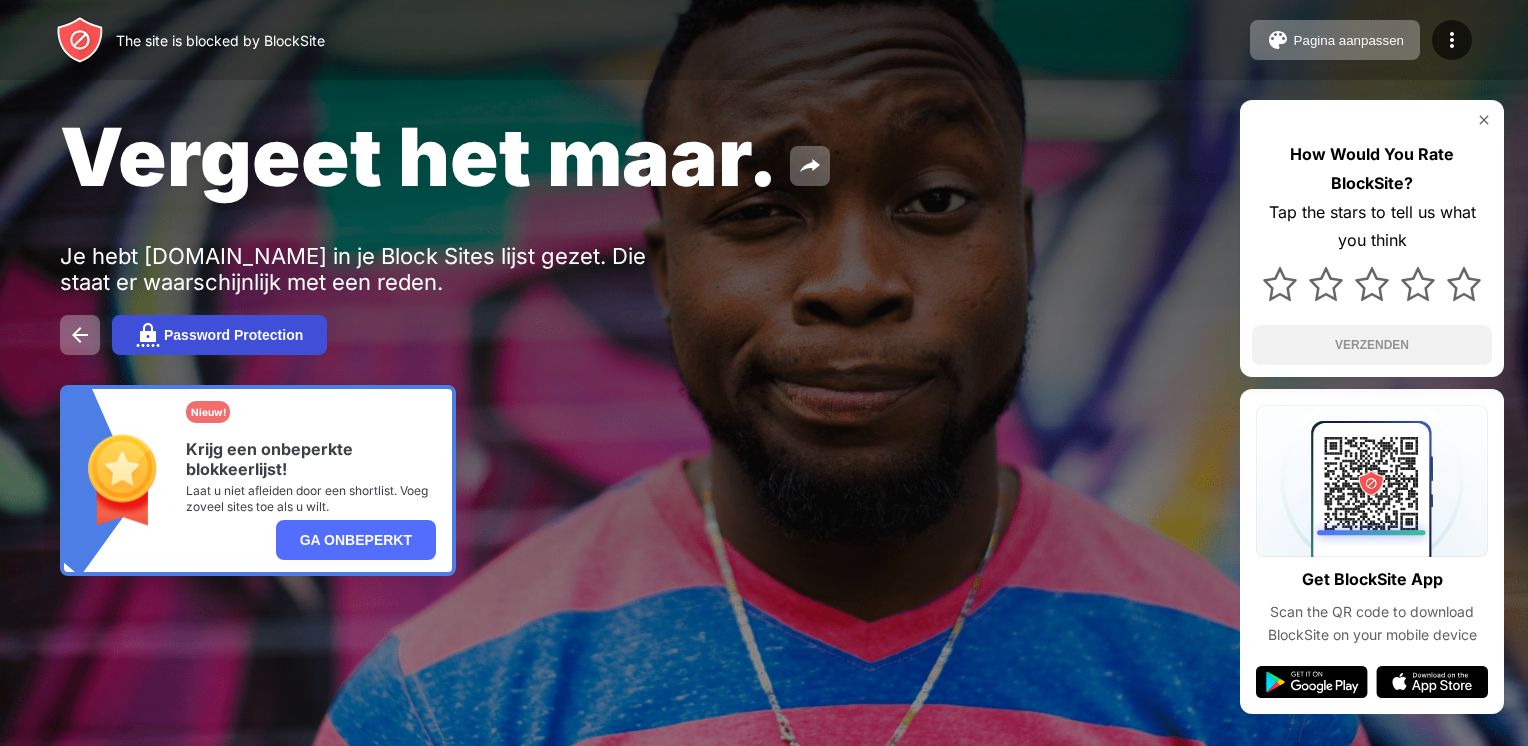 click on "Password Protection" at bounding box center (233, 335) 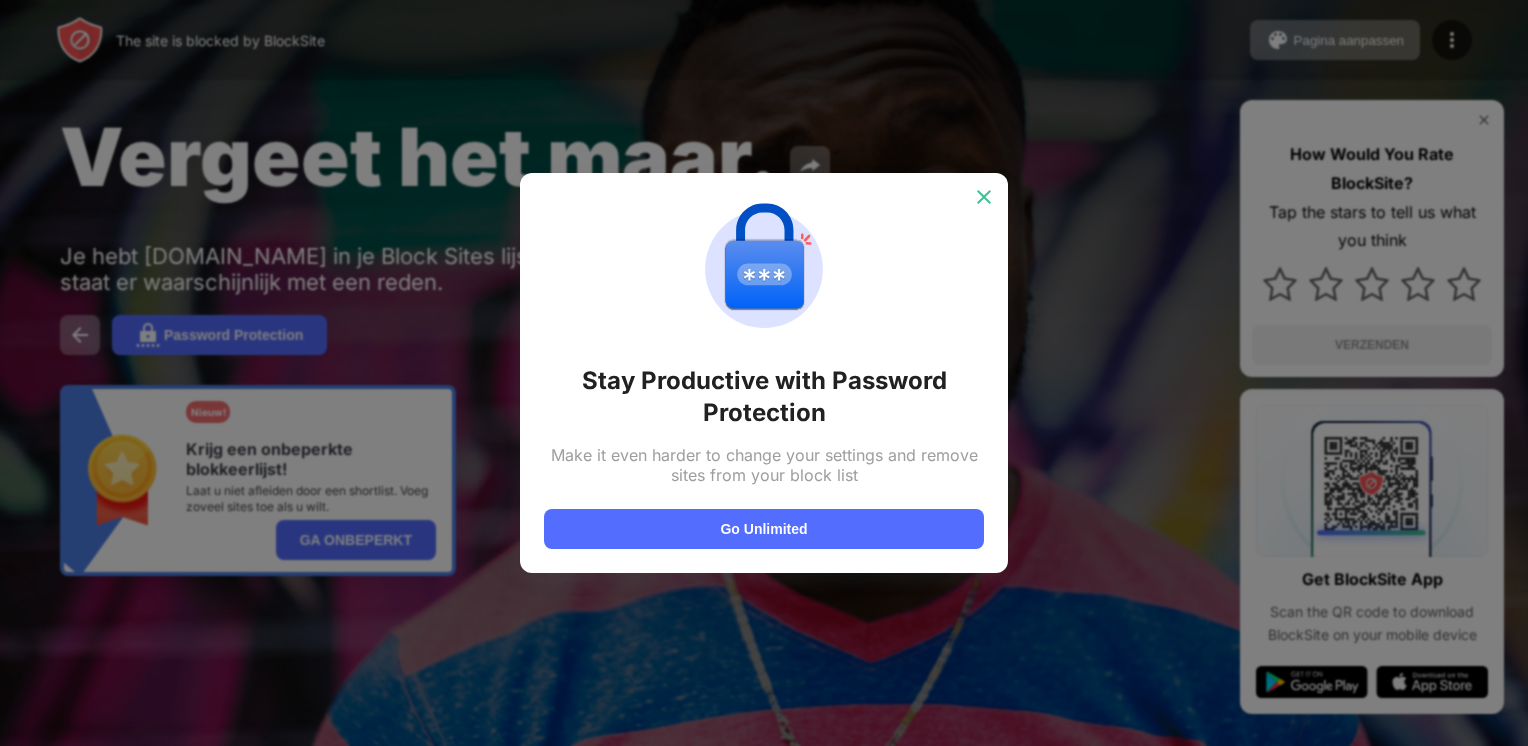 click at bounding box center [984, 197] 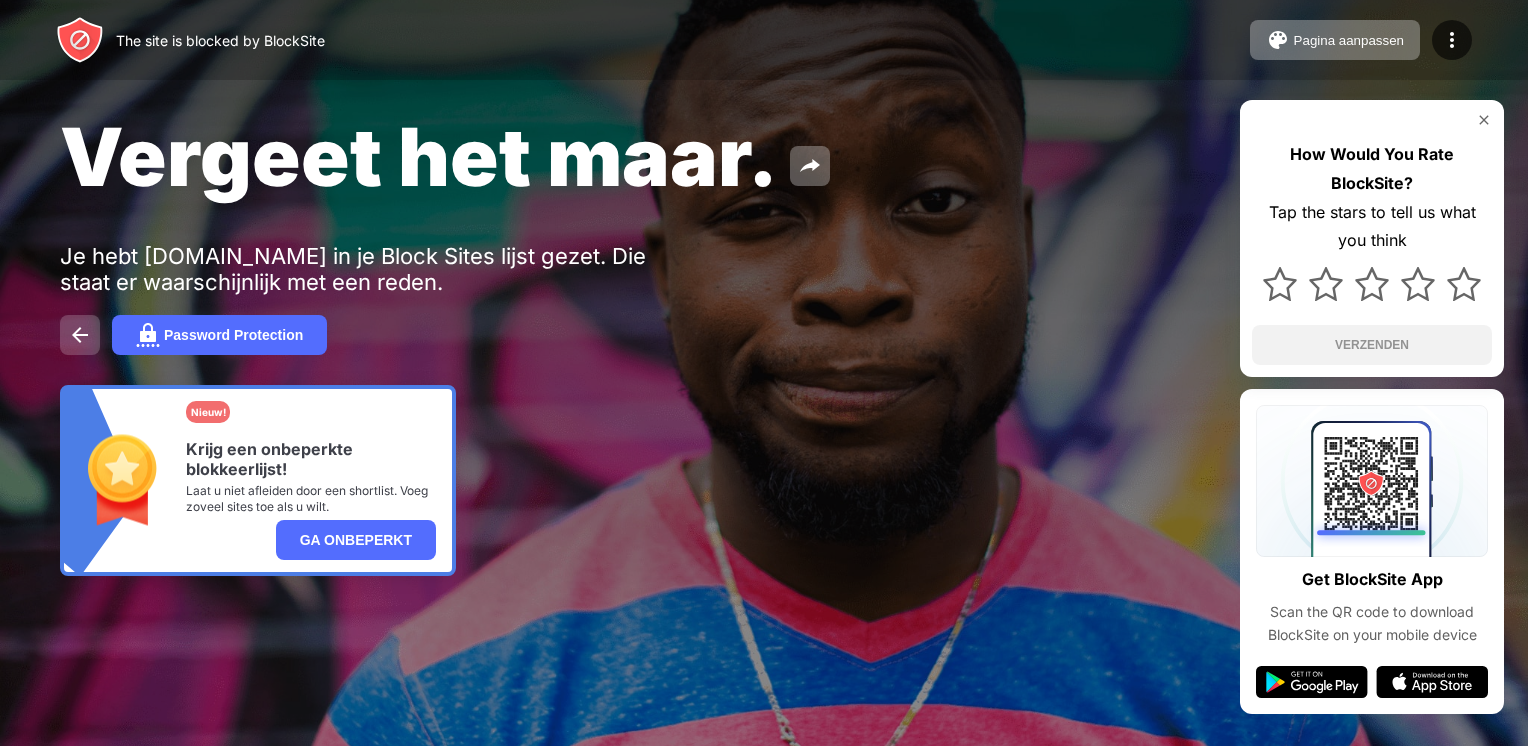 click at bounding box center (80, 335) 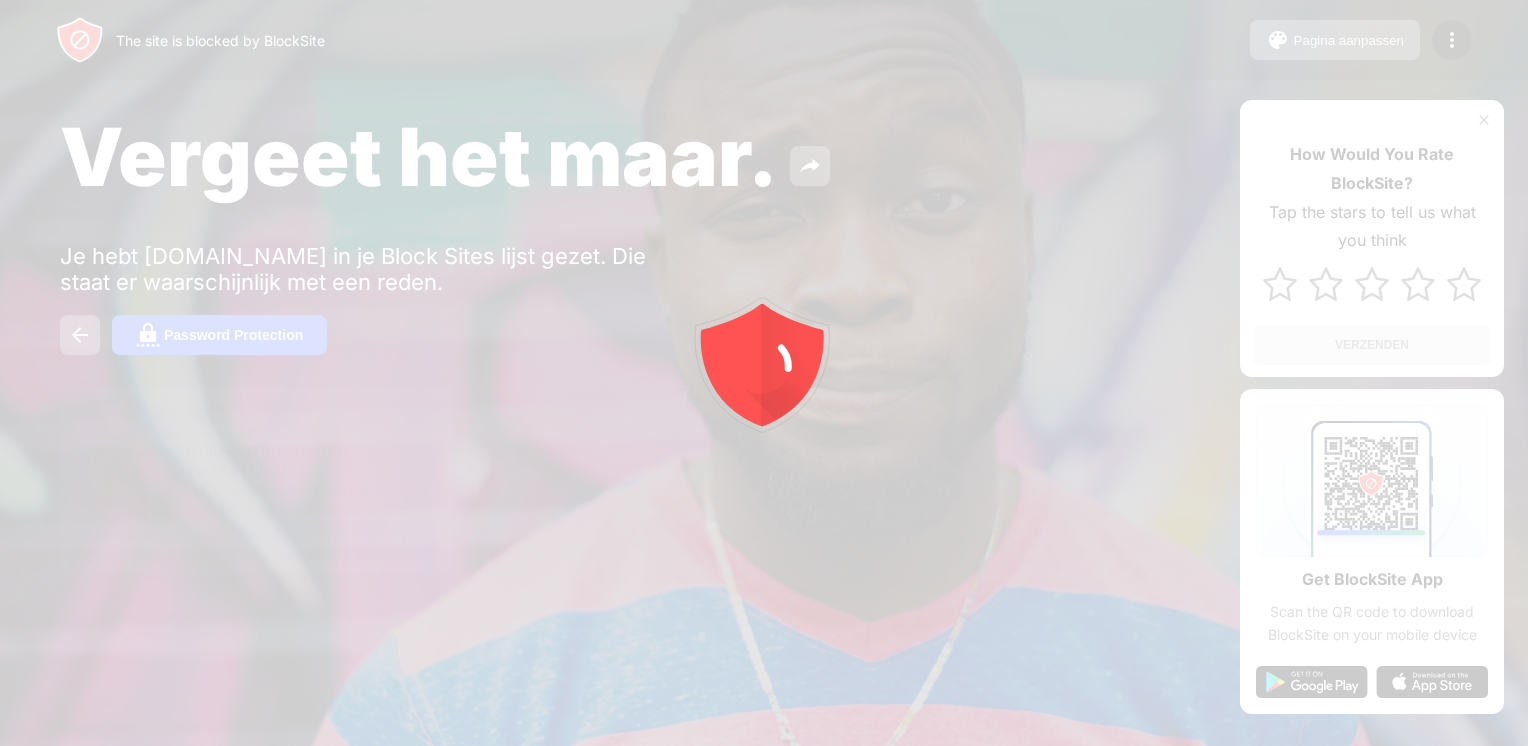 scroll, scrollTop: 0, scrollLeft: 0, axis: both 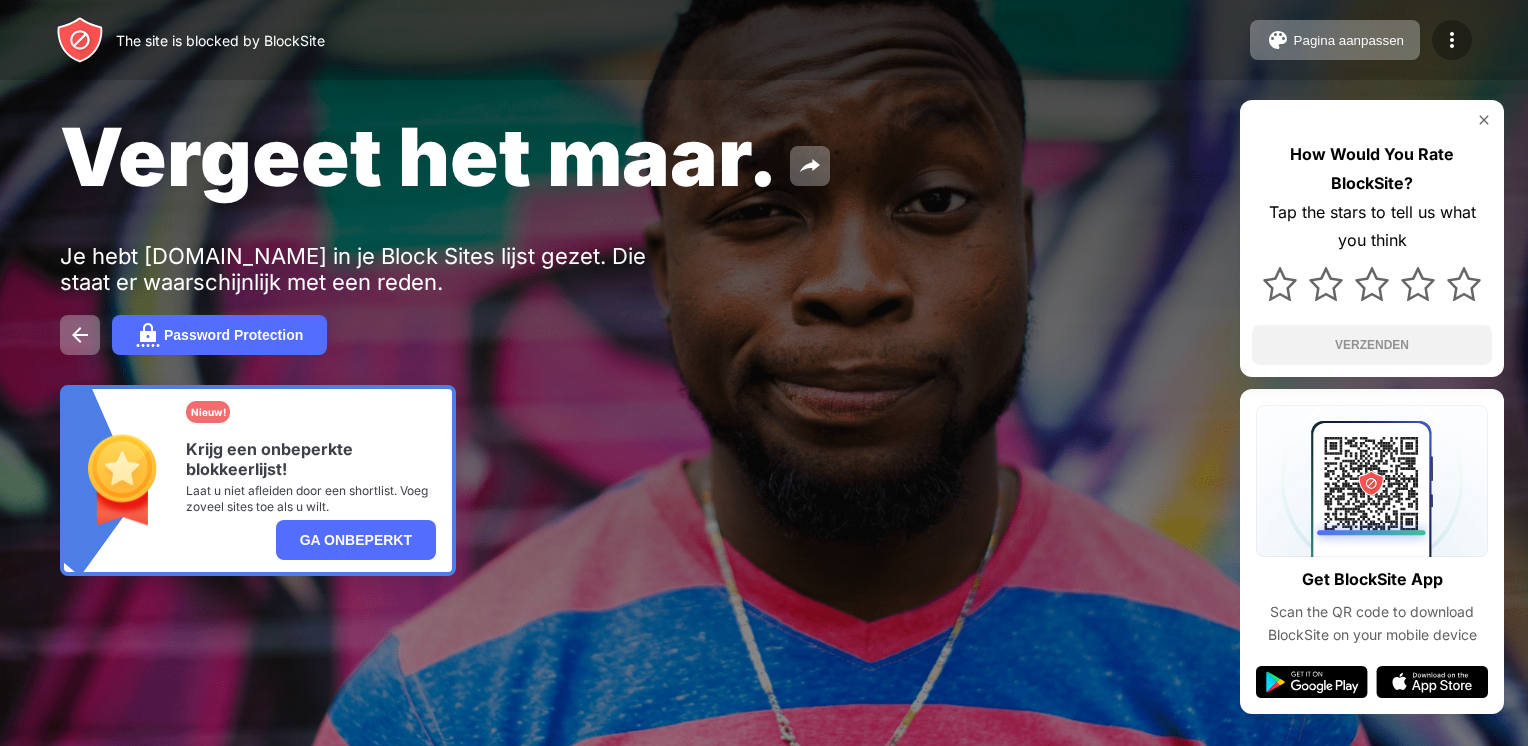 click at bounding box center [1452, 40] 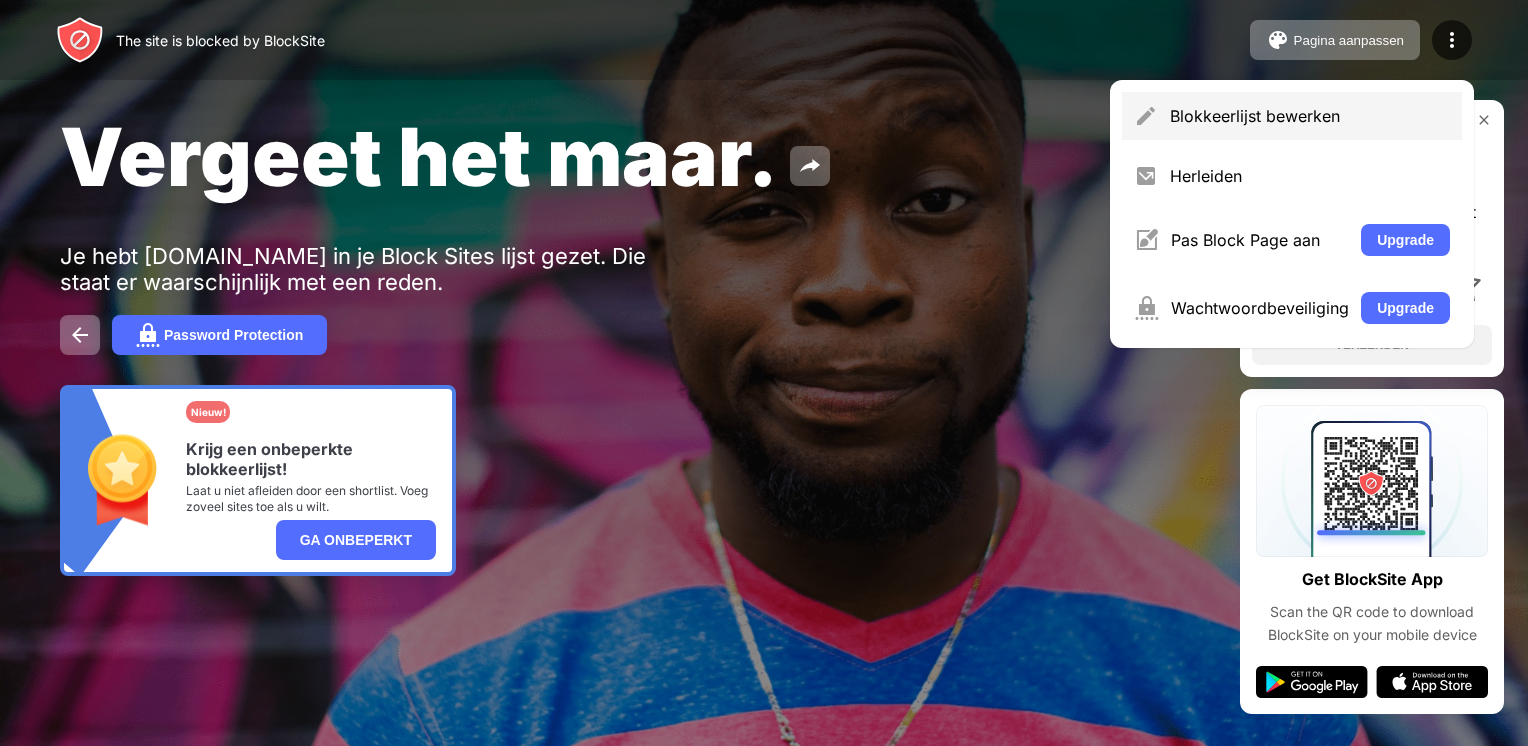 click on "Blokkeerlijst bewerken" at bounding box center (1292, 116) 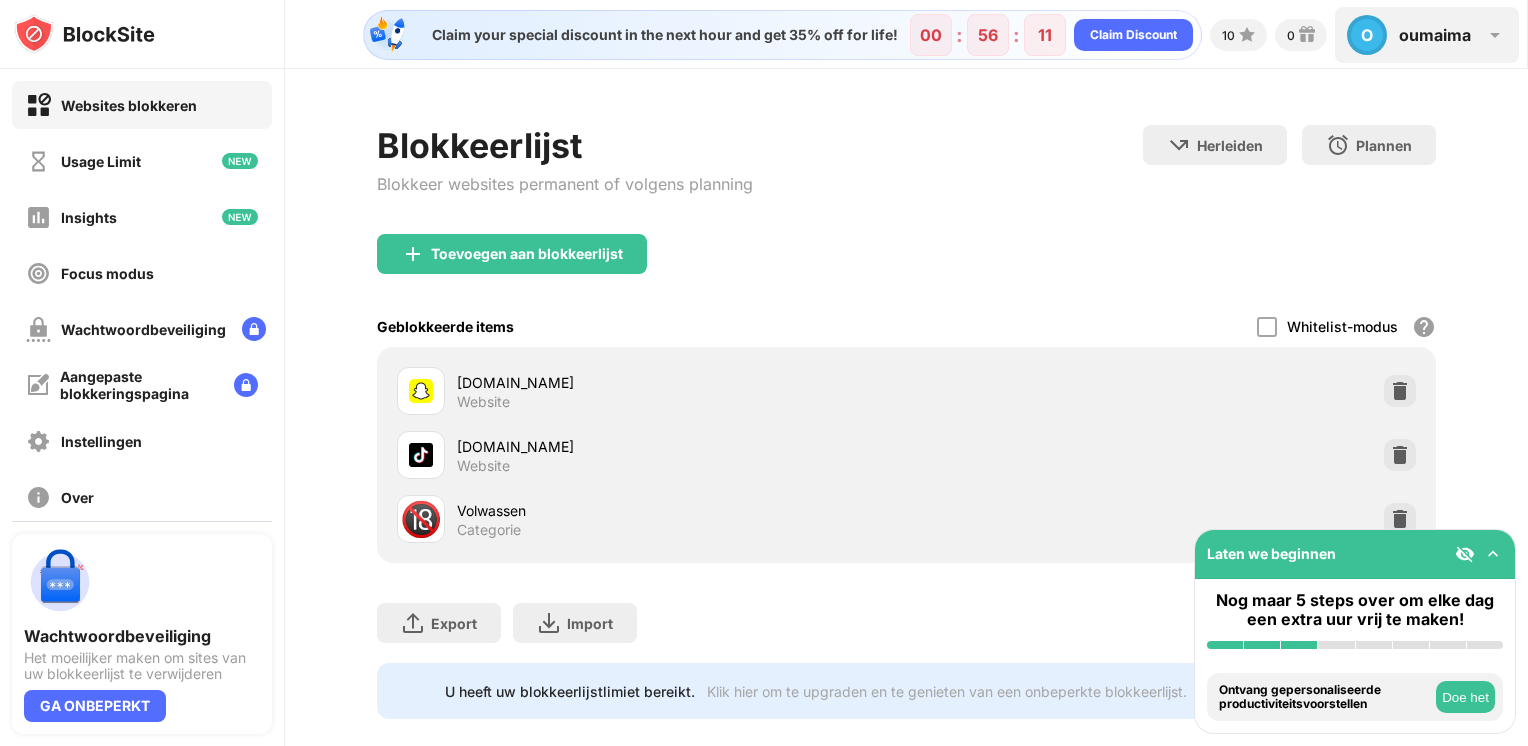 click on "O" at bounding box center (1367, 35) 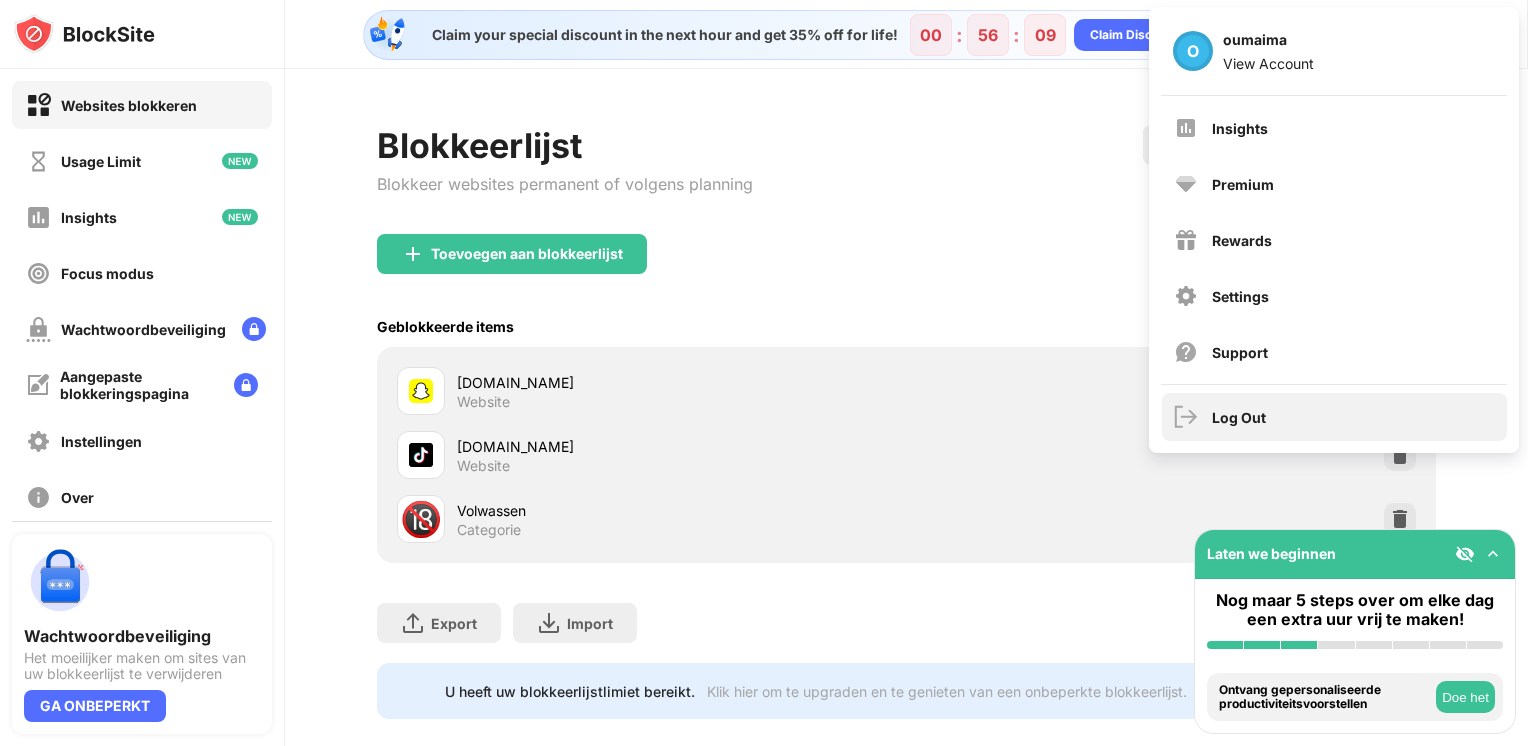 click at bounding box center [1186, 417] 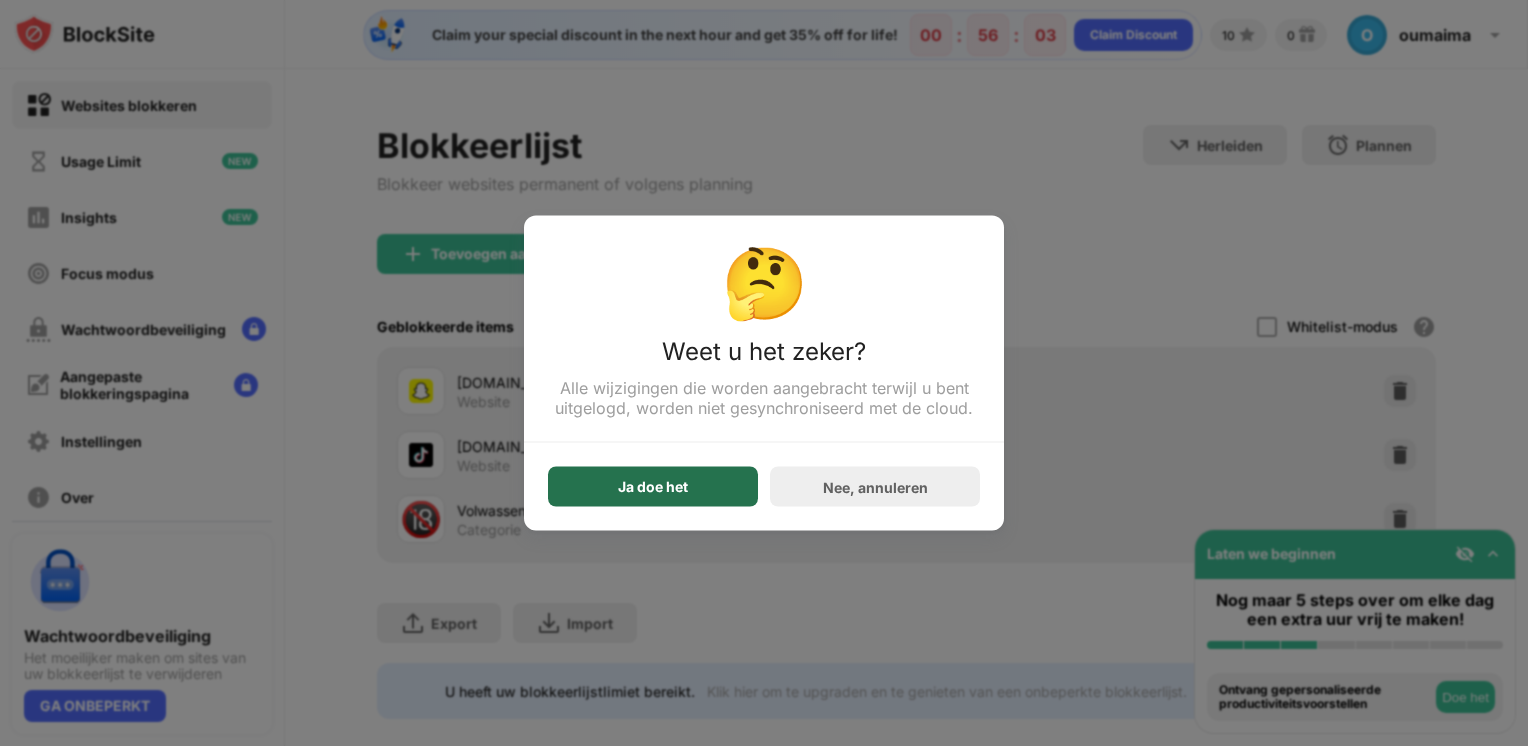 click on "Ja doe het" at bounding box center [653, 487] 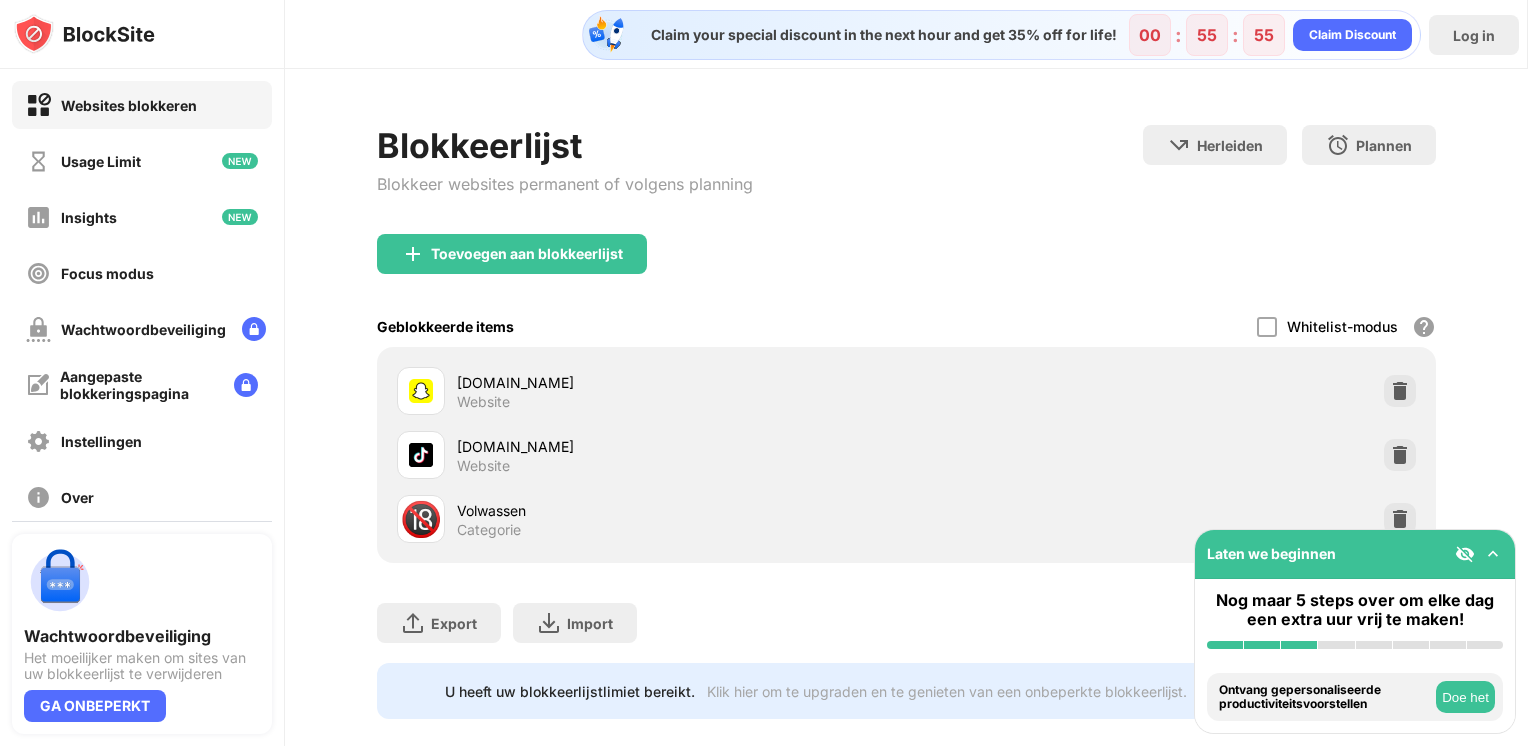 scroll, scrollTop: 42, scrollLeft: 0, axis: vertical 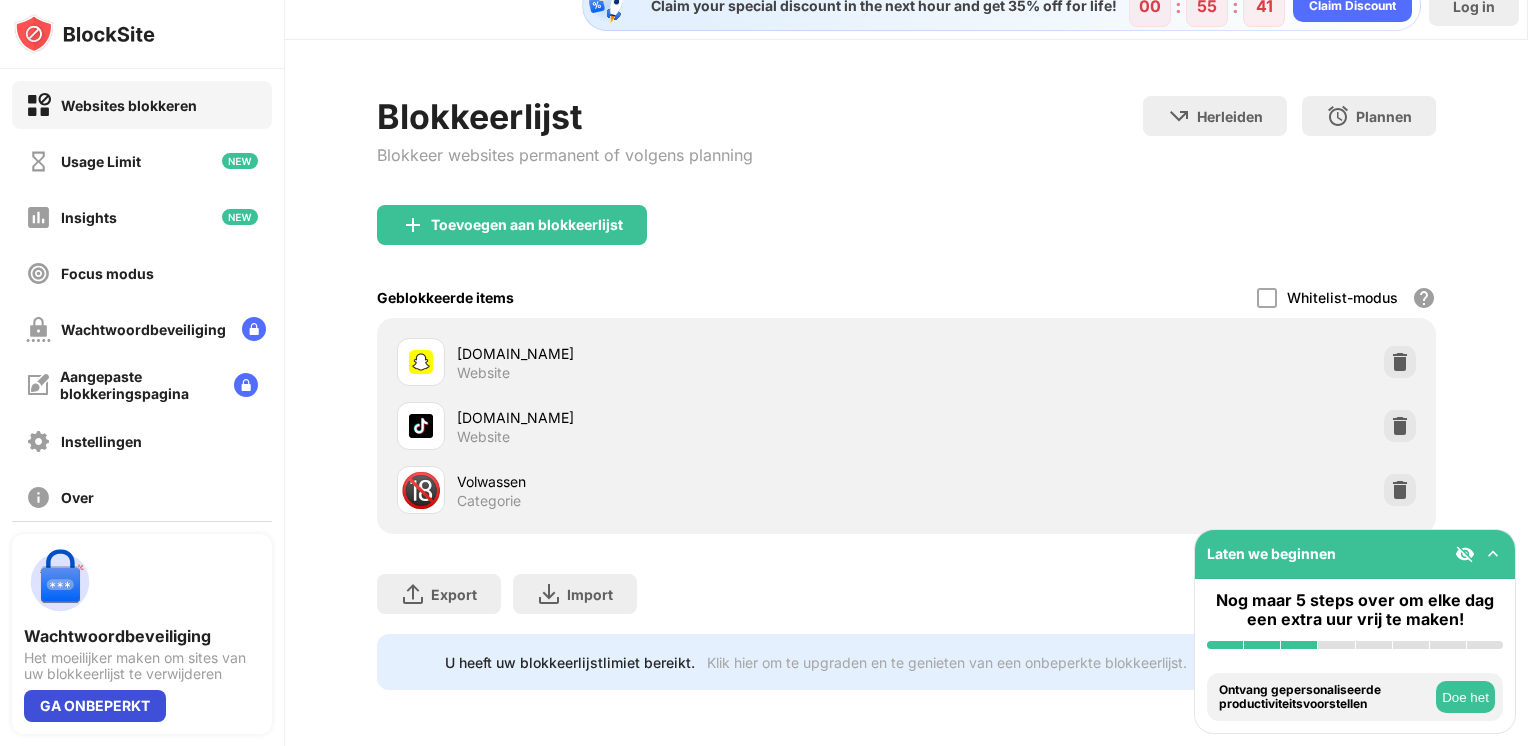 click on "GA ONBEPERKT" at bounding box center [95, 706] 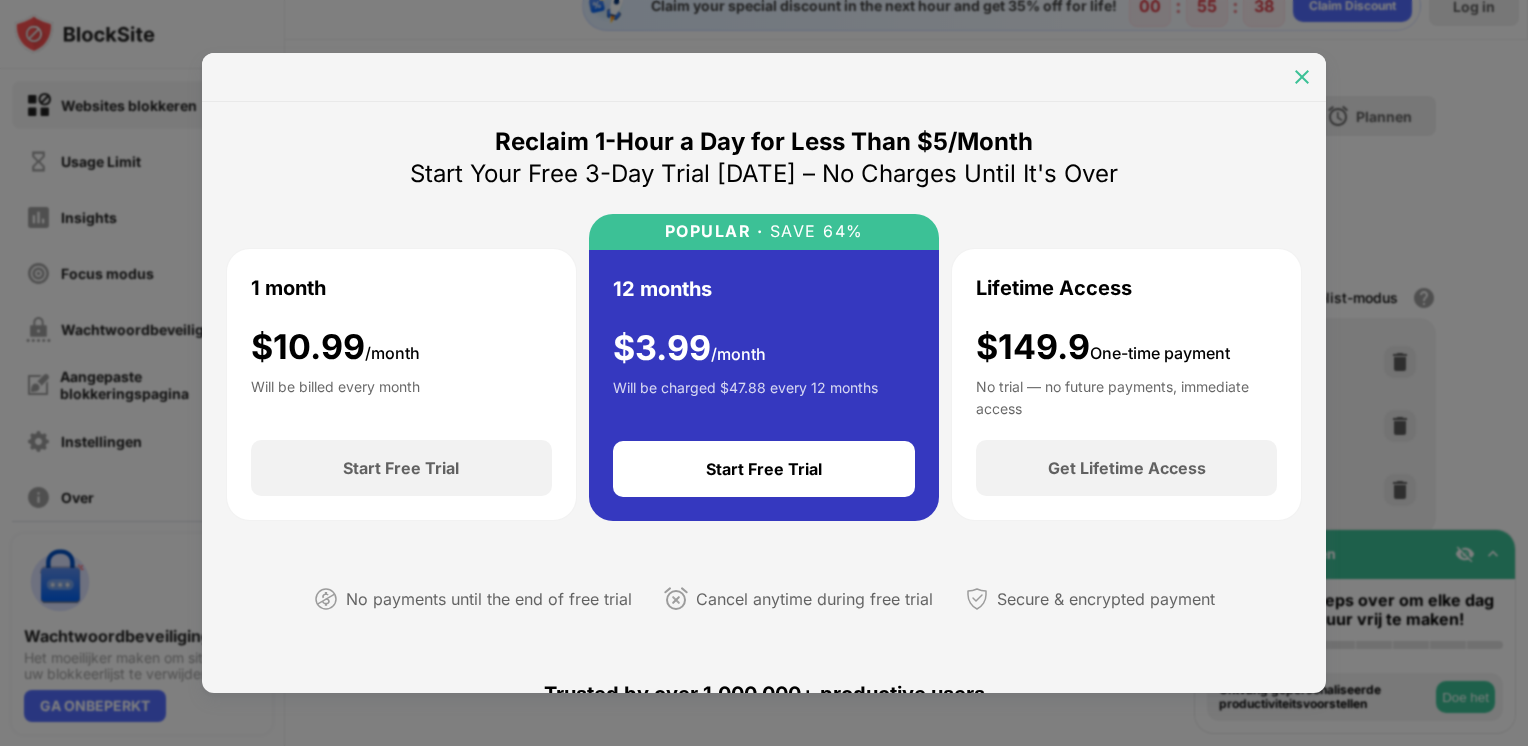 click at bounding box center (1302, 77) 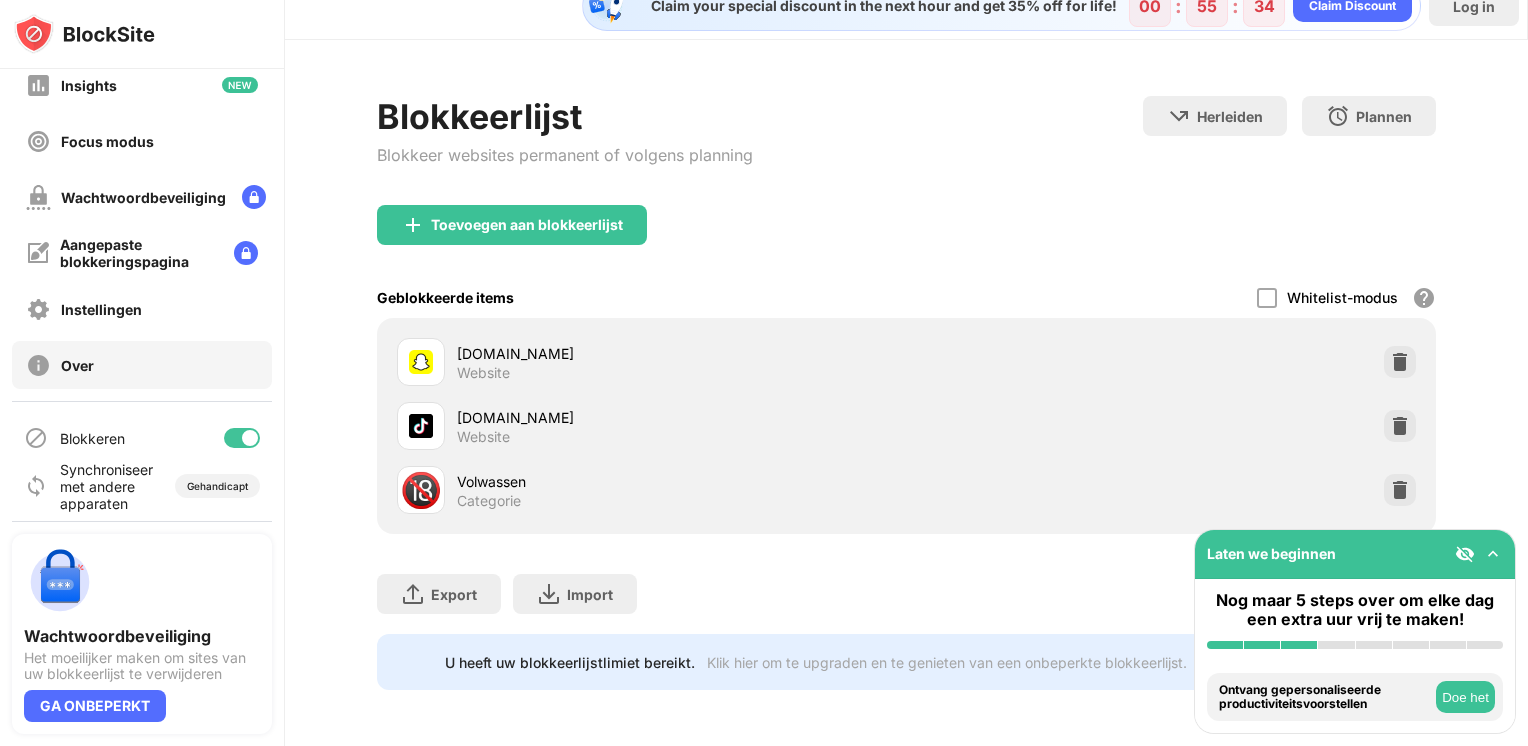 scroll, scrollTop: 0, scrollLeft: 0, axis: both 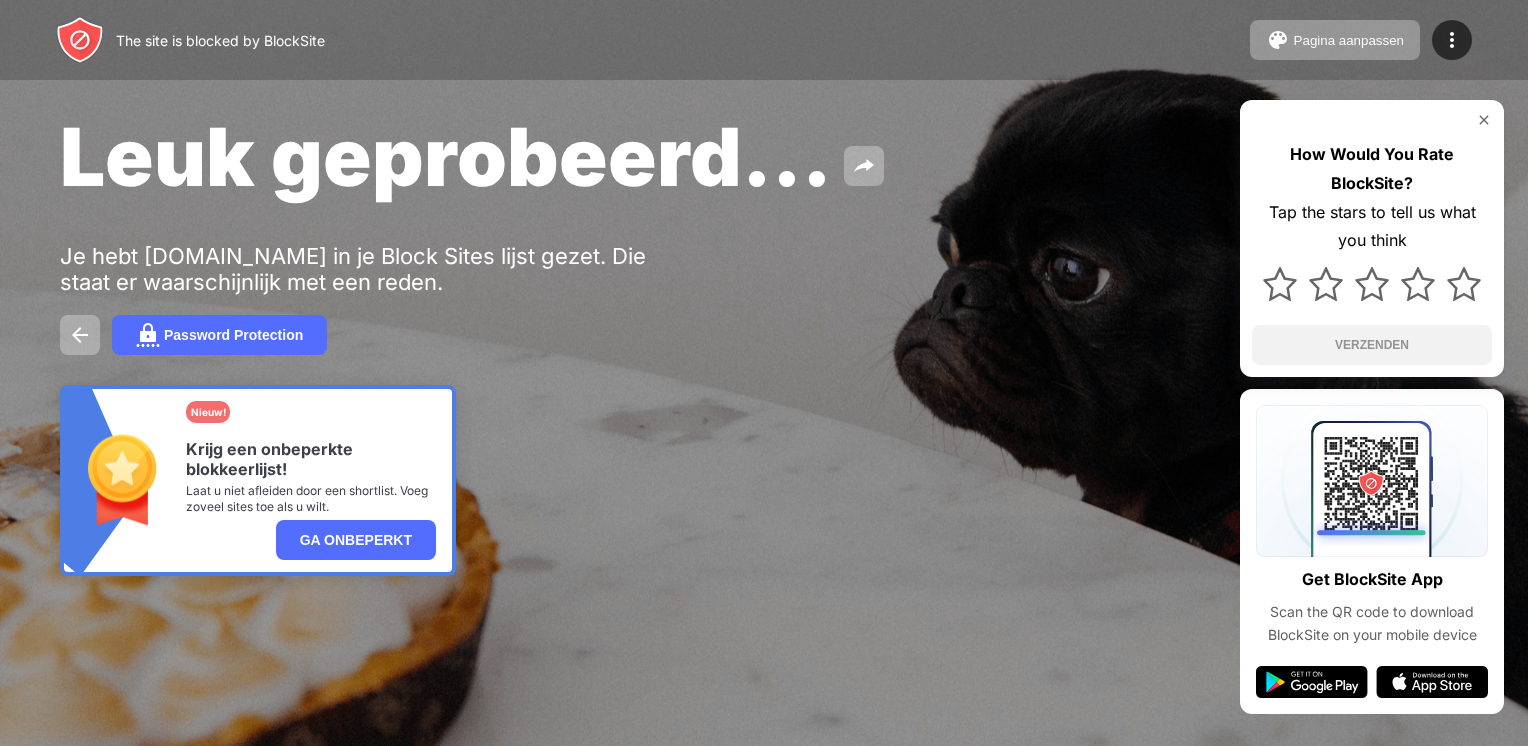 click on "Leuk geprobeerd... Je hebt snapchat.com in je Block Sites lijst gezet. Die staat er waarschijnlijk met een reden. Password Protection Nieuw! Krijg een onbeperkte blokkeerlijst! Laat u niet afleiden door een shortlist. Voeg zoveel sites toe als u wilt. GA ONBEPERKT How Would You Rate BlockSite? Tap the stars to tell us what you think VERZENDEN" at bounding box center [764, 342] 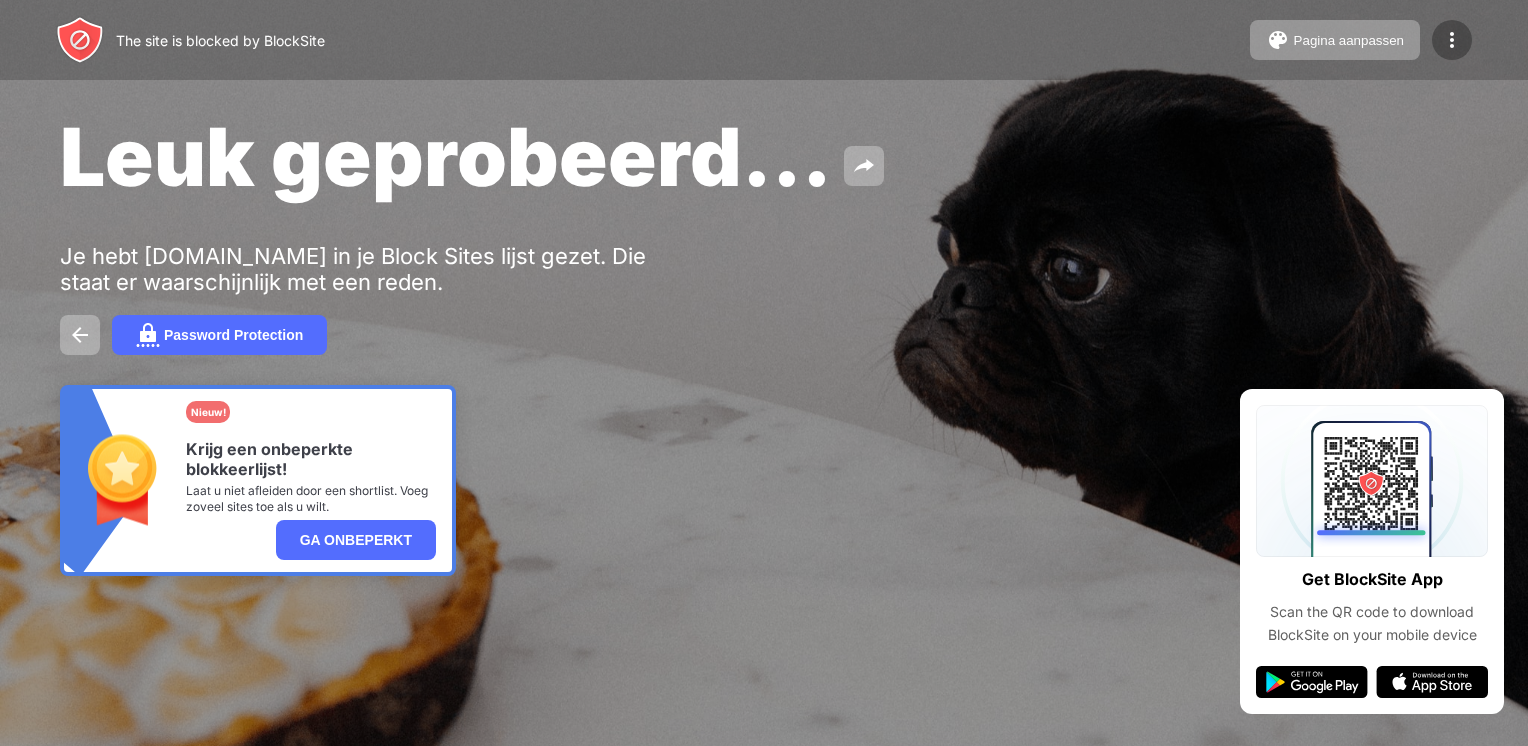 click at bounding box center (1452, 40) 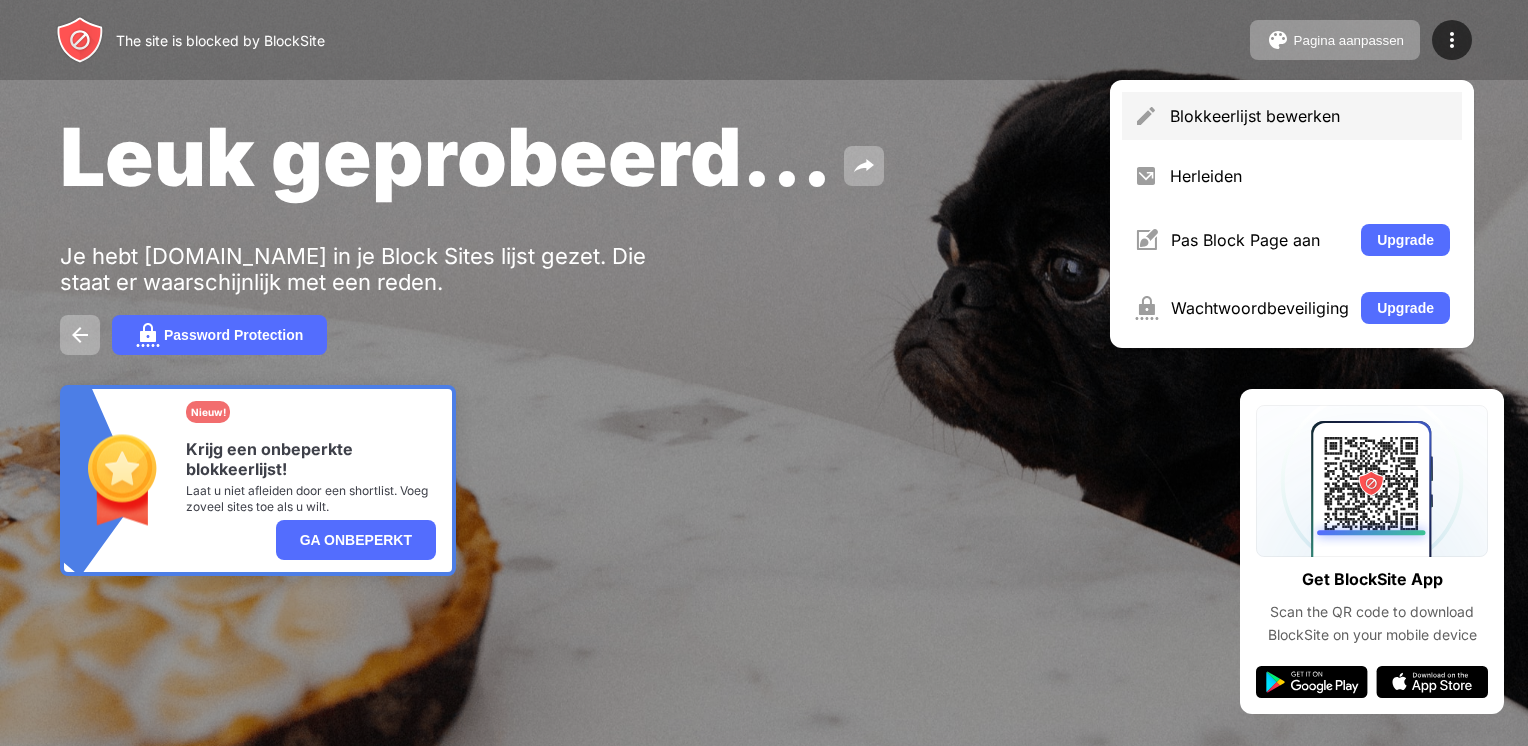 click on "Blokkeerlijst bewerken" at bounding box center [1310, 116] 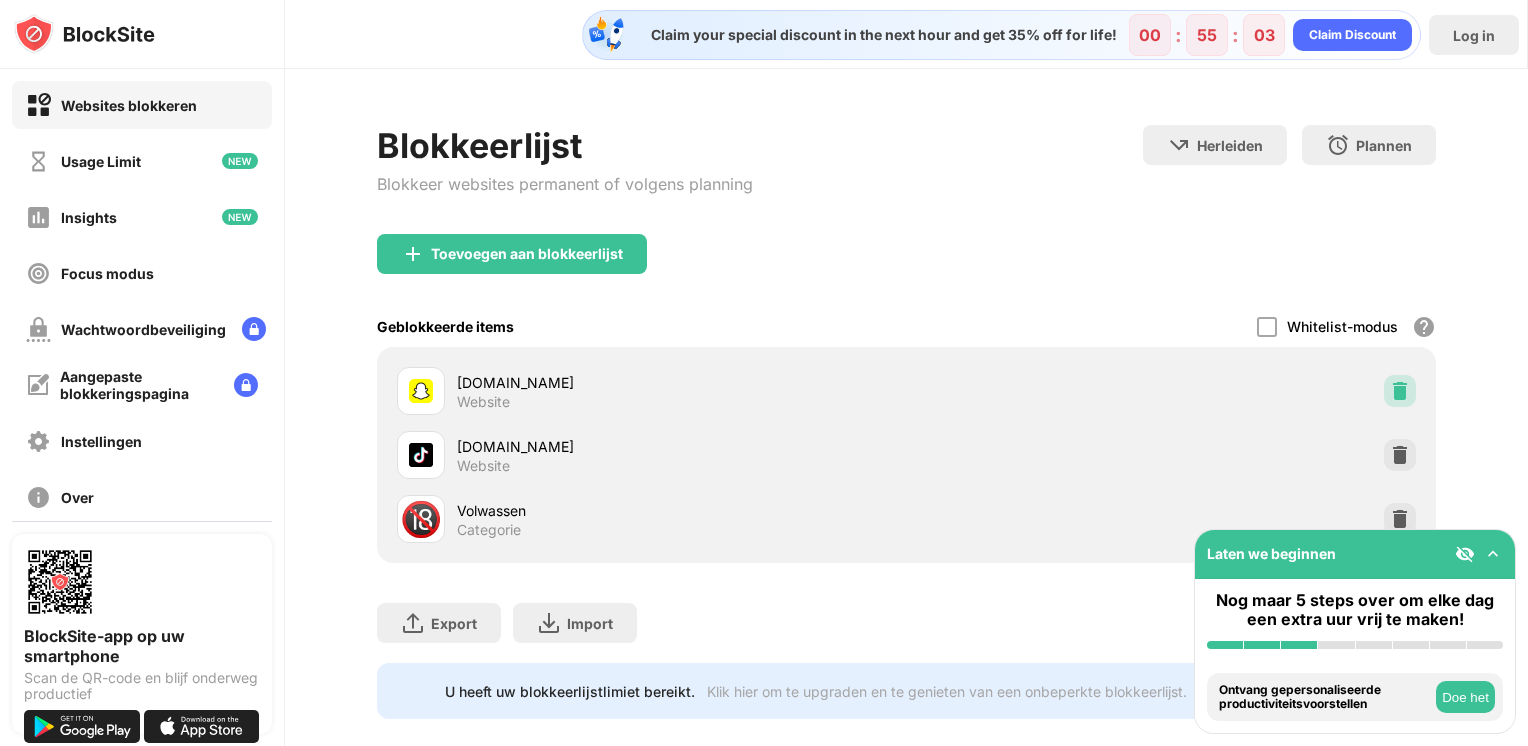 click at bounding box center [1400, 391] 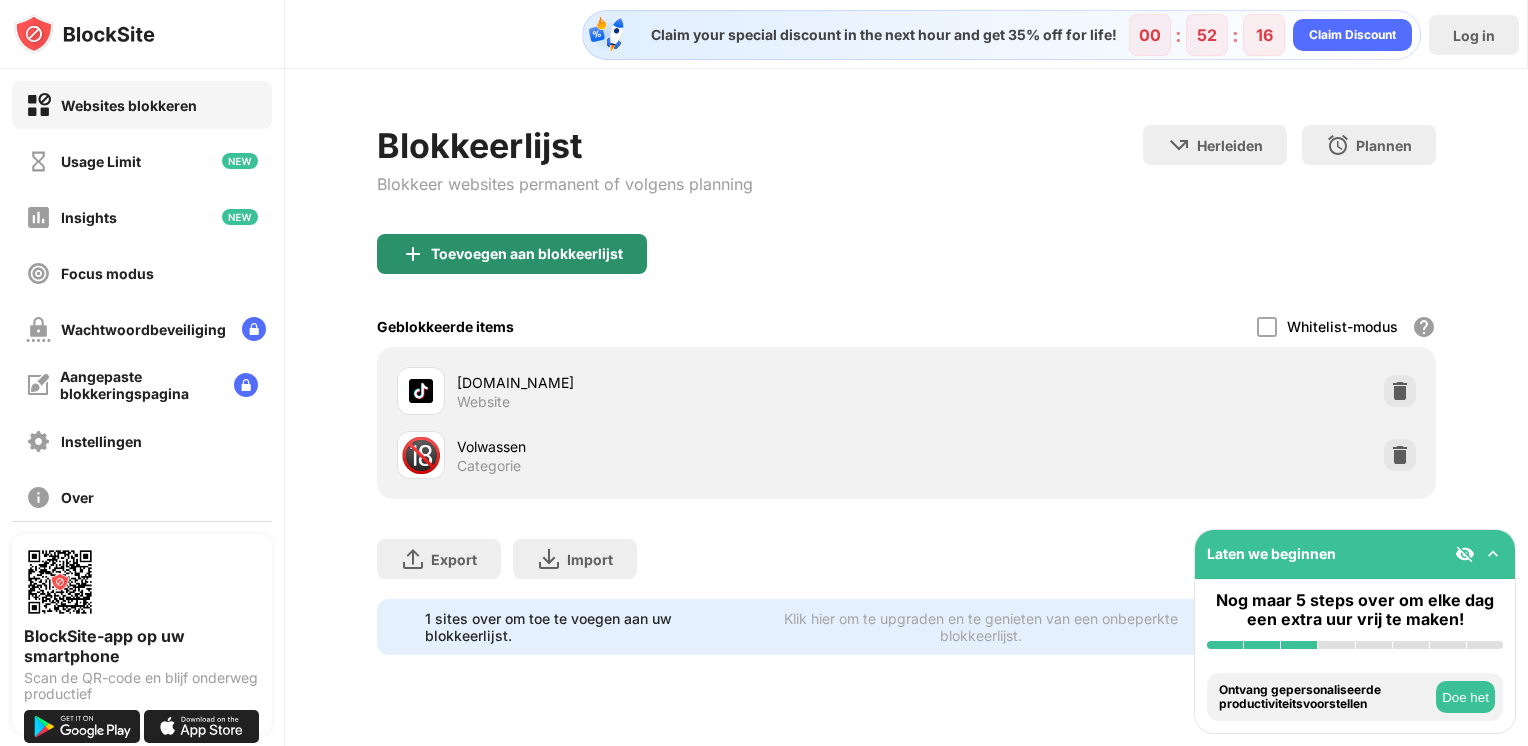 click on "Toevoegen aan blokkeerlijst" at bounding box center [512, 254] 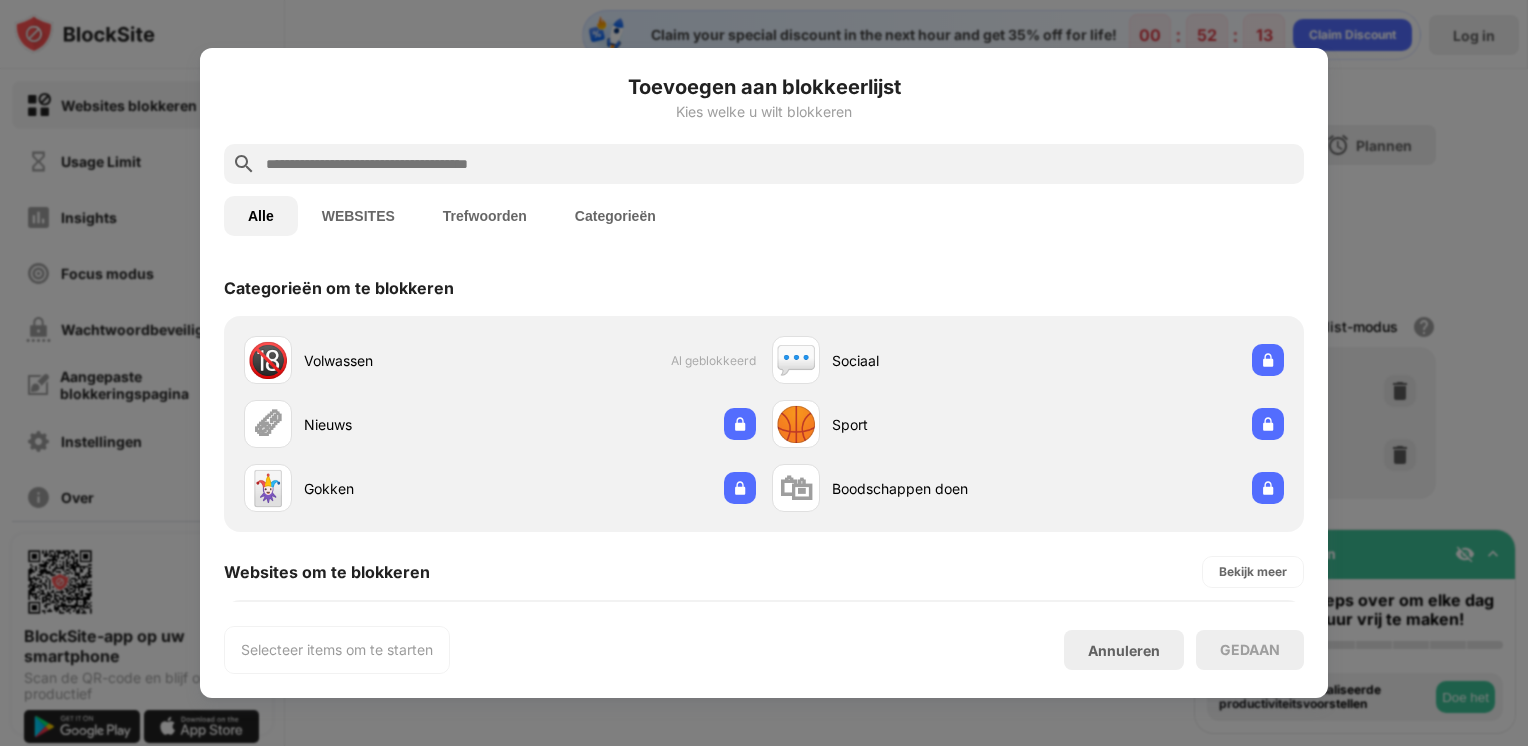 click at bounding box center (764, 164) 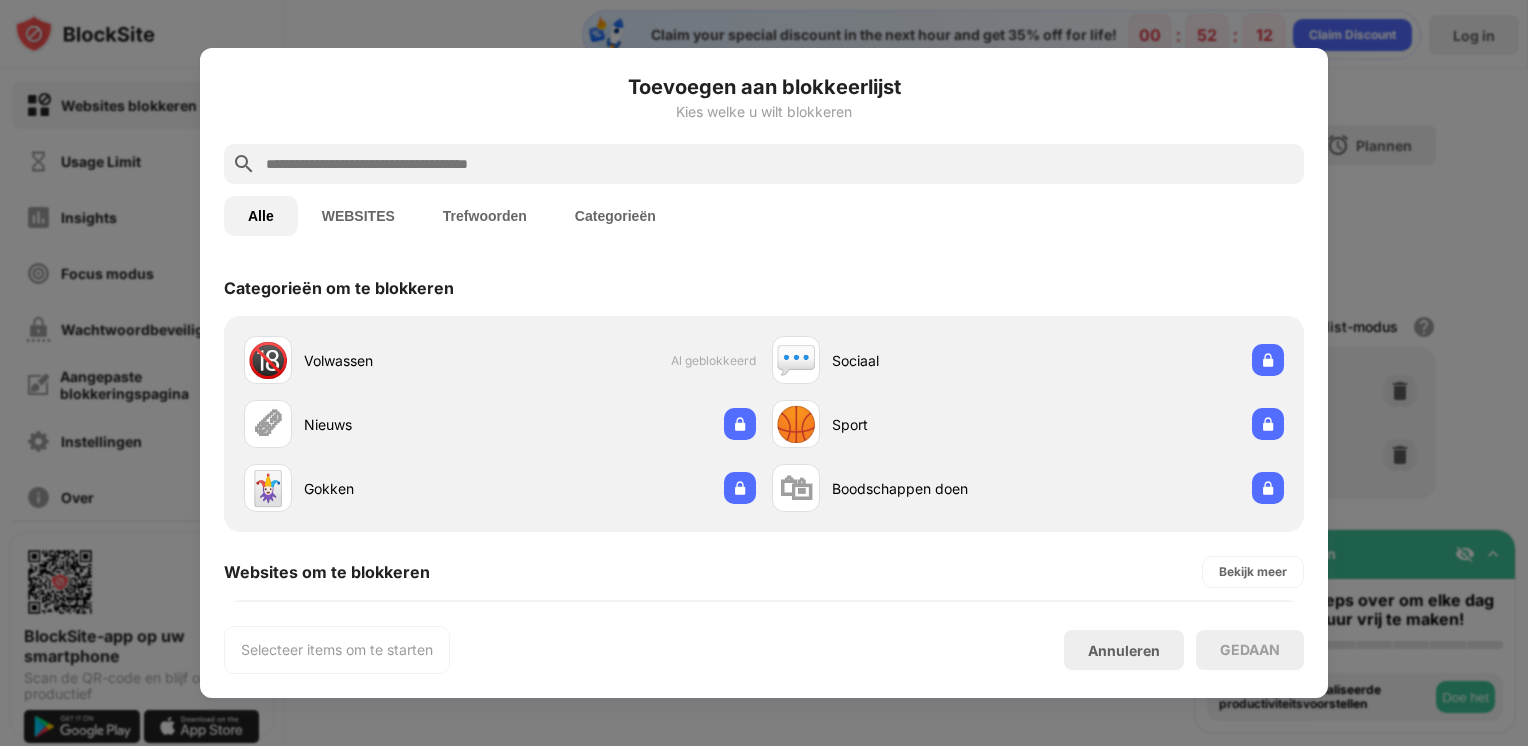 click at bounding box center (780, 164) 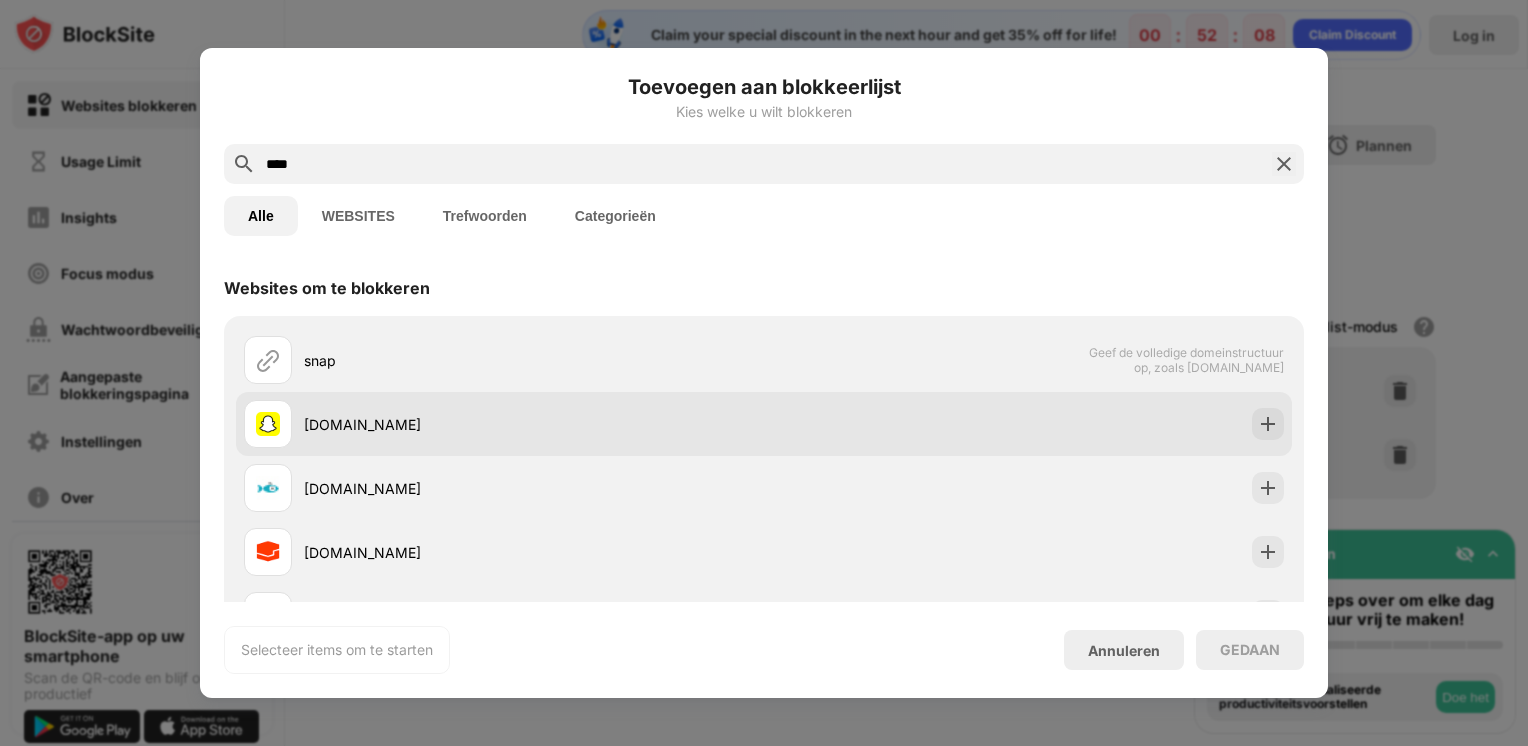 type on "****" 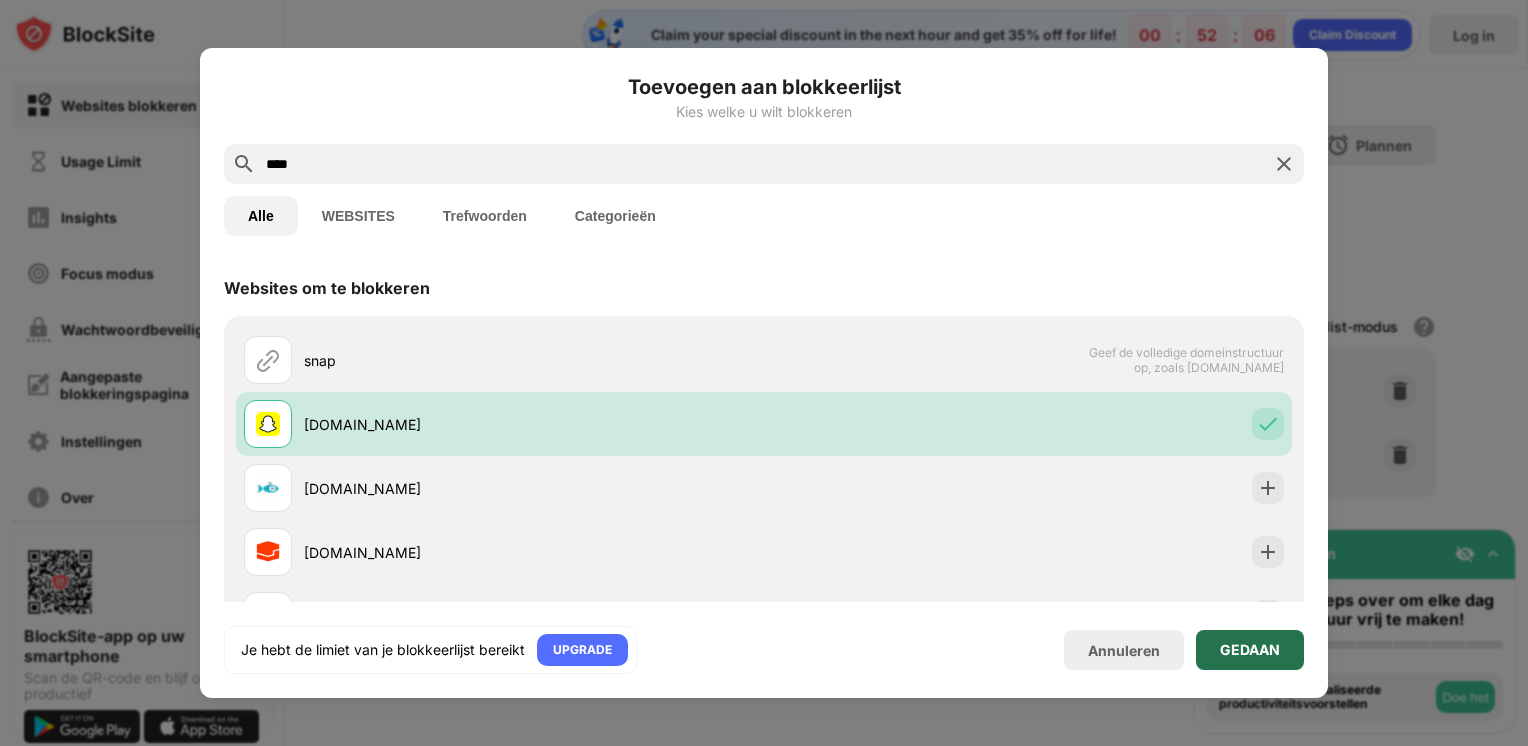 click on "GEDAAN" at bounding box center [1250, 650] 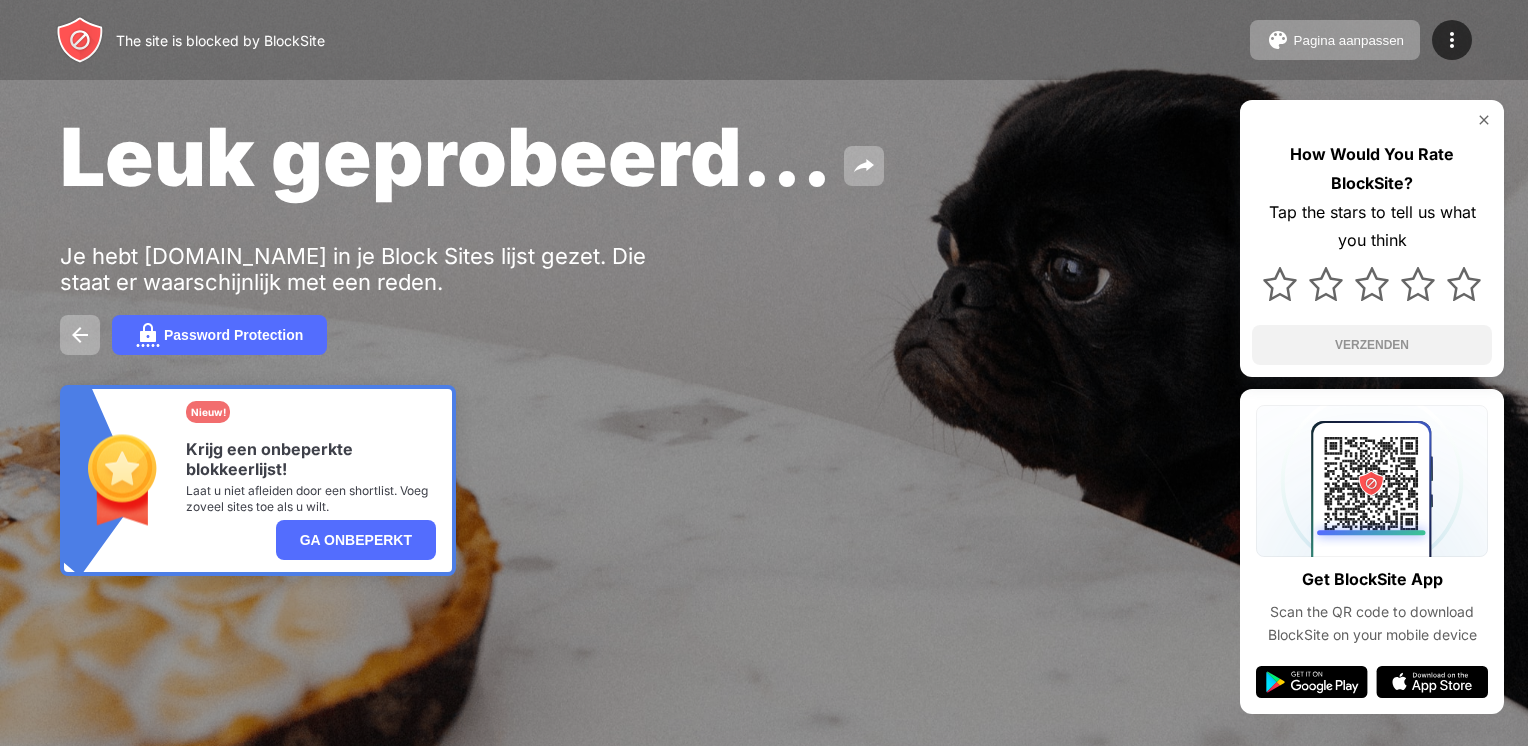 scroll, scrollTop: 0, scrollLeft: 0, axis: both 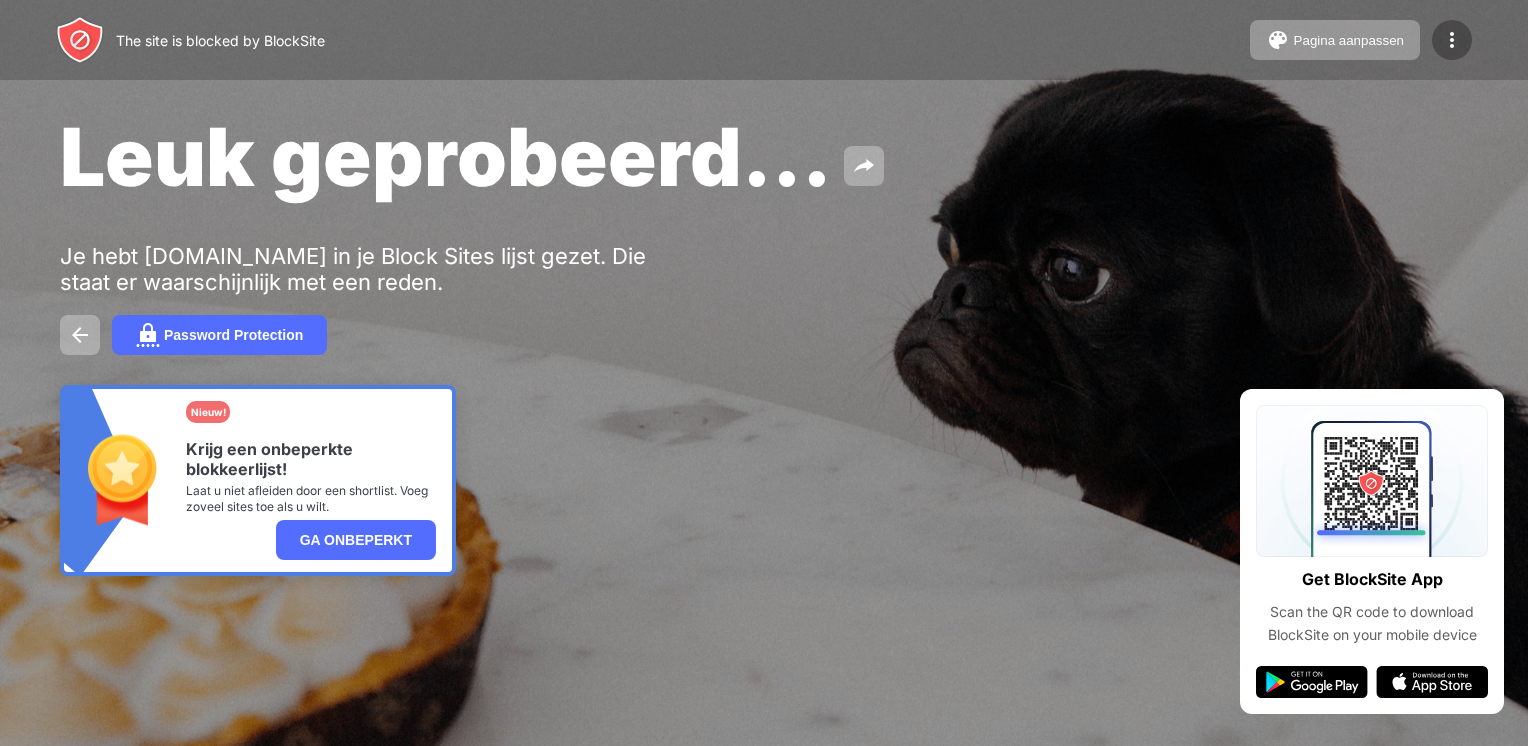 click at bounding box center [1452, 40] 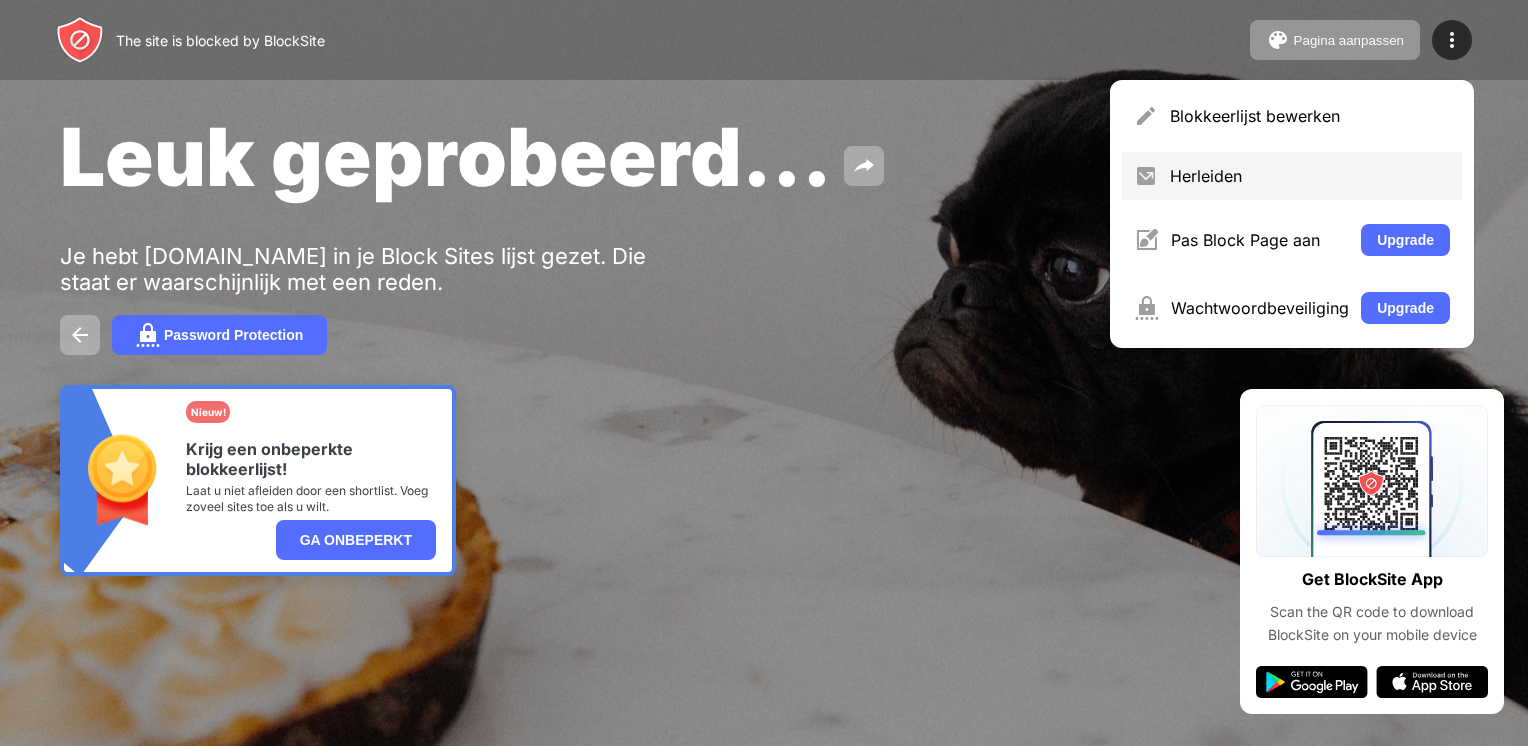 click on "Herleiden" at bounding box center (1310, 176) 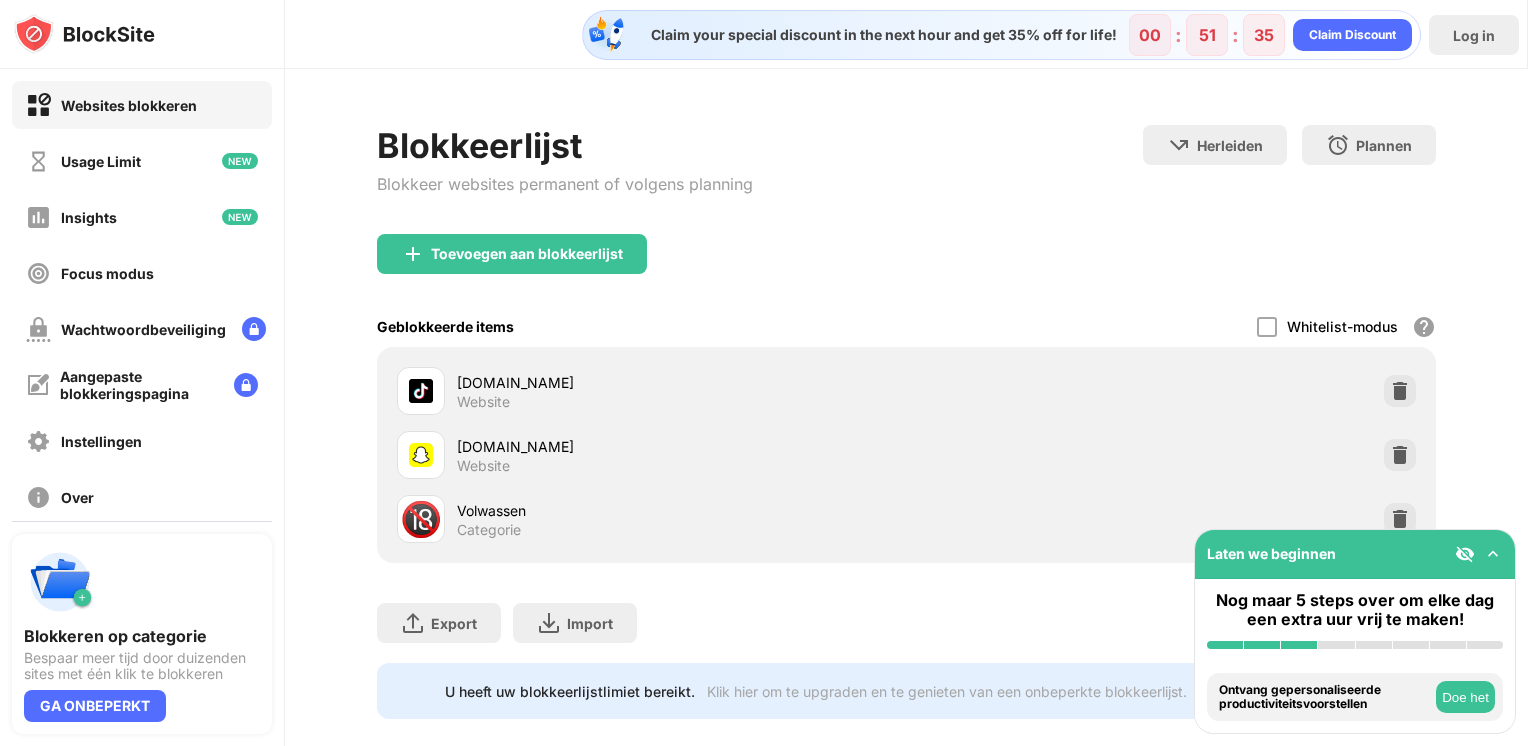 scroll, scrollTop: 42, scrollLeft: 0, axis: vertical 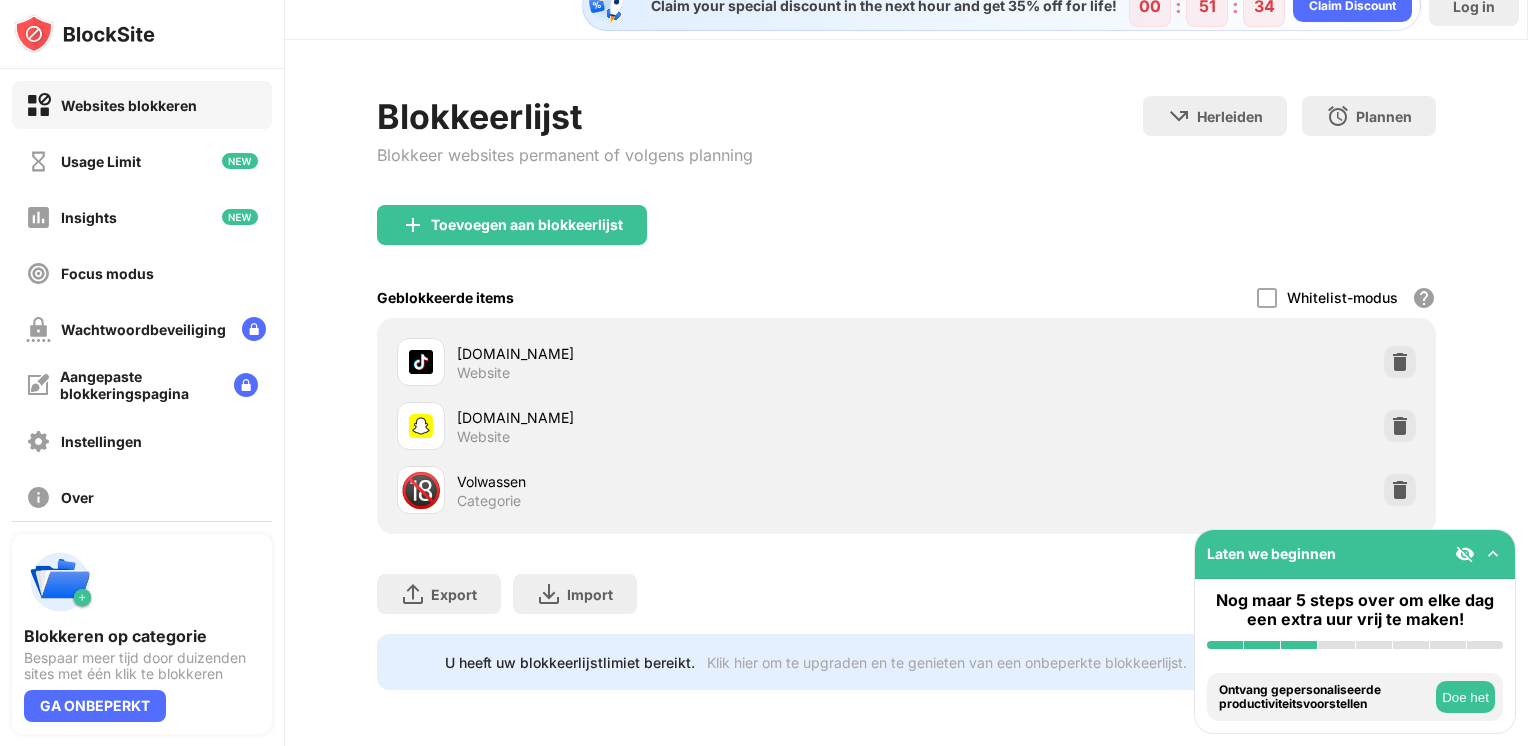 click on "Whitelist-modus" at bounding box center [1342, 297] 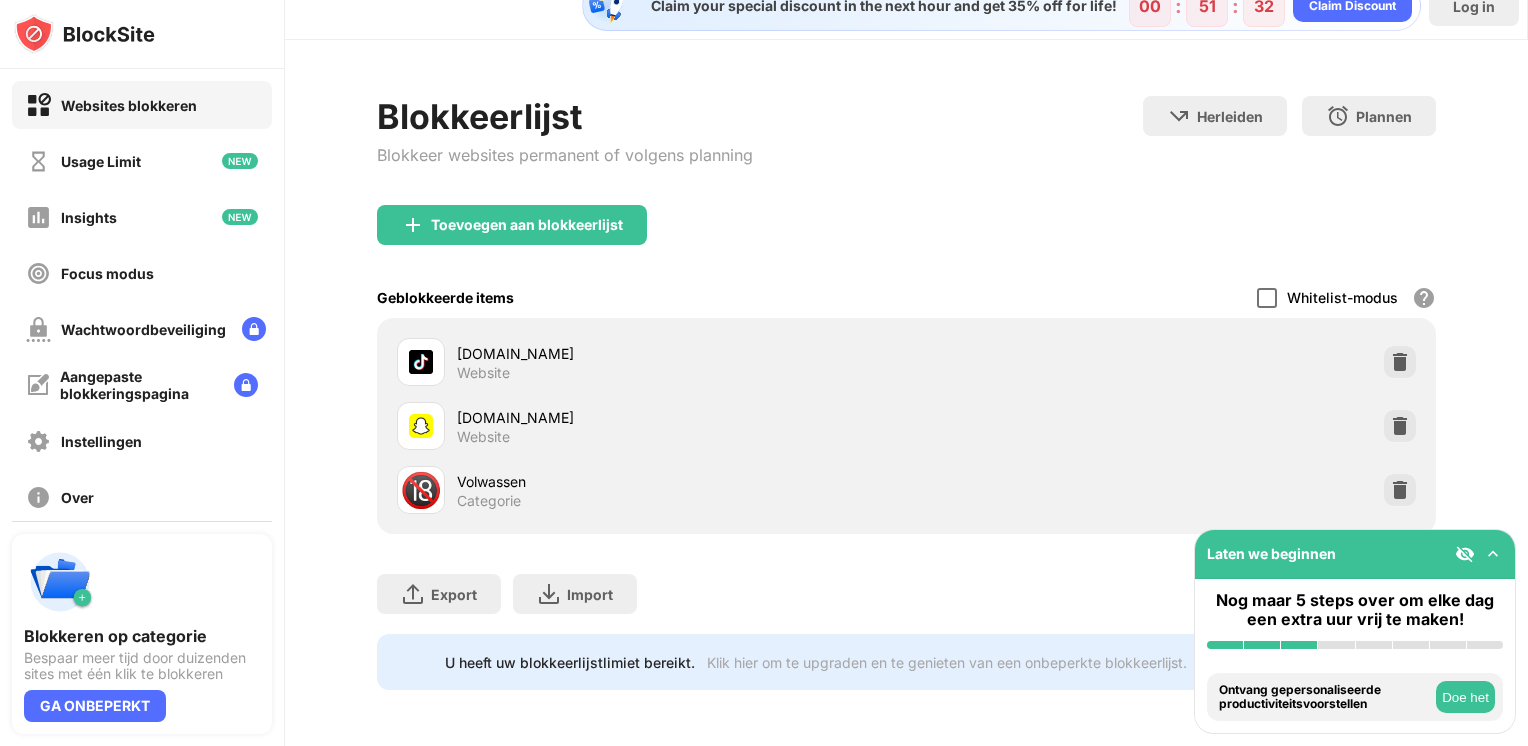 click at bounding box center (1267, 298) 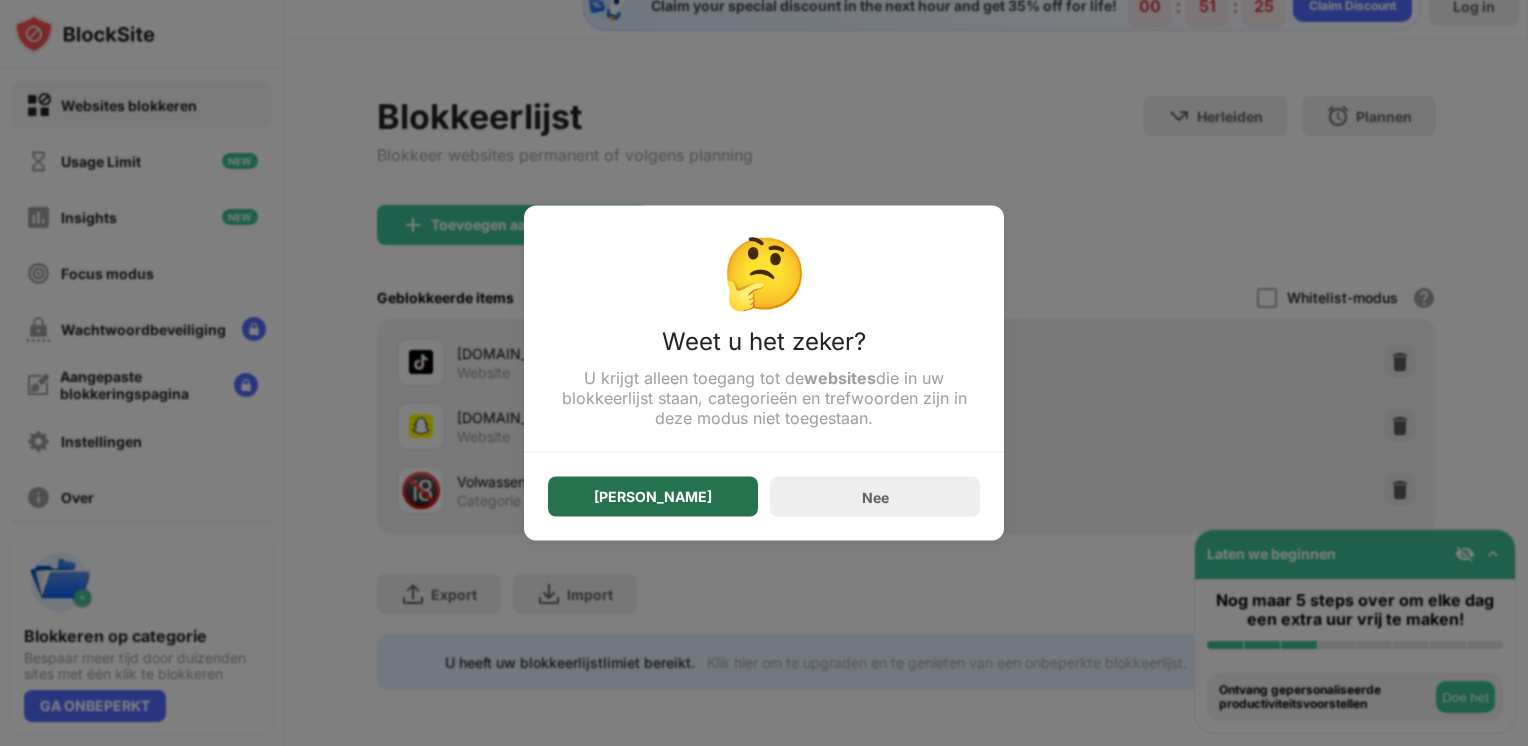 click on "Ja" at bounding box center [653, 497] 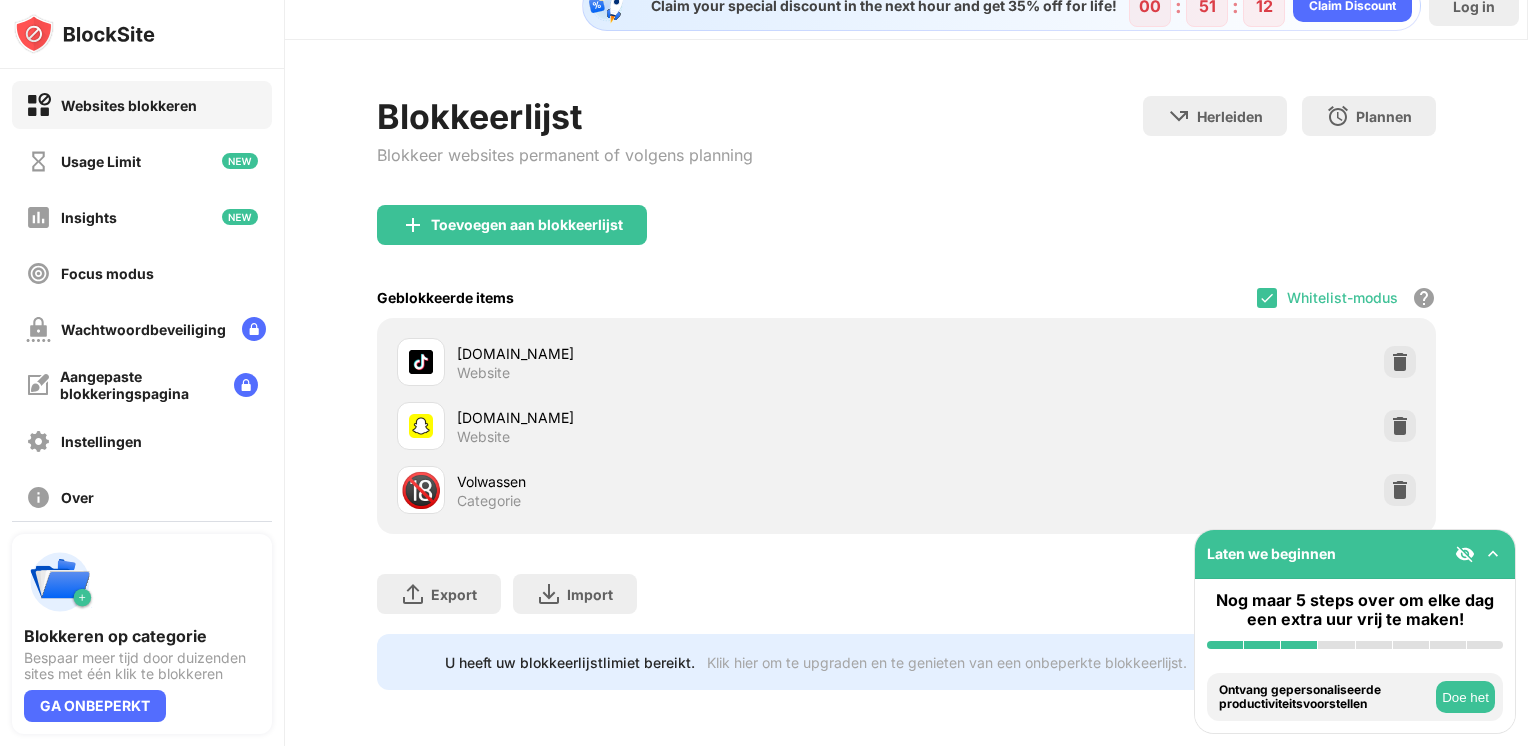 click on "Whitelist-modus Blokkeer alle websites behalve die op uw witte lijst. Whitelist-modus werkt alleen met URL's en bevat geen categorieën of trefwoorden." at bounding box center (1346, 297) 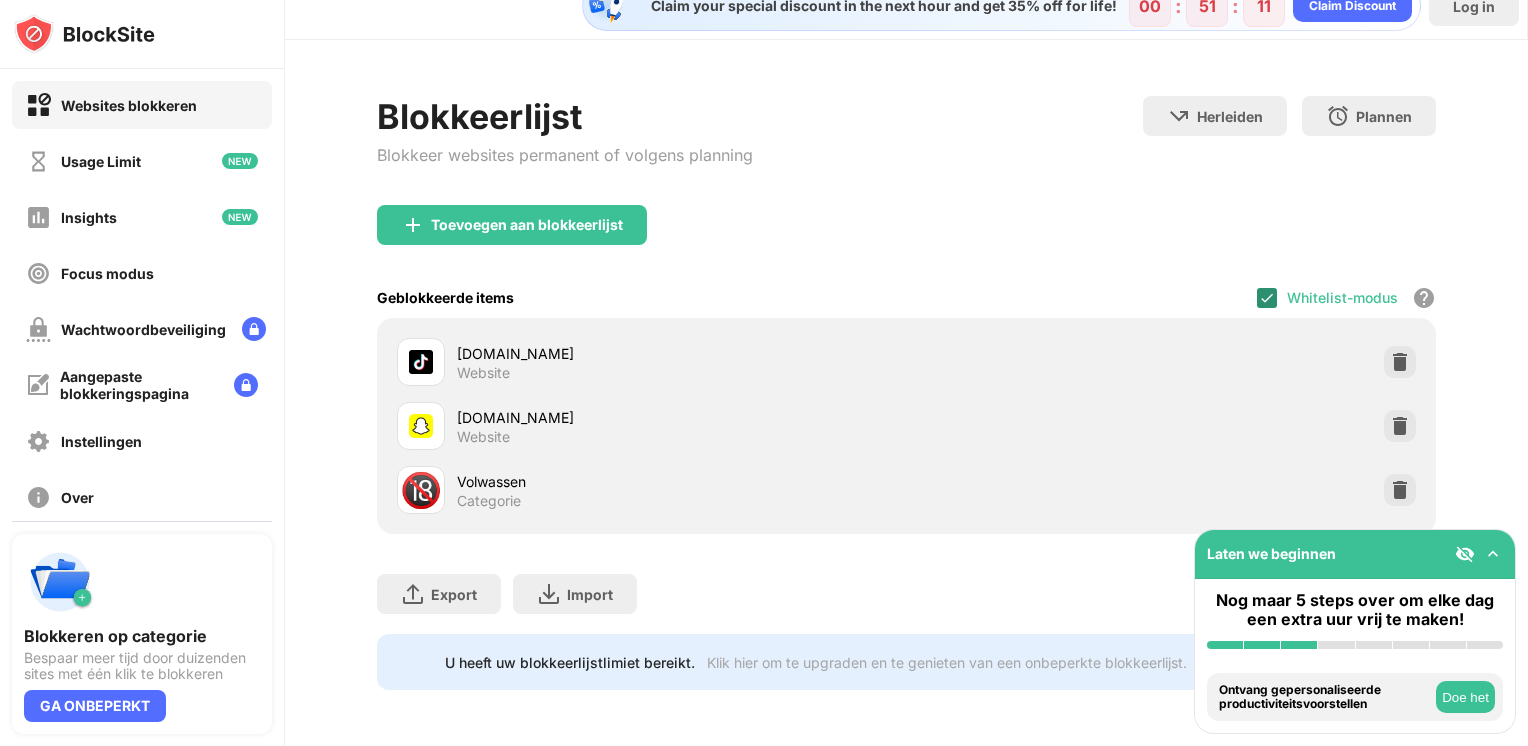 click at bounding box center [1267, 298] 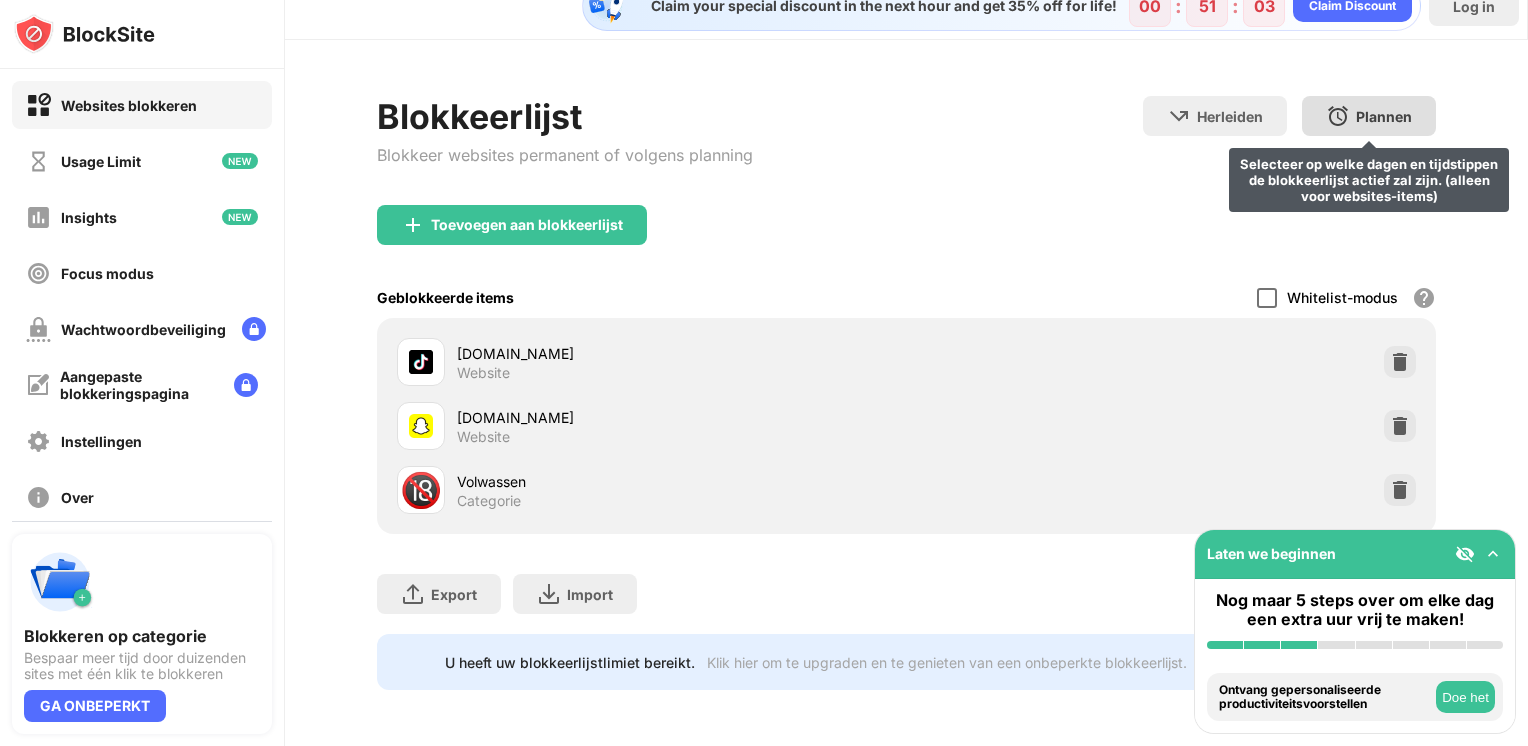 click at bounding box center [1338, 116] 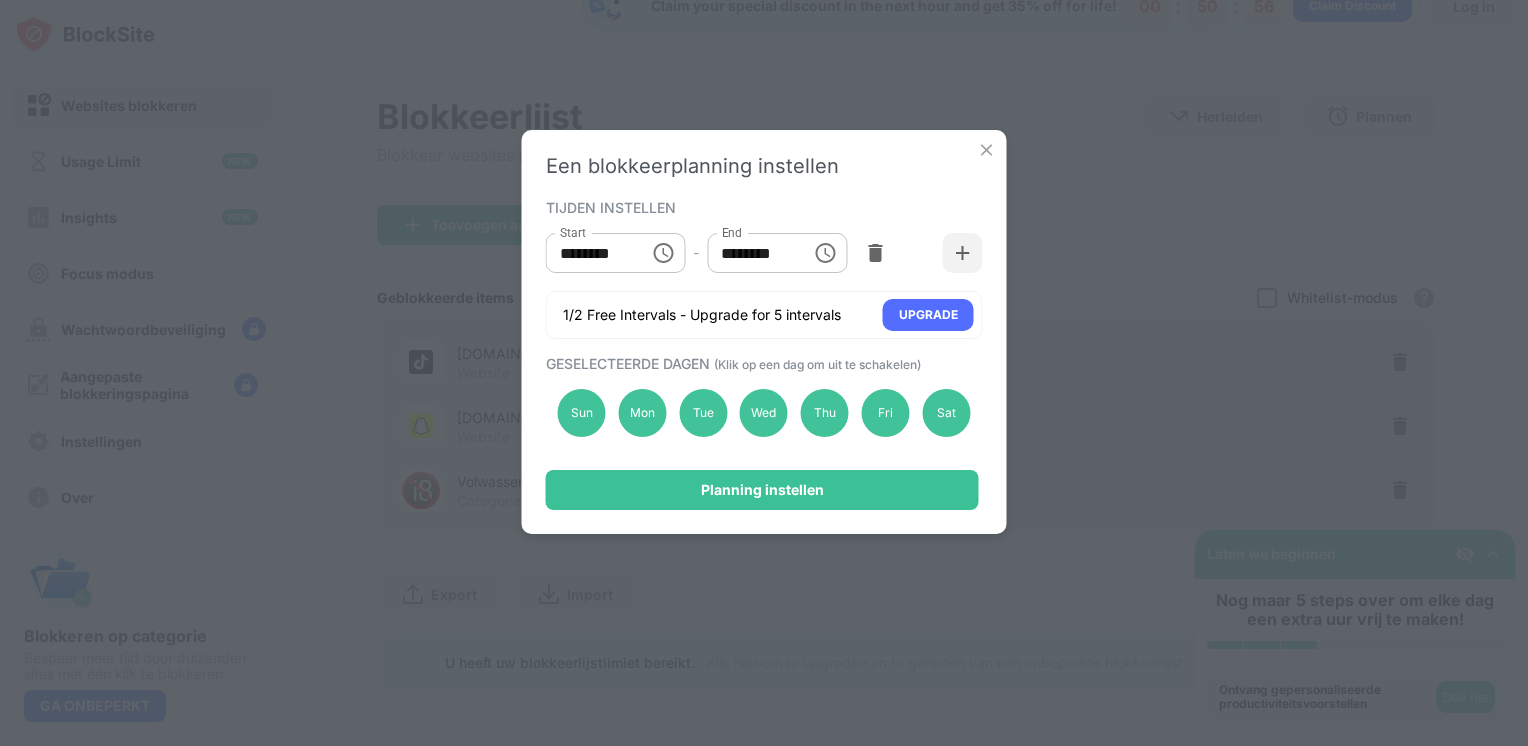 click on "******** Start" at bounding box center [616, 253] 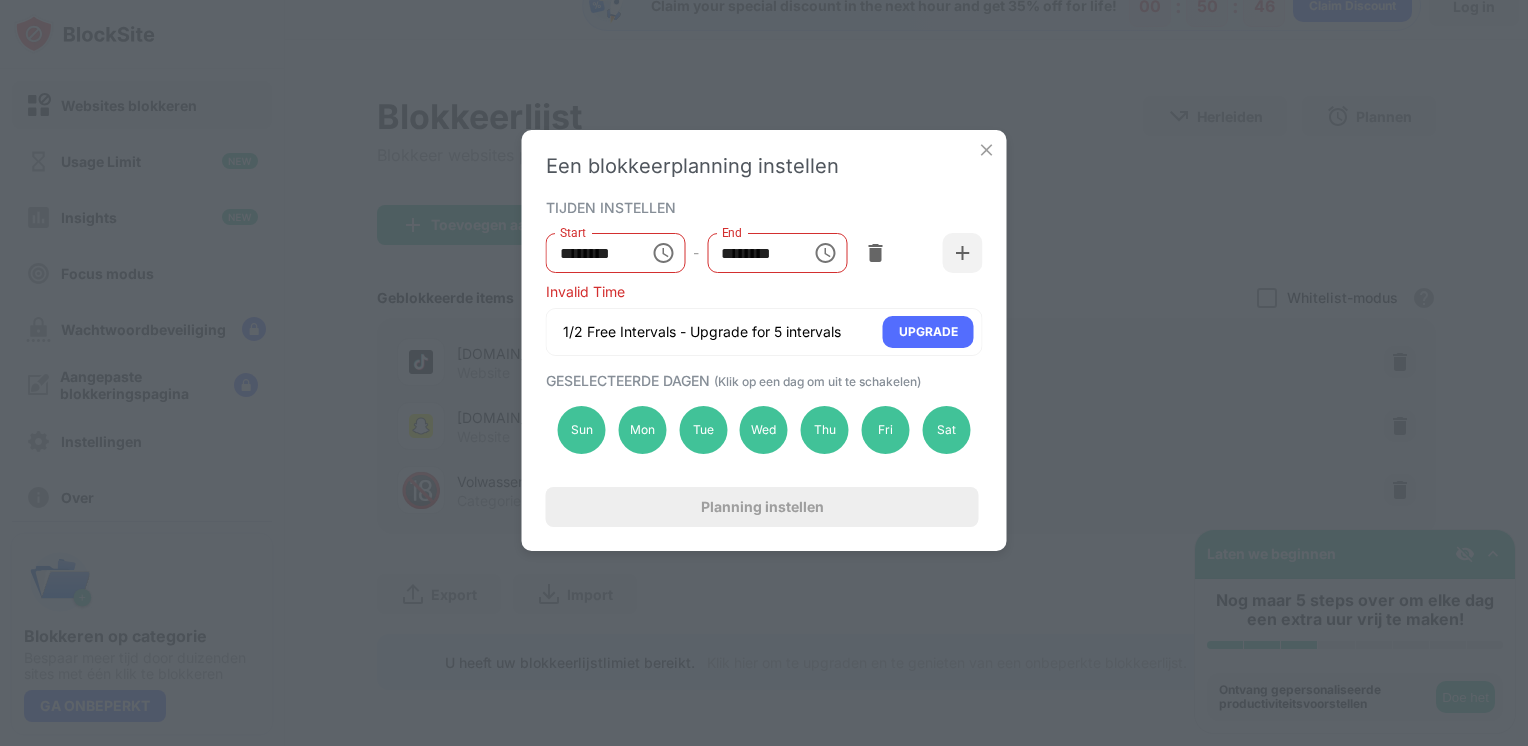 drag, startPoint x: 574, startPoint y: 240, endPoint x: 595, endPoint y: 251, distance: 23.70654 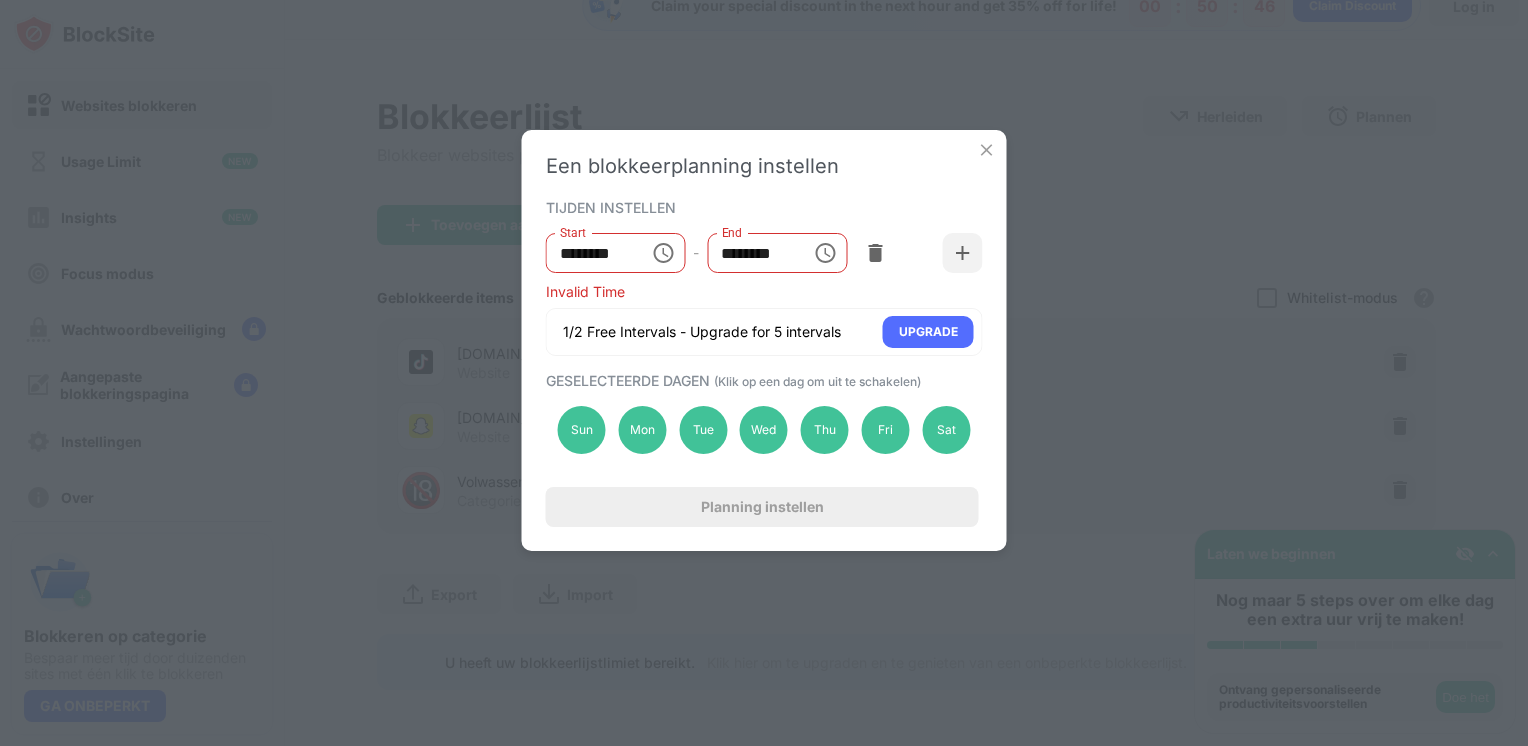click on "Start ******** Start" at bounding box center [616, 253] 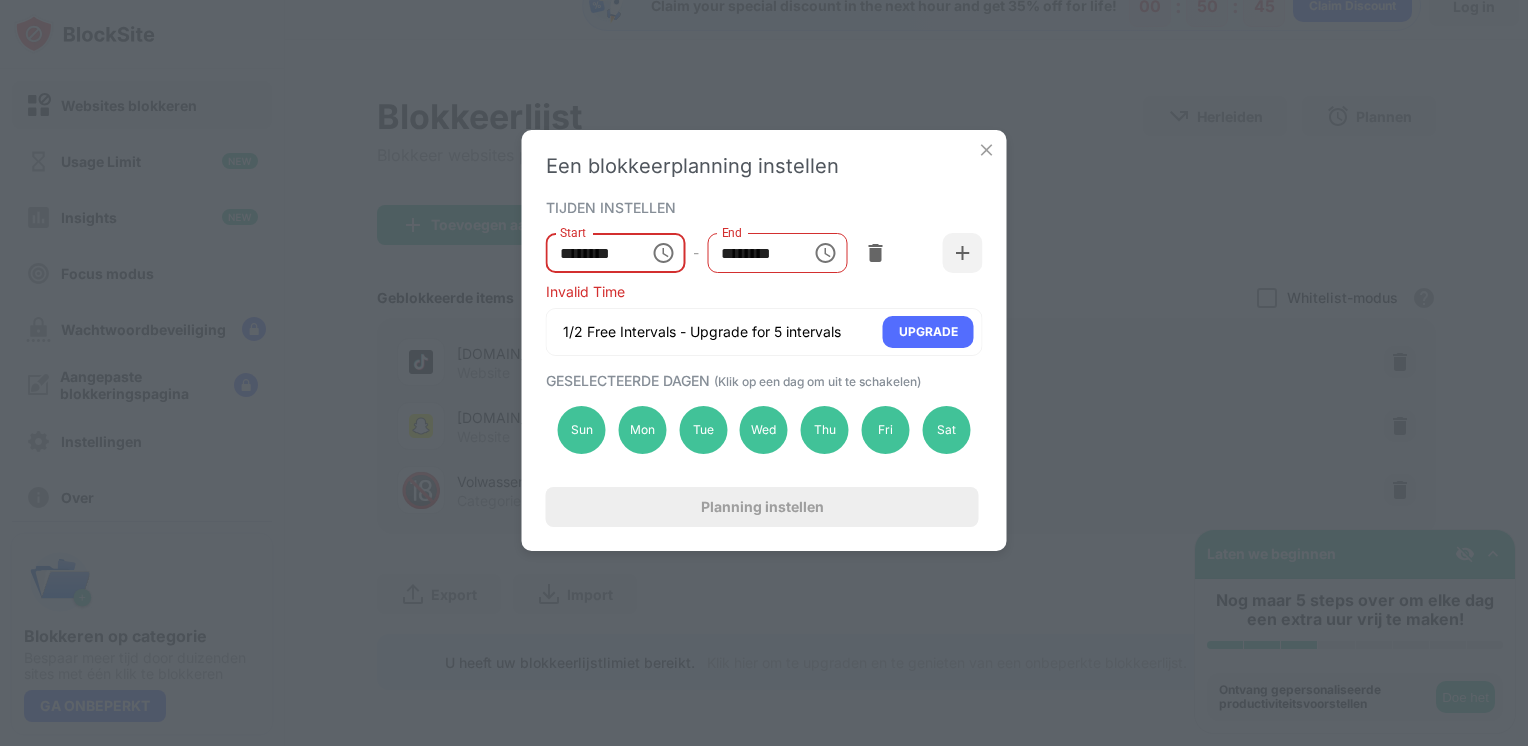 click on "********" at bounding box center [591, 253] 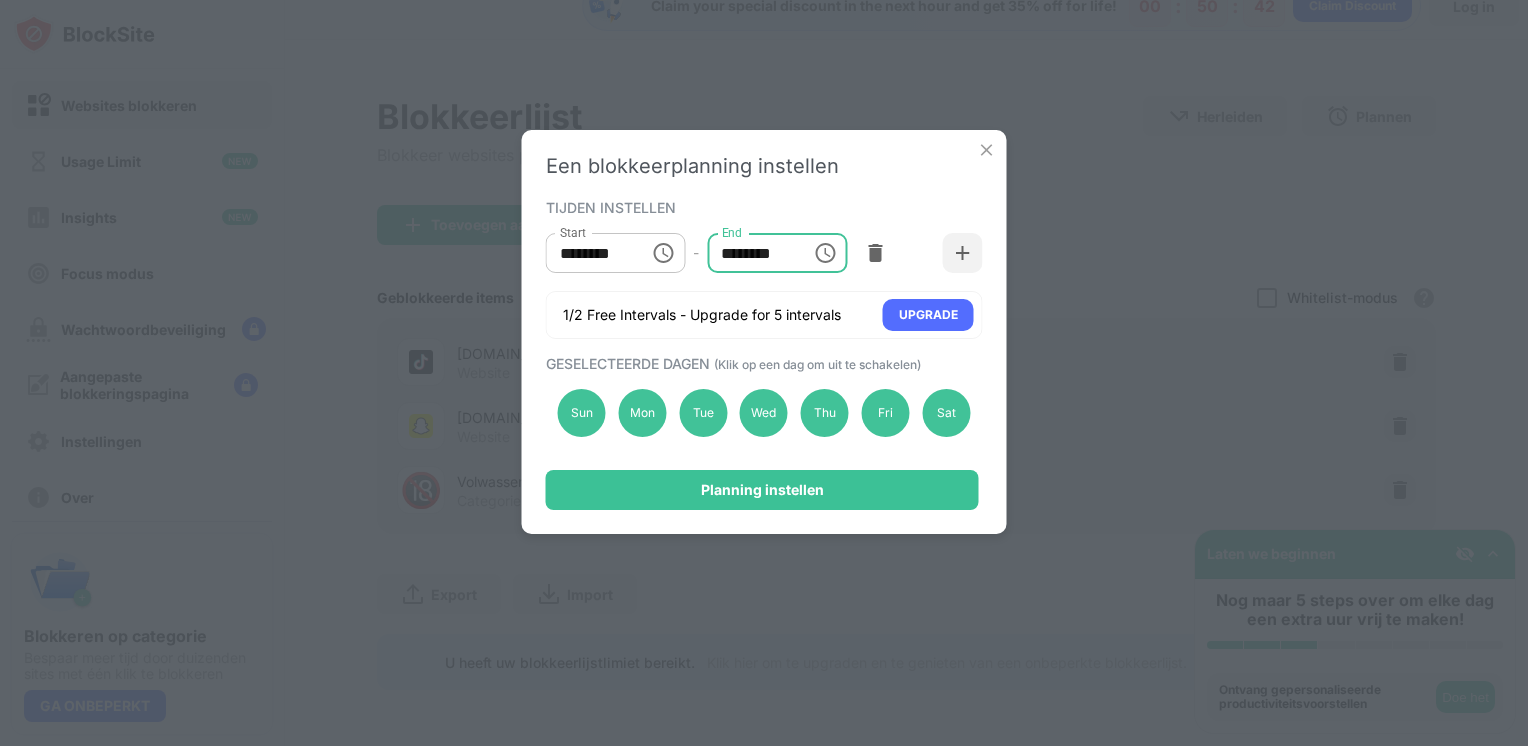 click on "********" at bounding box center [752, 253] 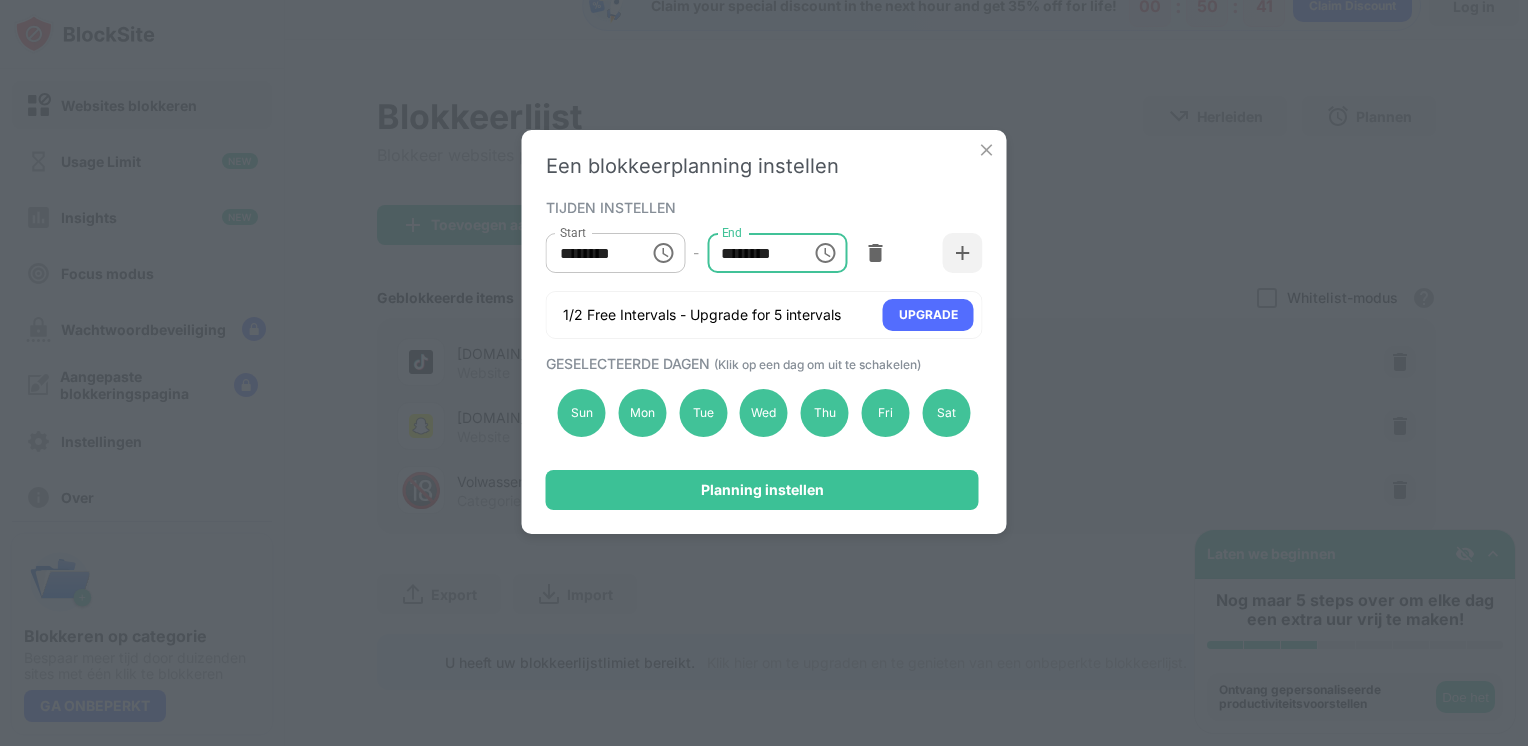click on "********" at bounding box center [752, 253] 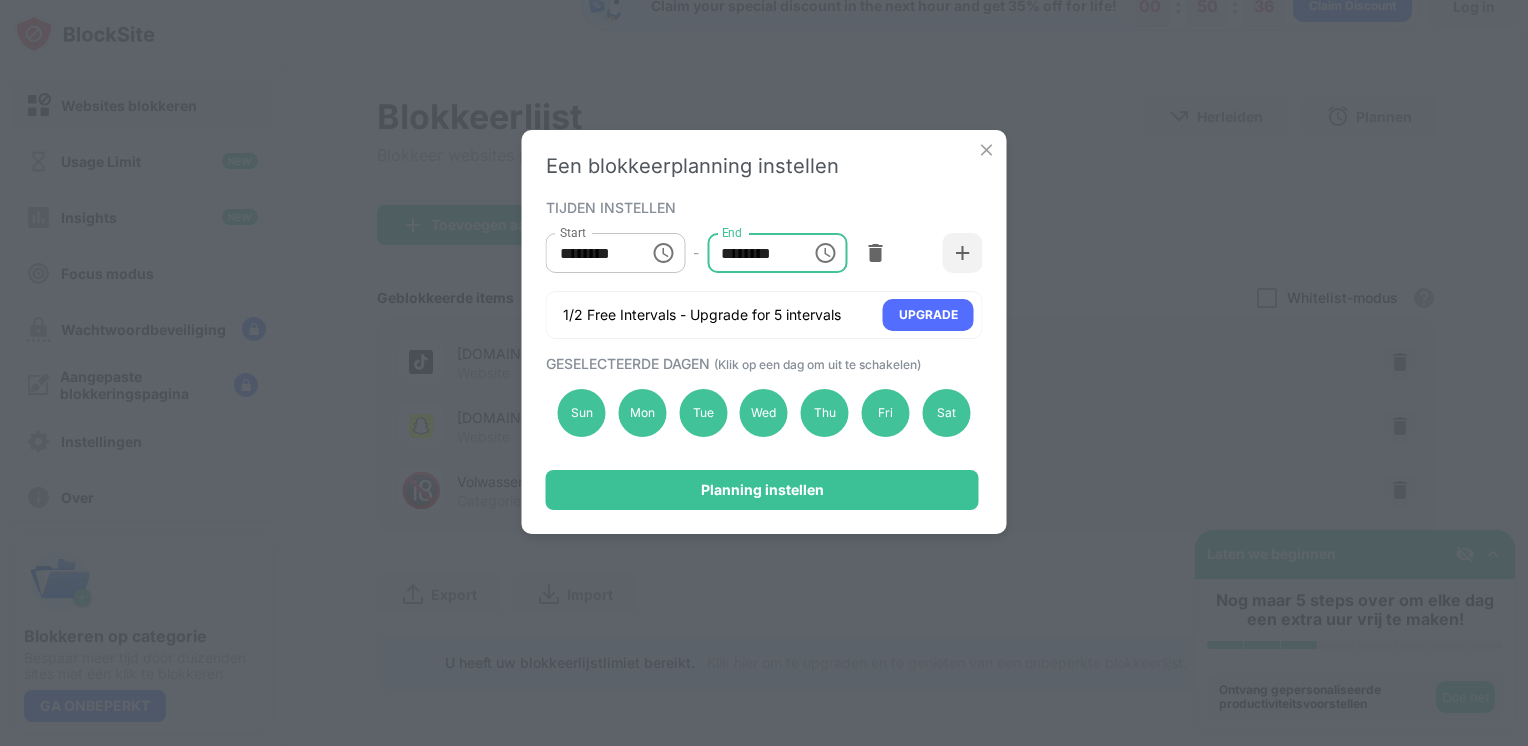 click on "********" at bounding box center (752, 253) 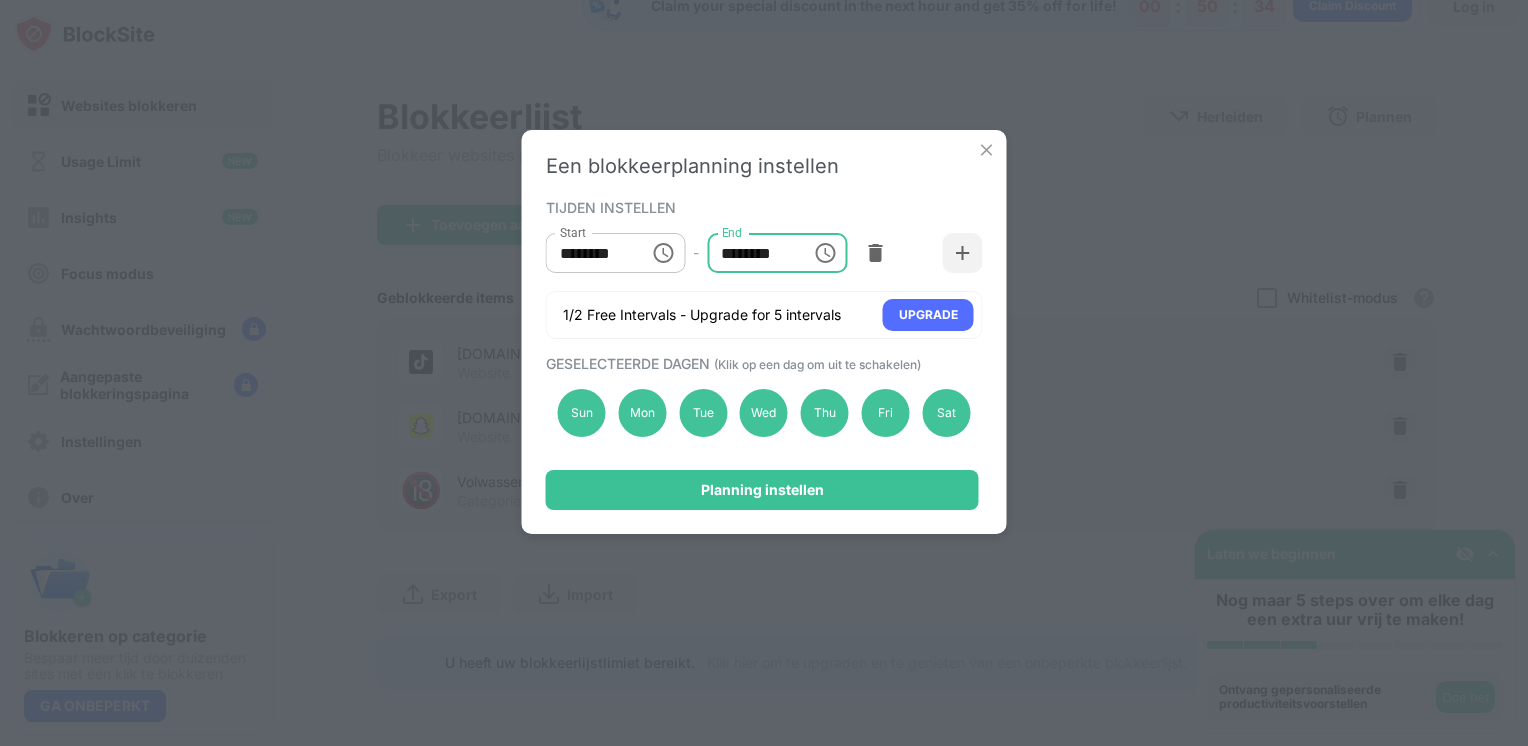 click on "********" at bounding box center (752, 253) 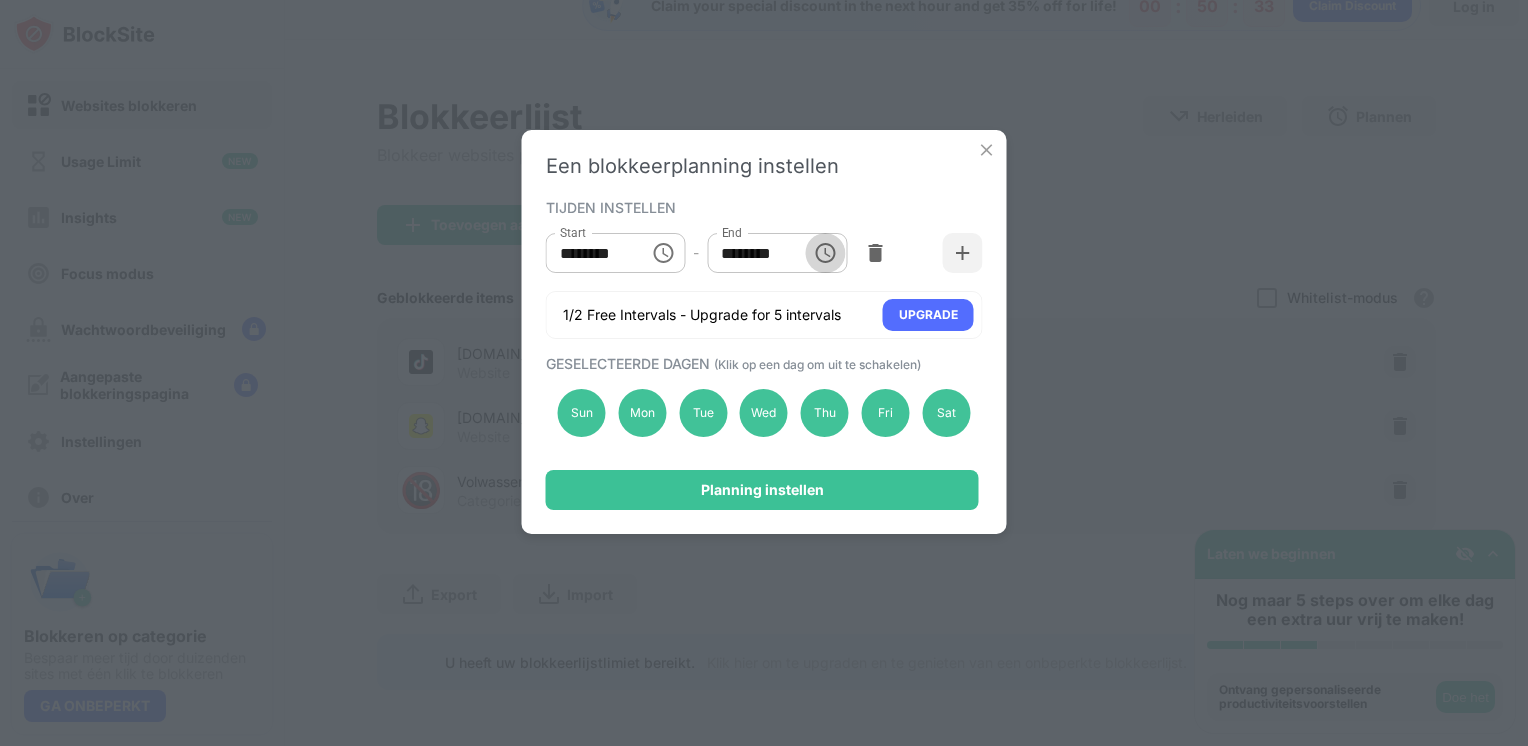click 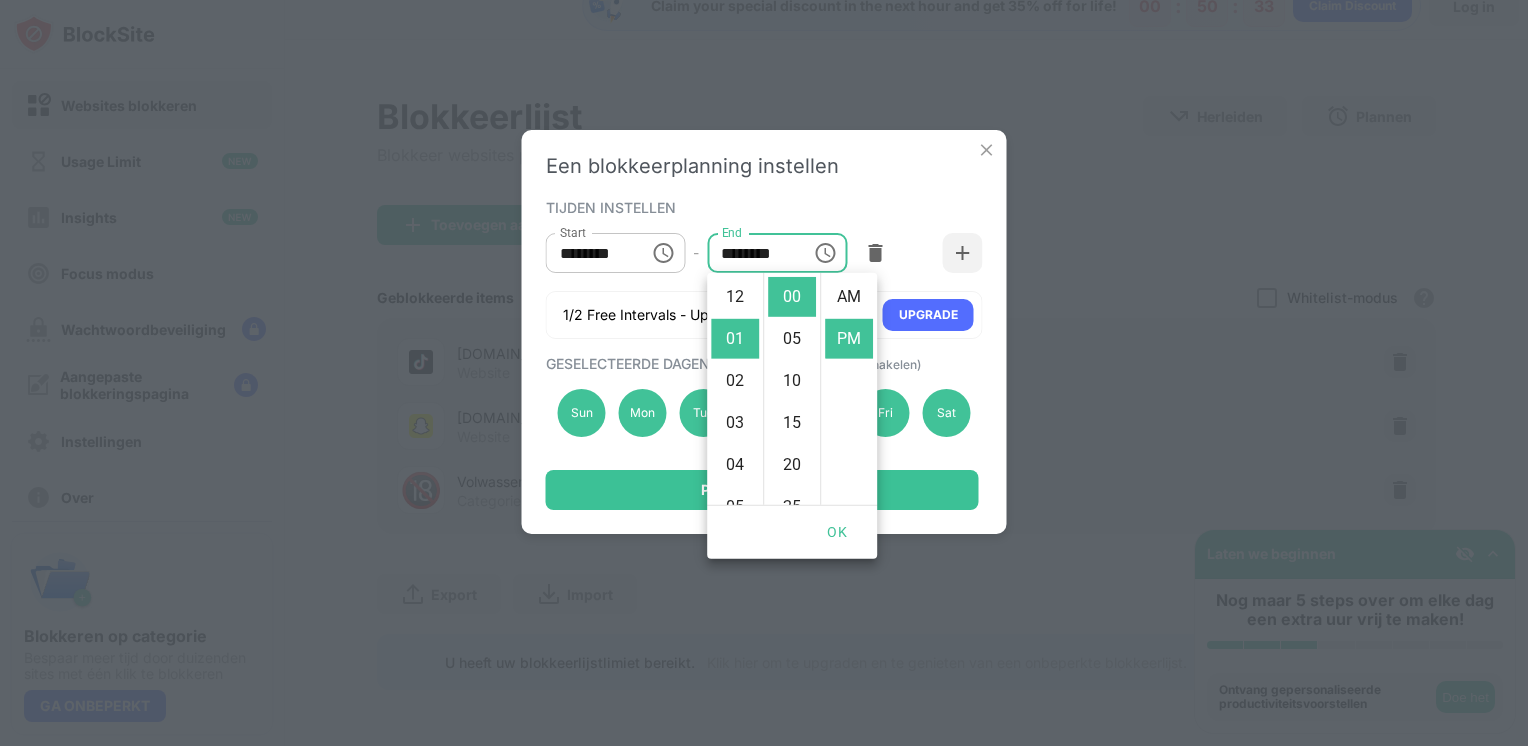 scroll, scrollTop: 42, scrollLeft: 0, axis: vertical 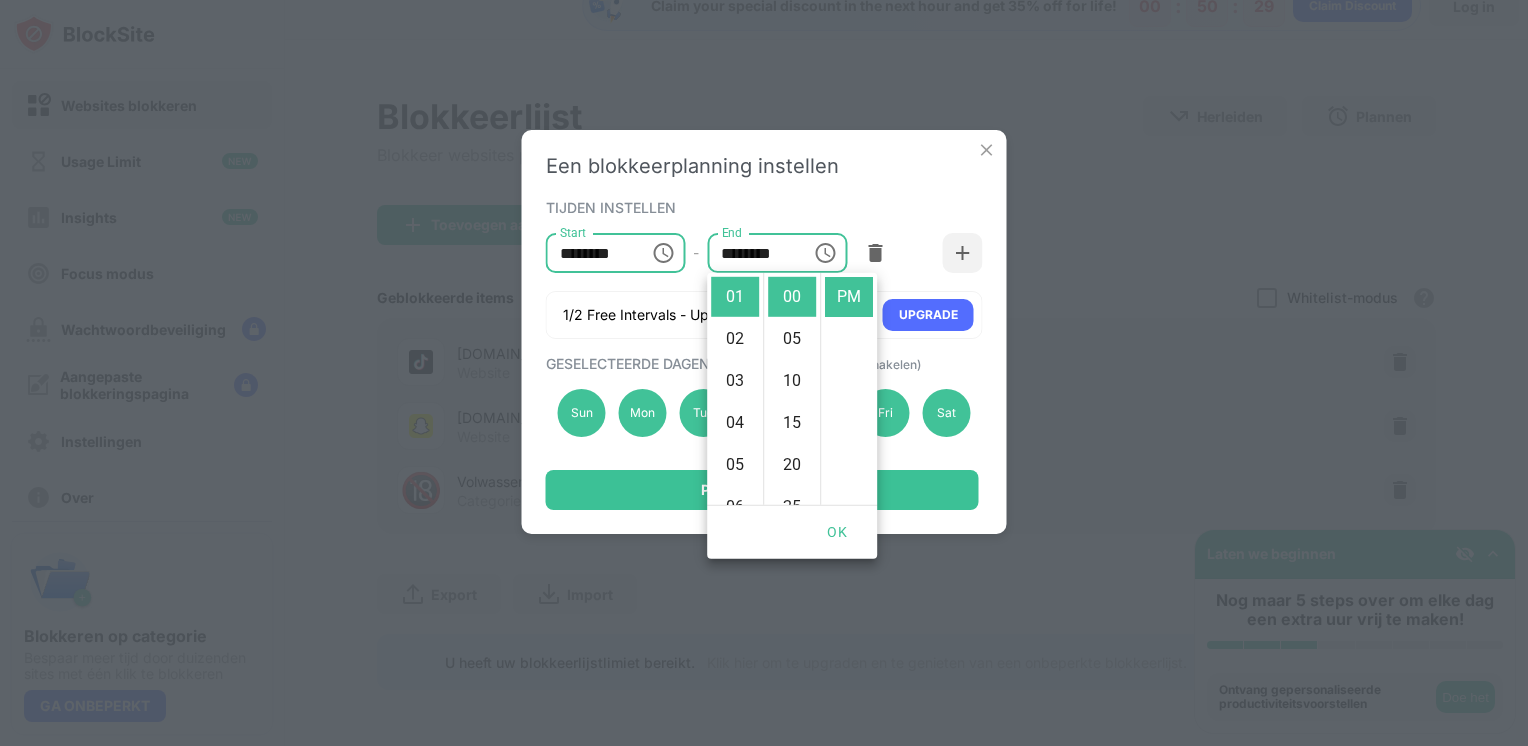 click on "********" at bounding box center [591, 253] 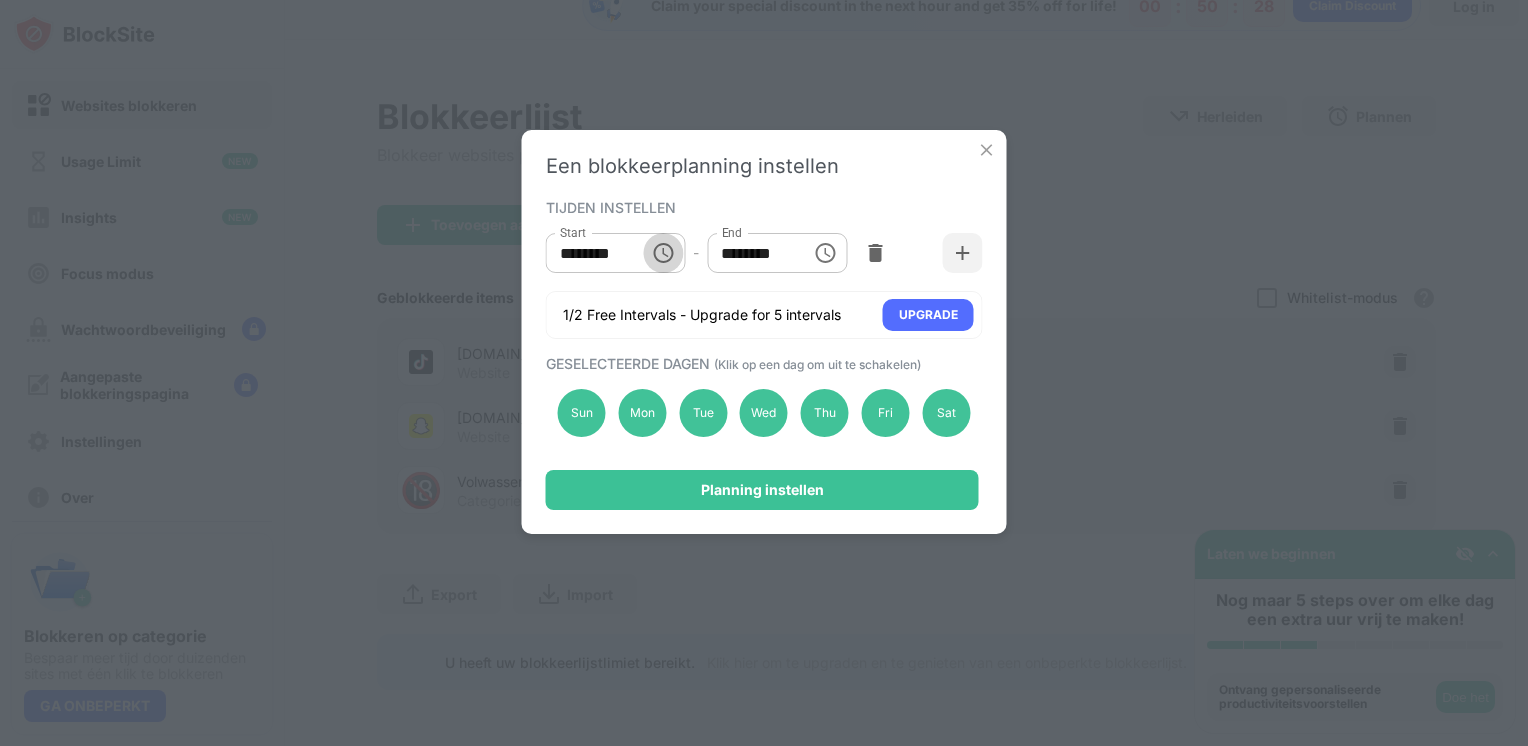 click 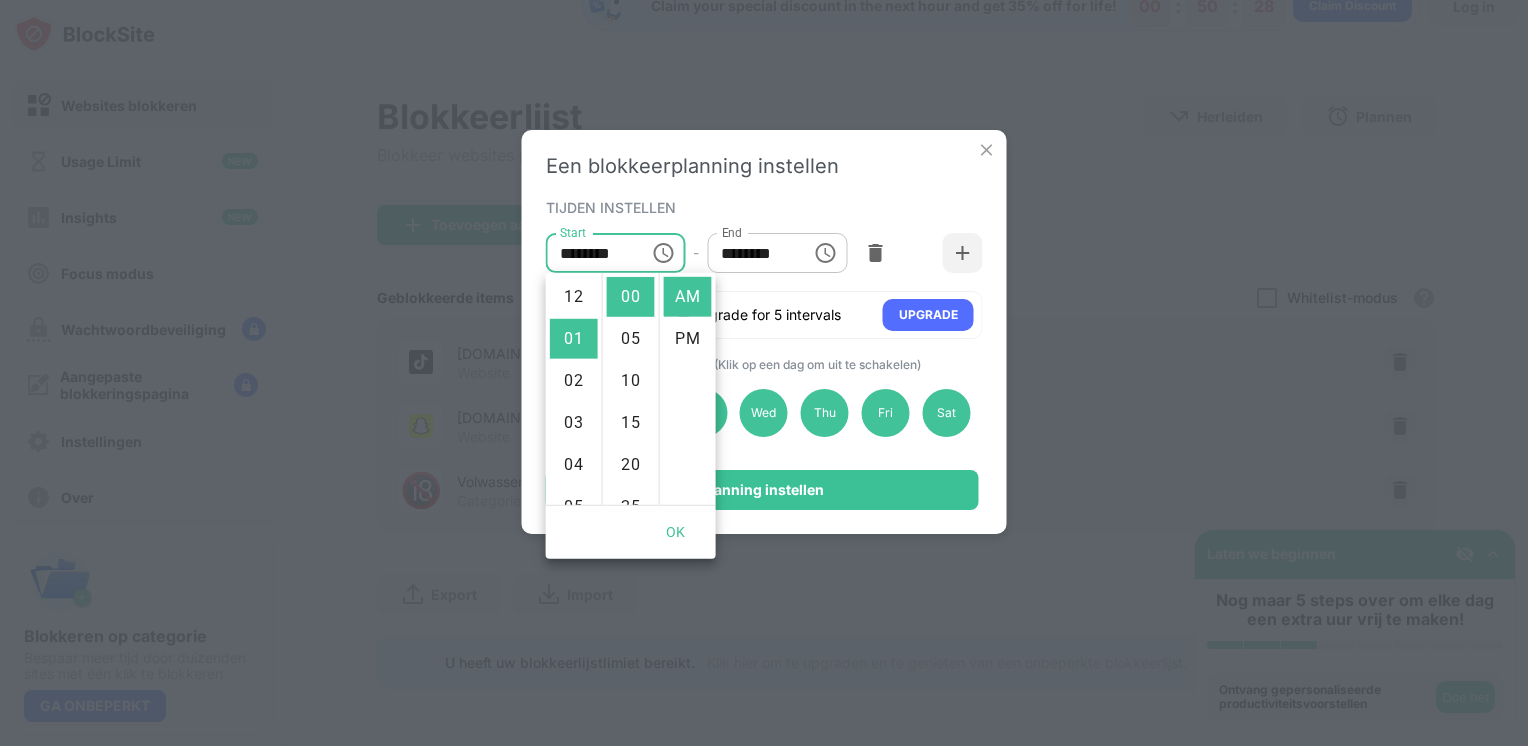 scroll, scrollTop: 42, scrollLeft: 0, axis: vertical 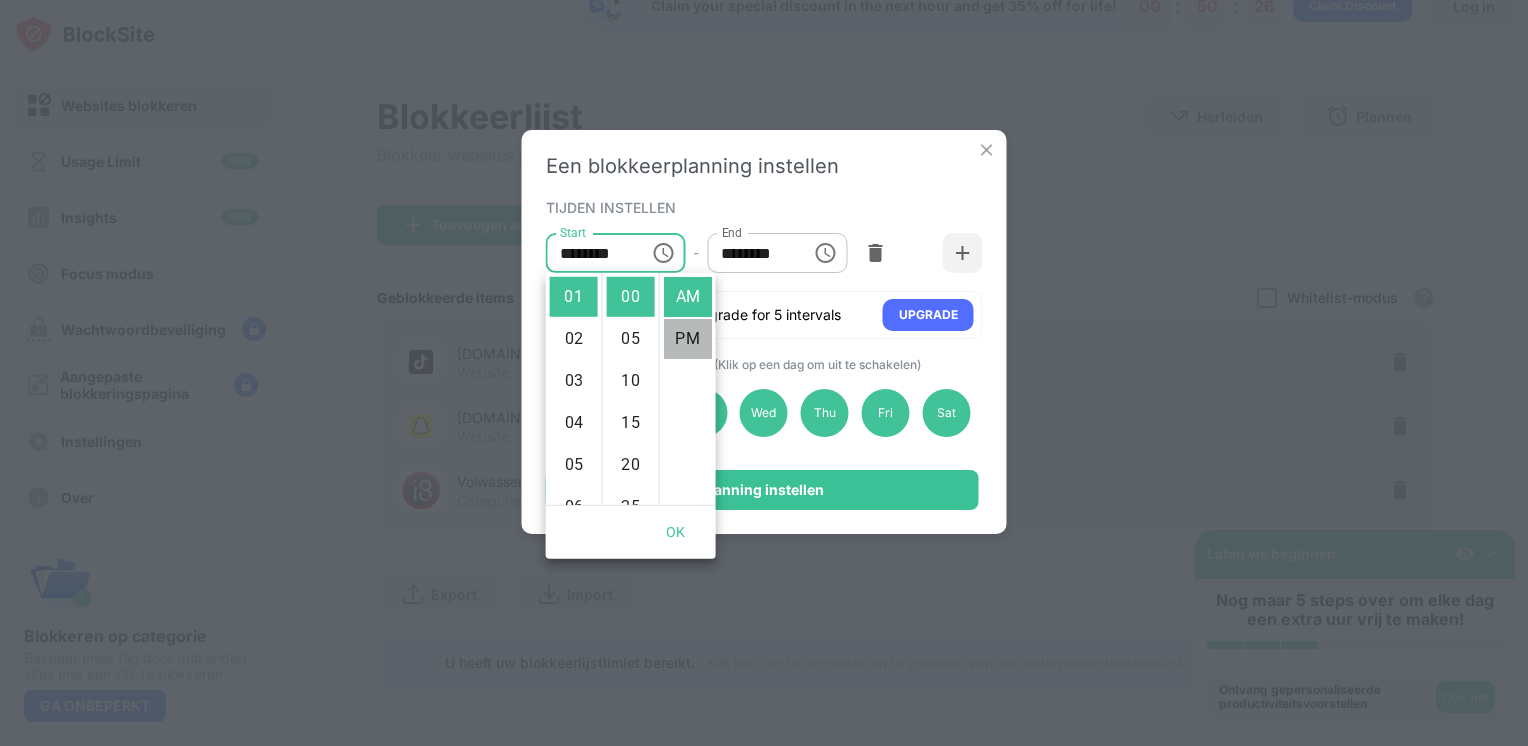 click on "PM" at bounding box center [688, 339] 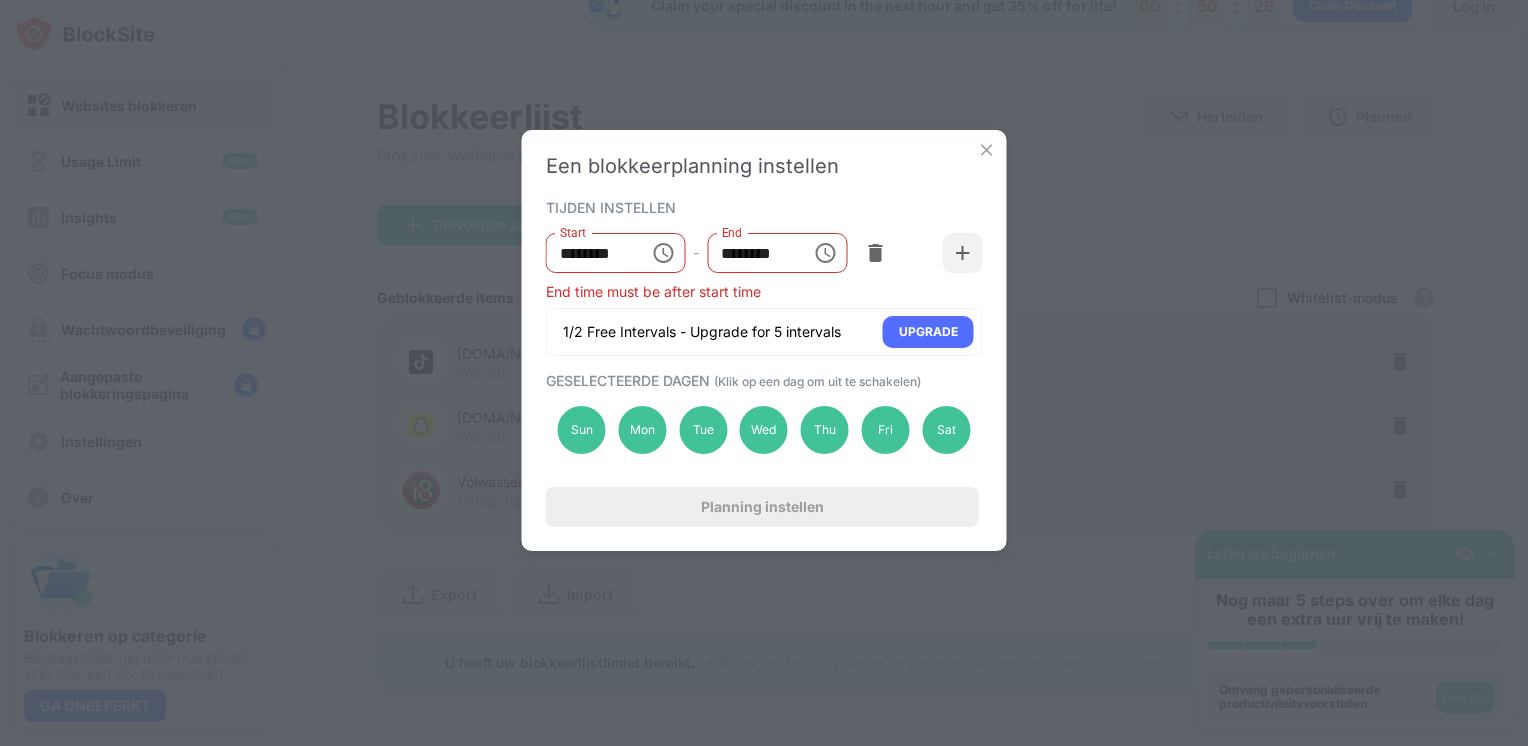 scroll, scrollTop: 42, scrollLeft: 0, axis: vertical 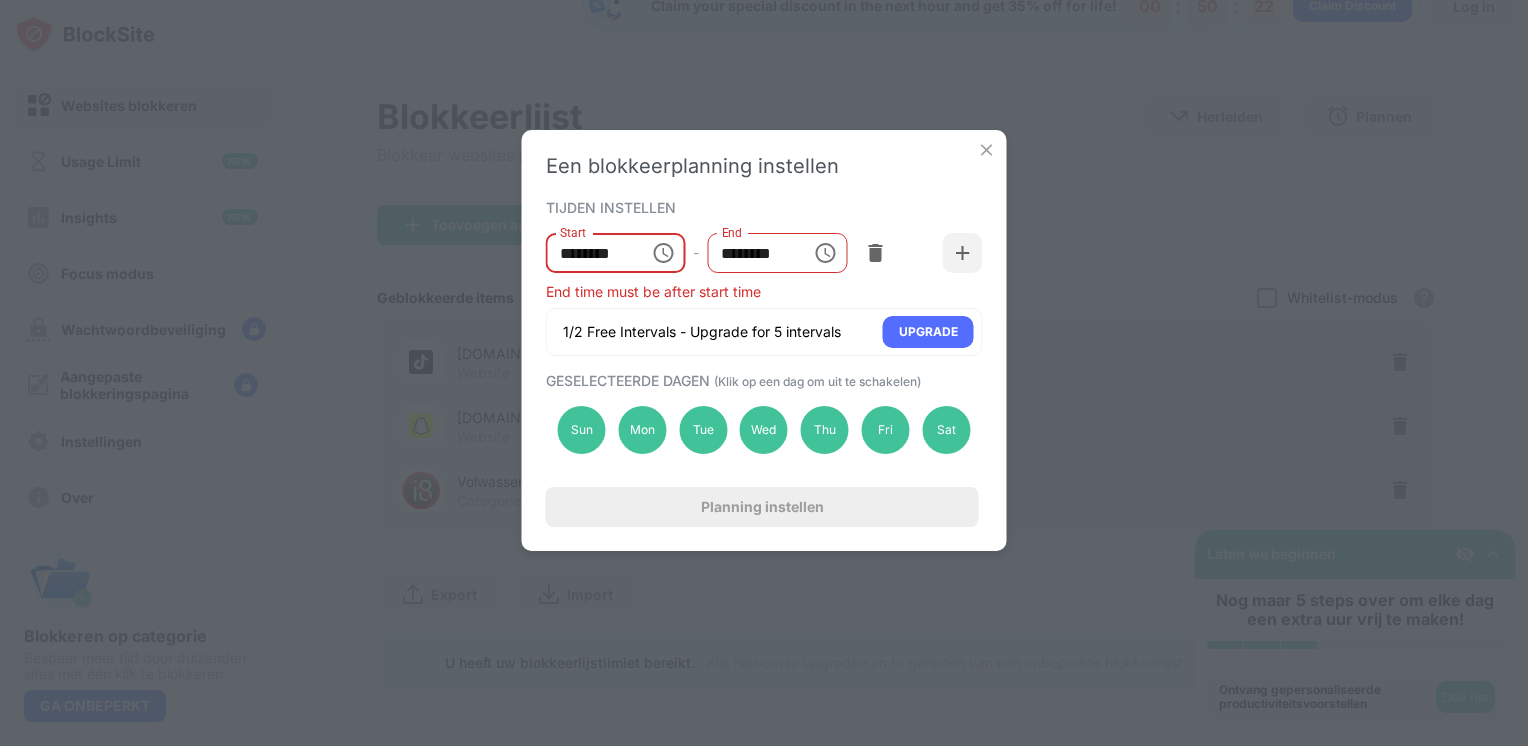click on "********" at bounding box center (591, 253) 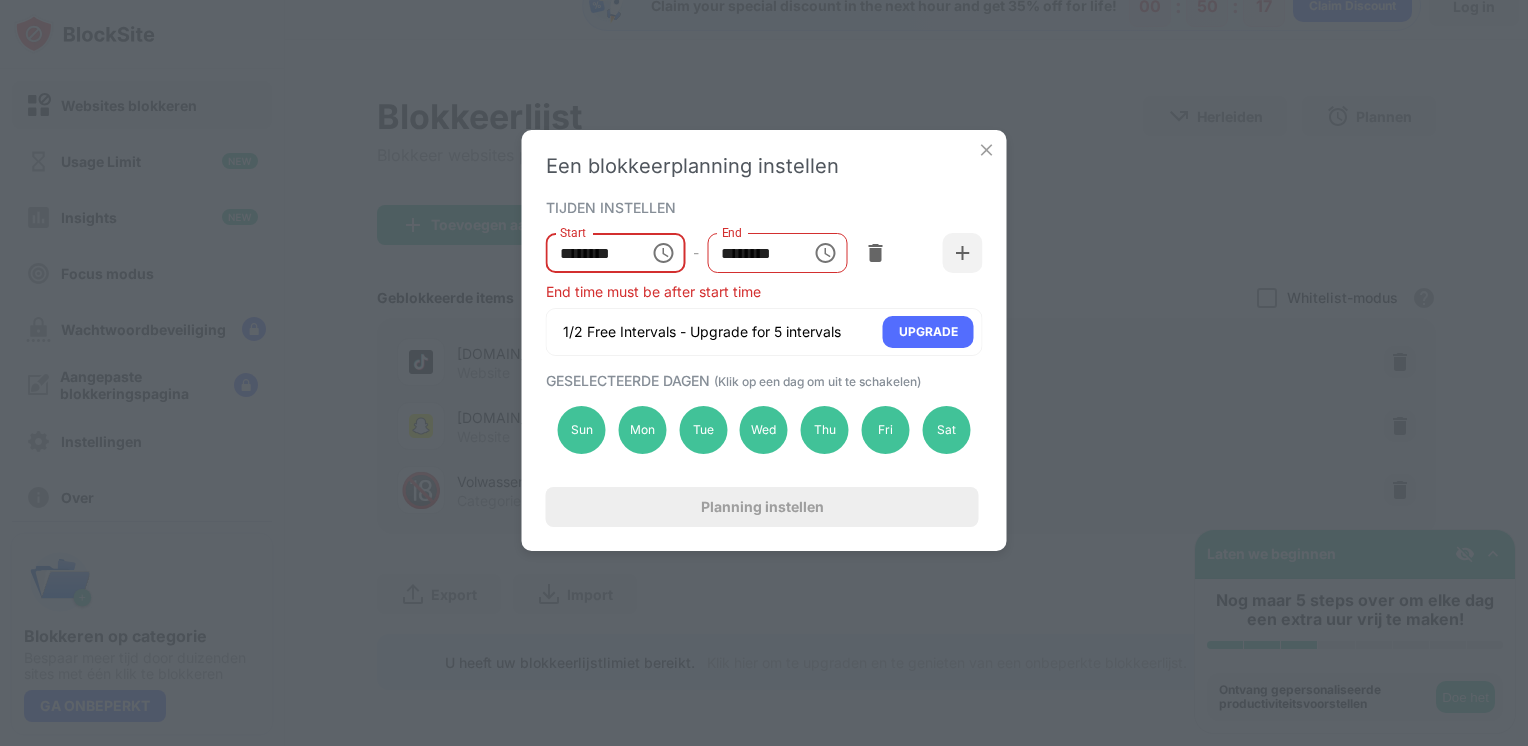 click on "********" at bounding box center (591, 253) 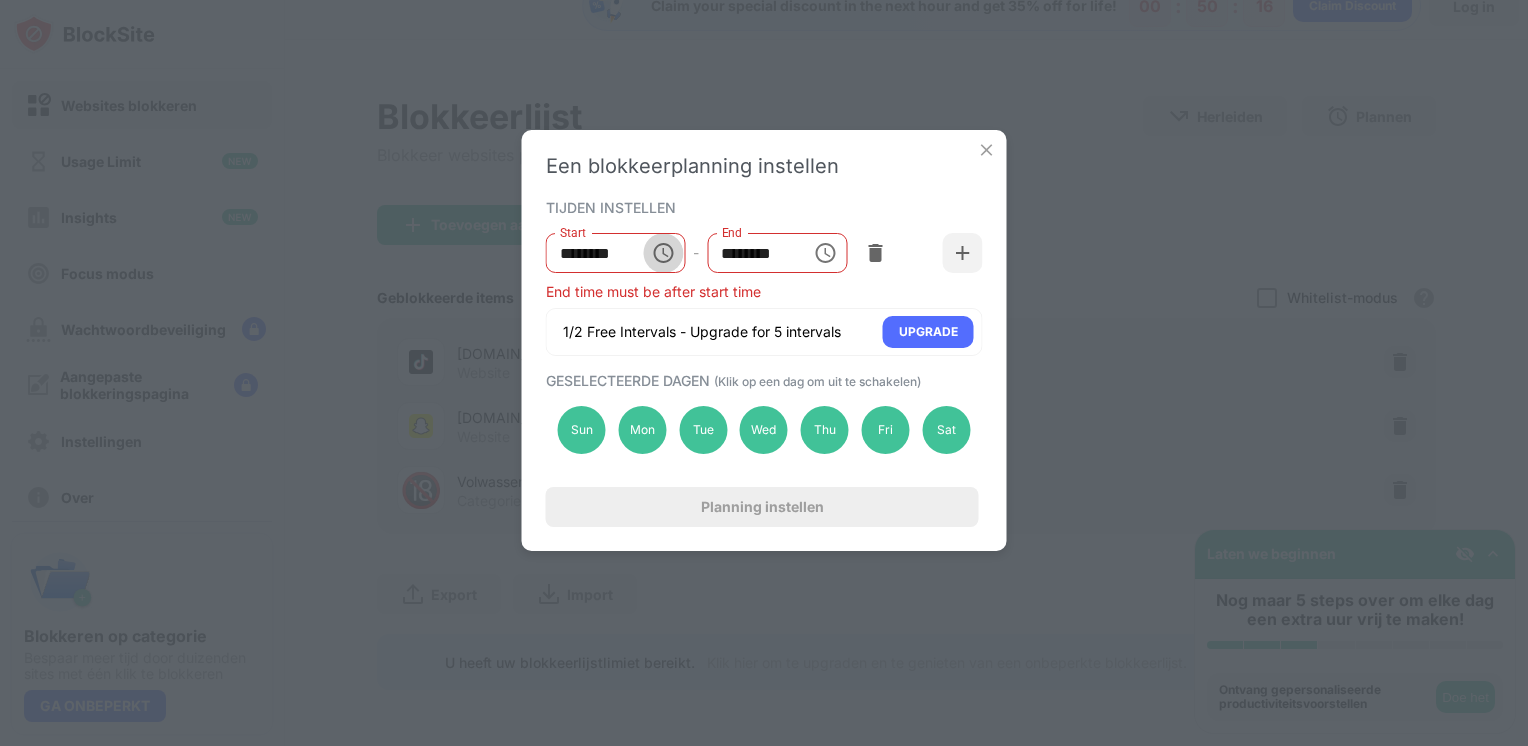 click at bounding box center [663, 253] 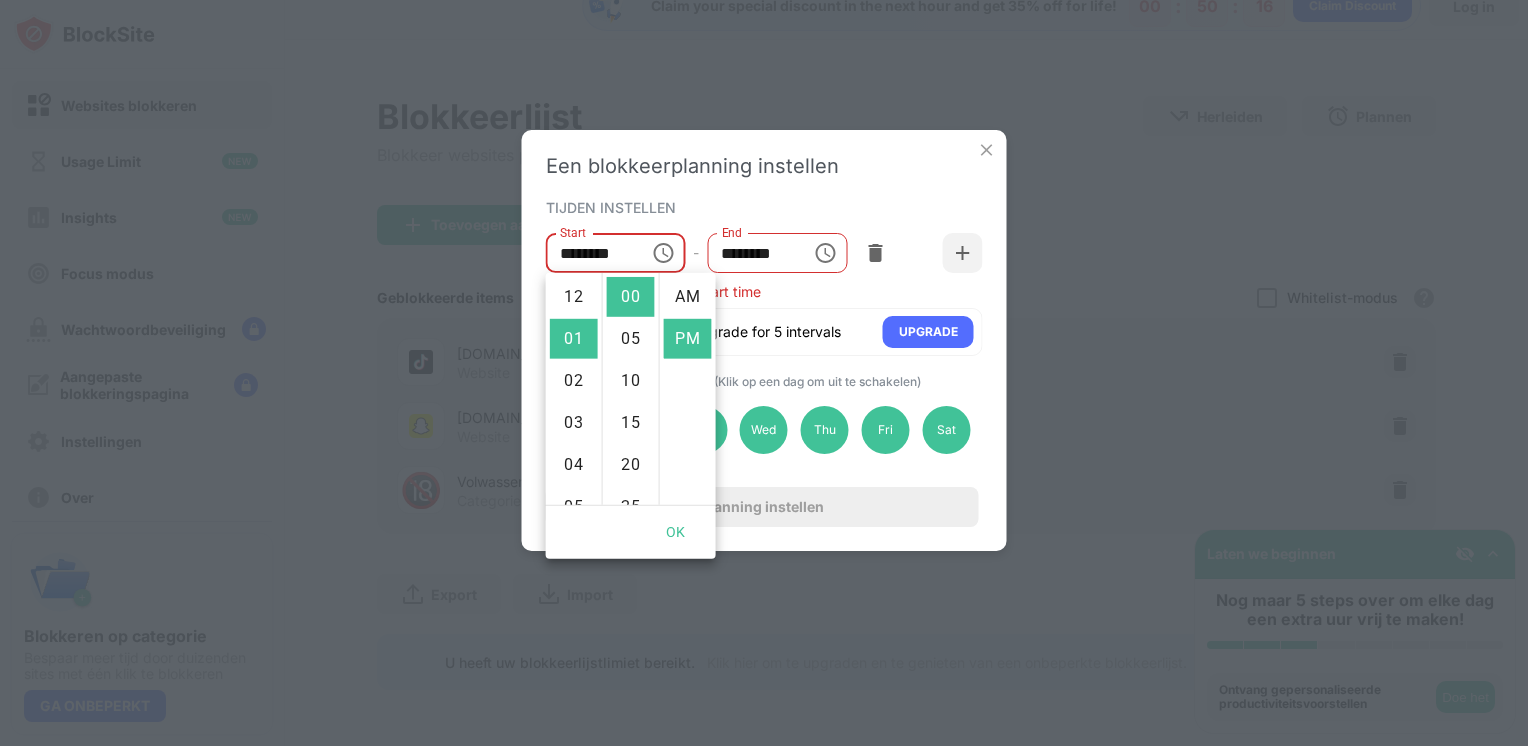 scroll, scrollTop: 42, scrollLeft: 0, axis: vertical 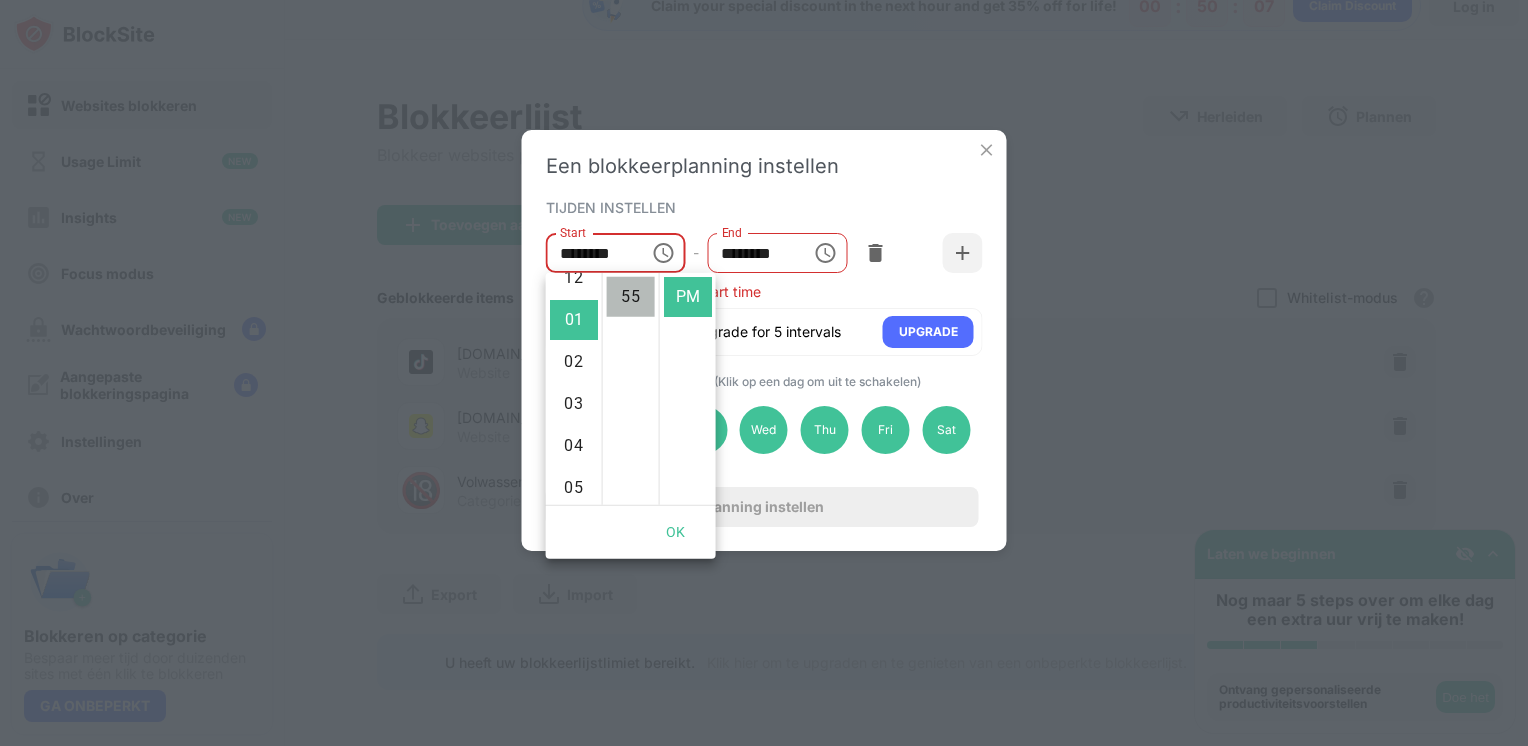 click on "55" at bounding box center (631, 297) 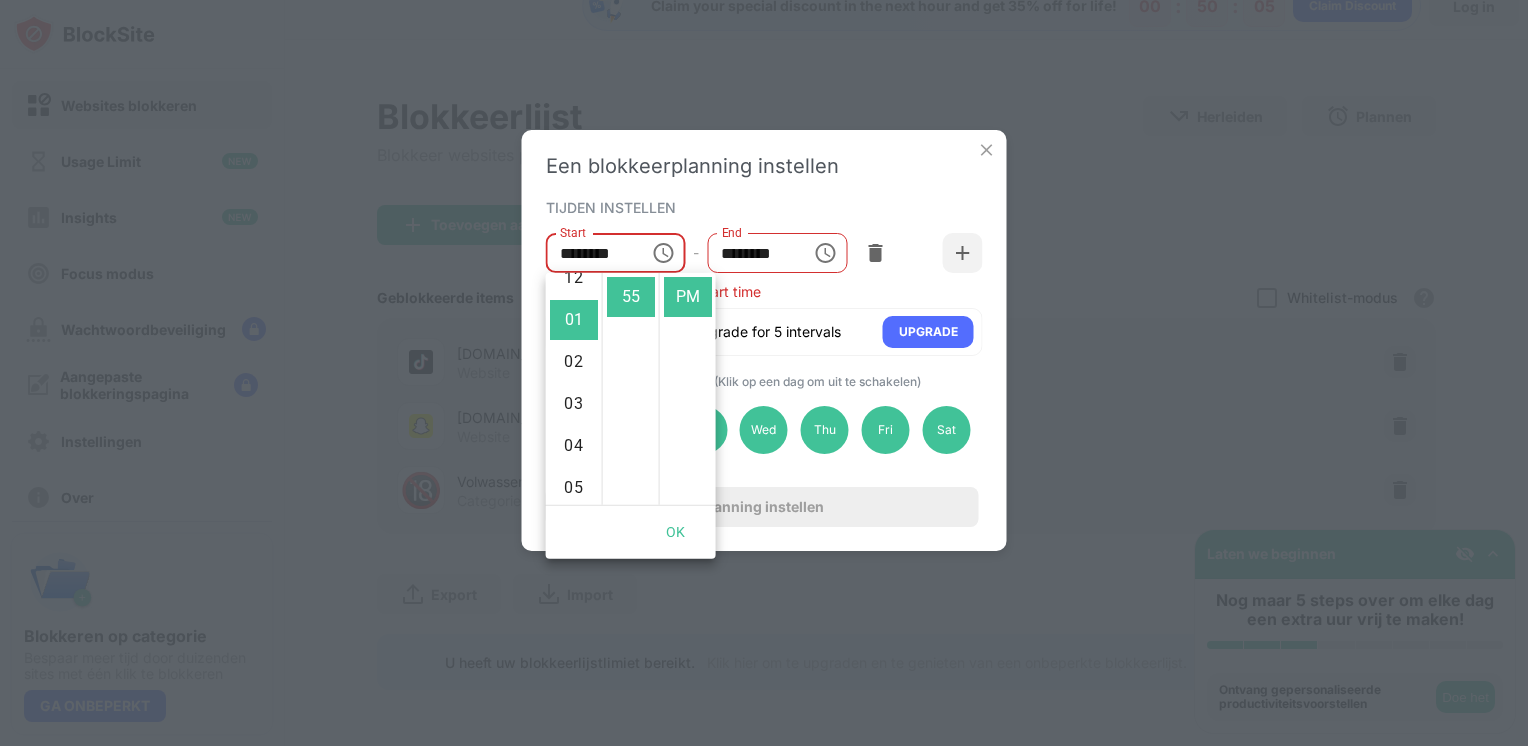 scroll, scrollTop: 0, scrollLeft: 0, axis: both 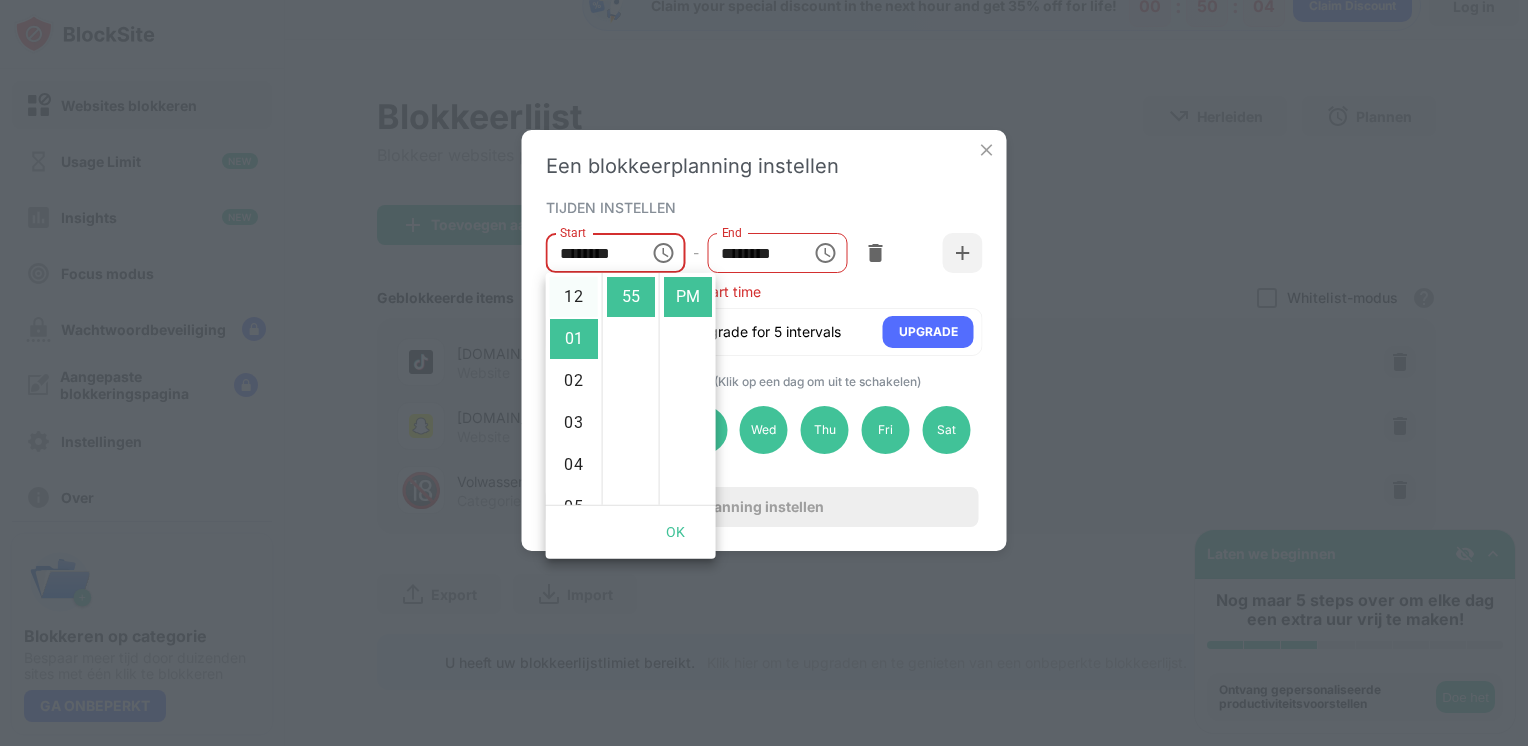 click on "12" at bounding box center [574, 297] 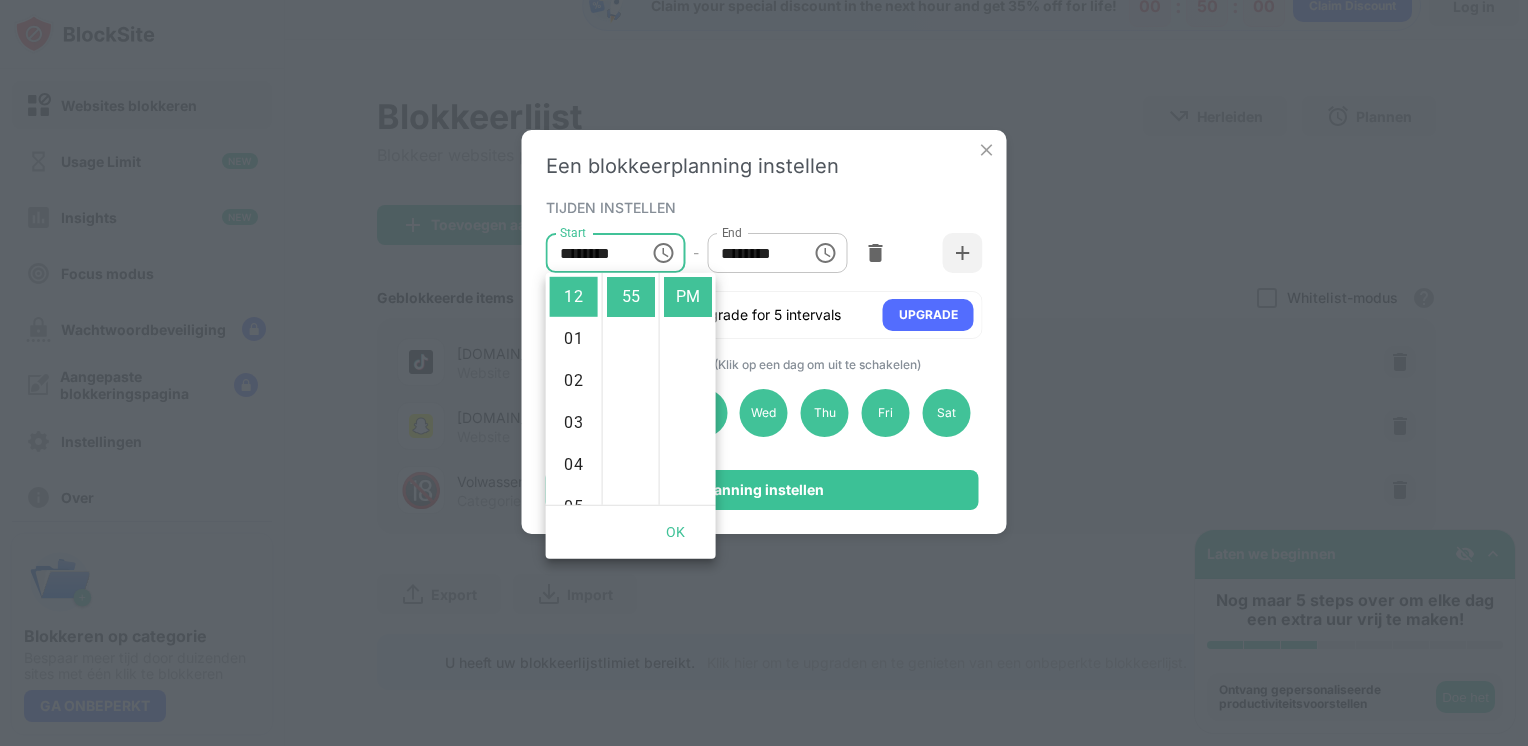 click 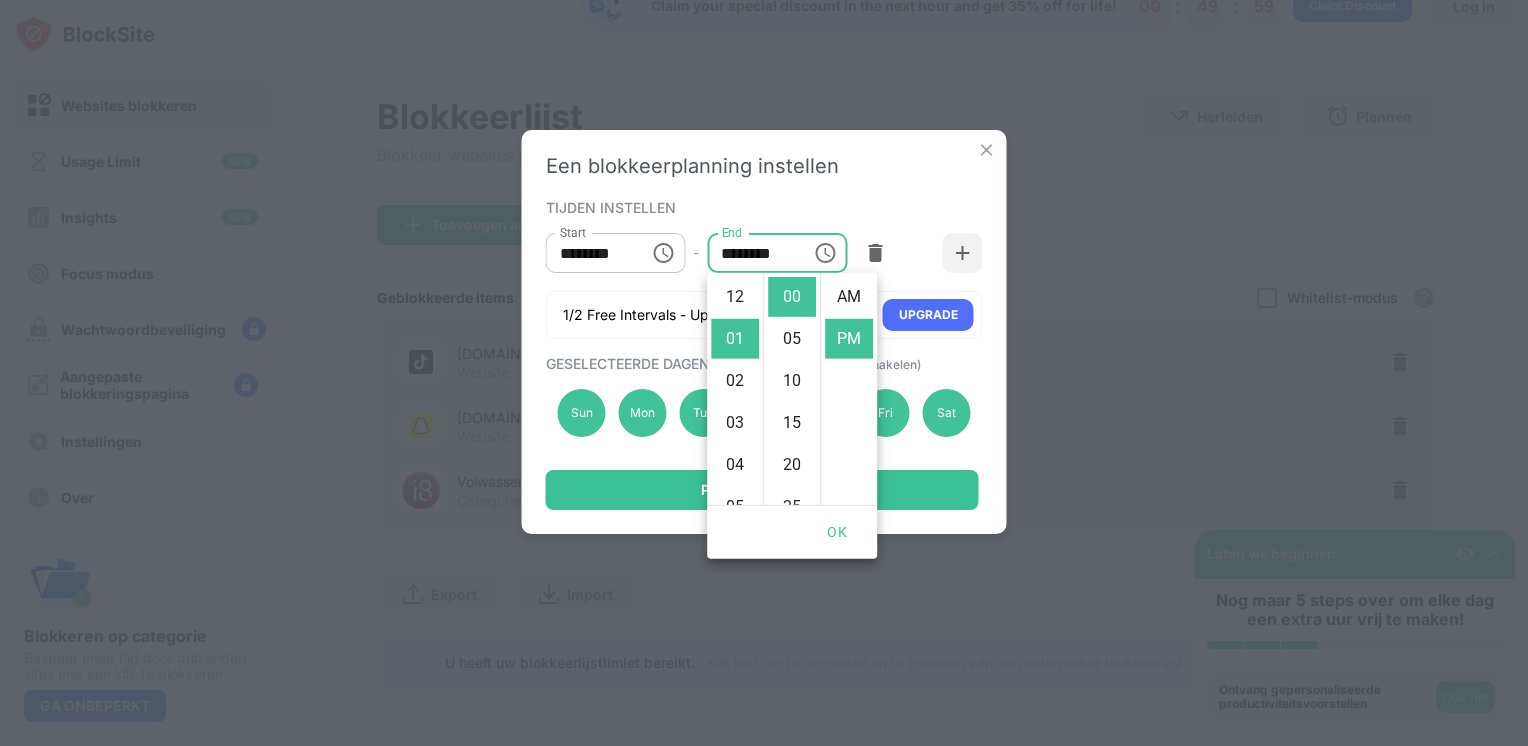 scroll, scrollTop: 42, scrollLeft: 0, axis: vertical 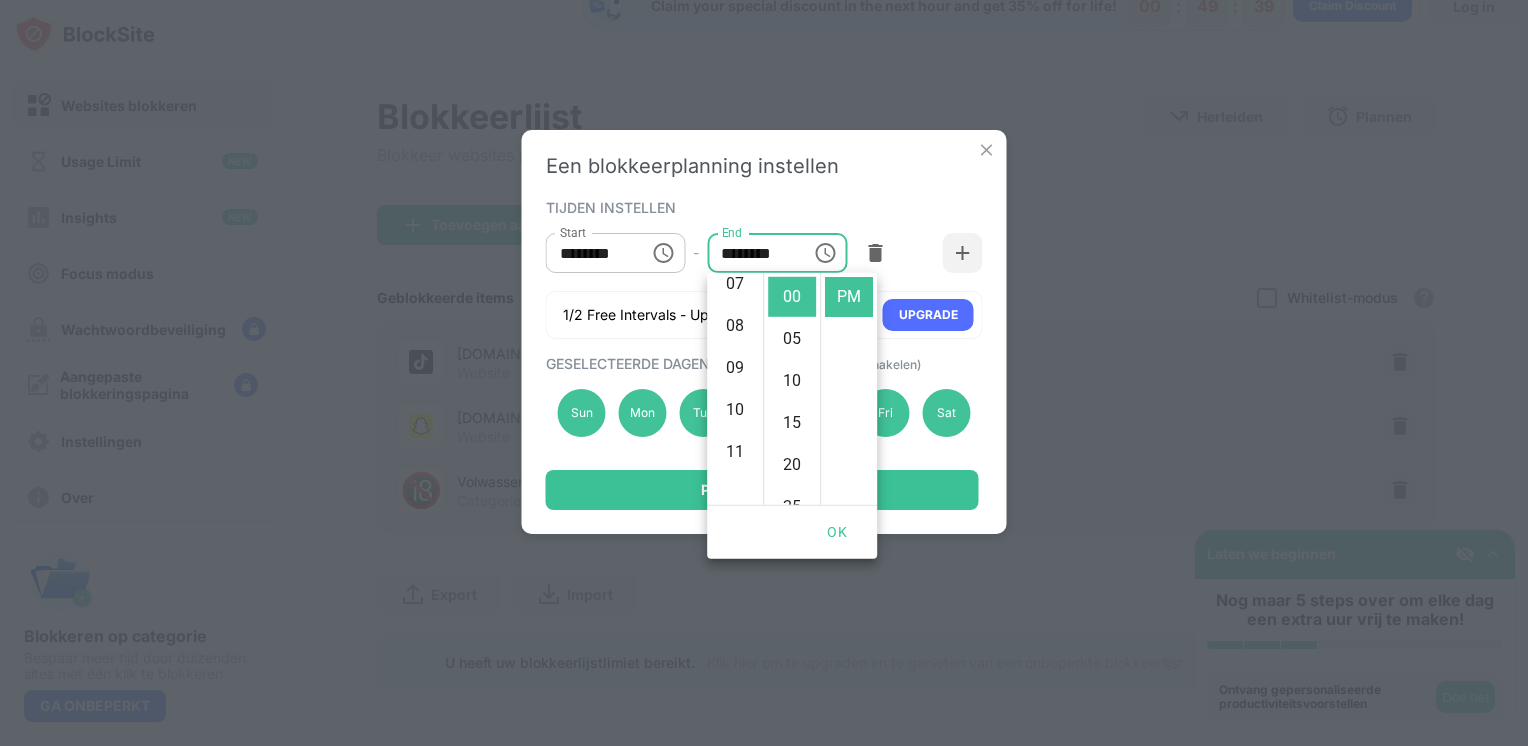 click 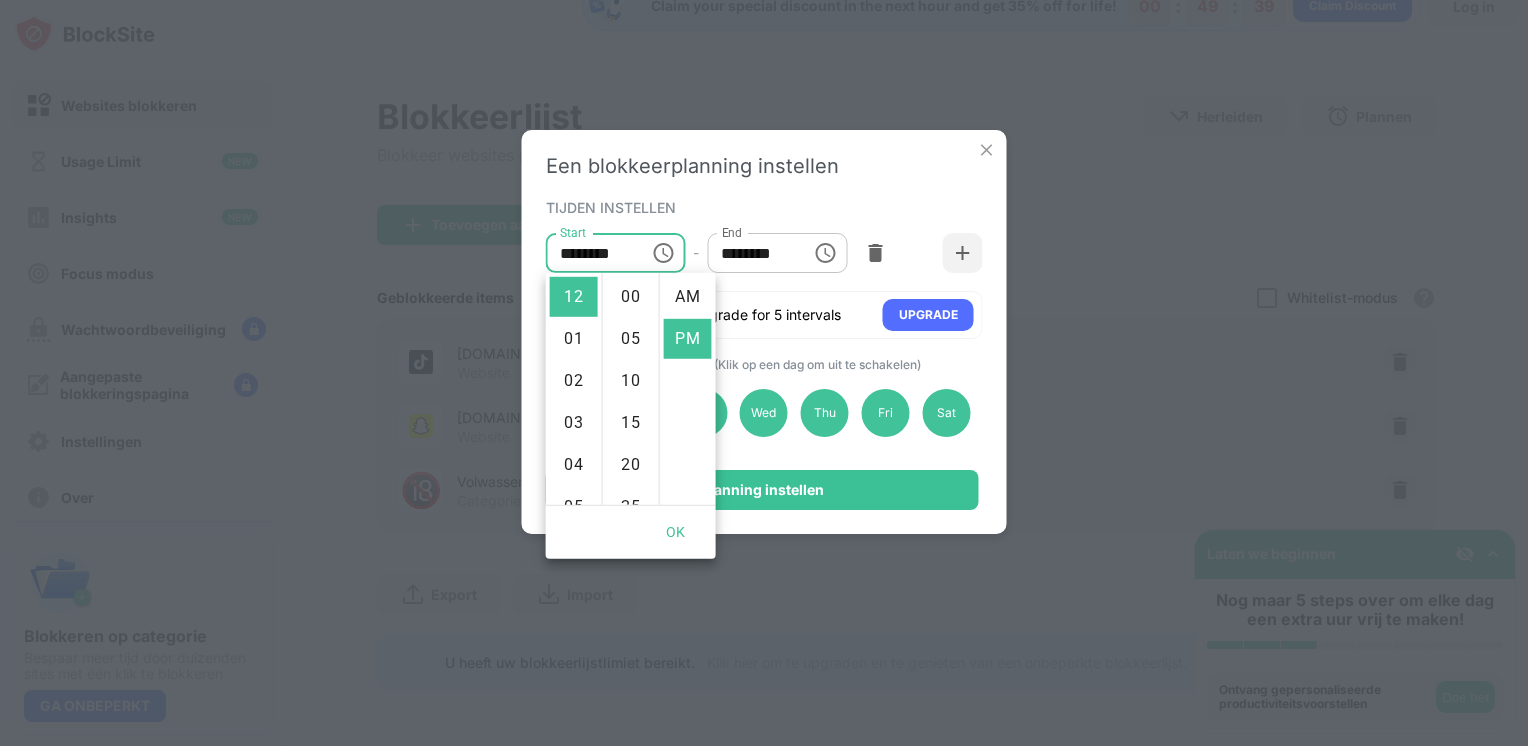 scroll, scrollTop: 20, scrollLeft: 0, axis: vertical 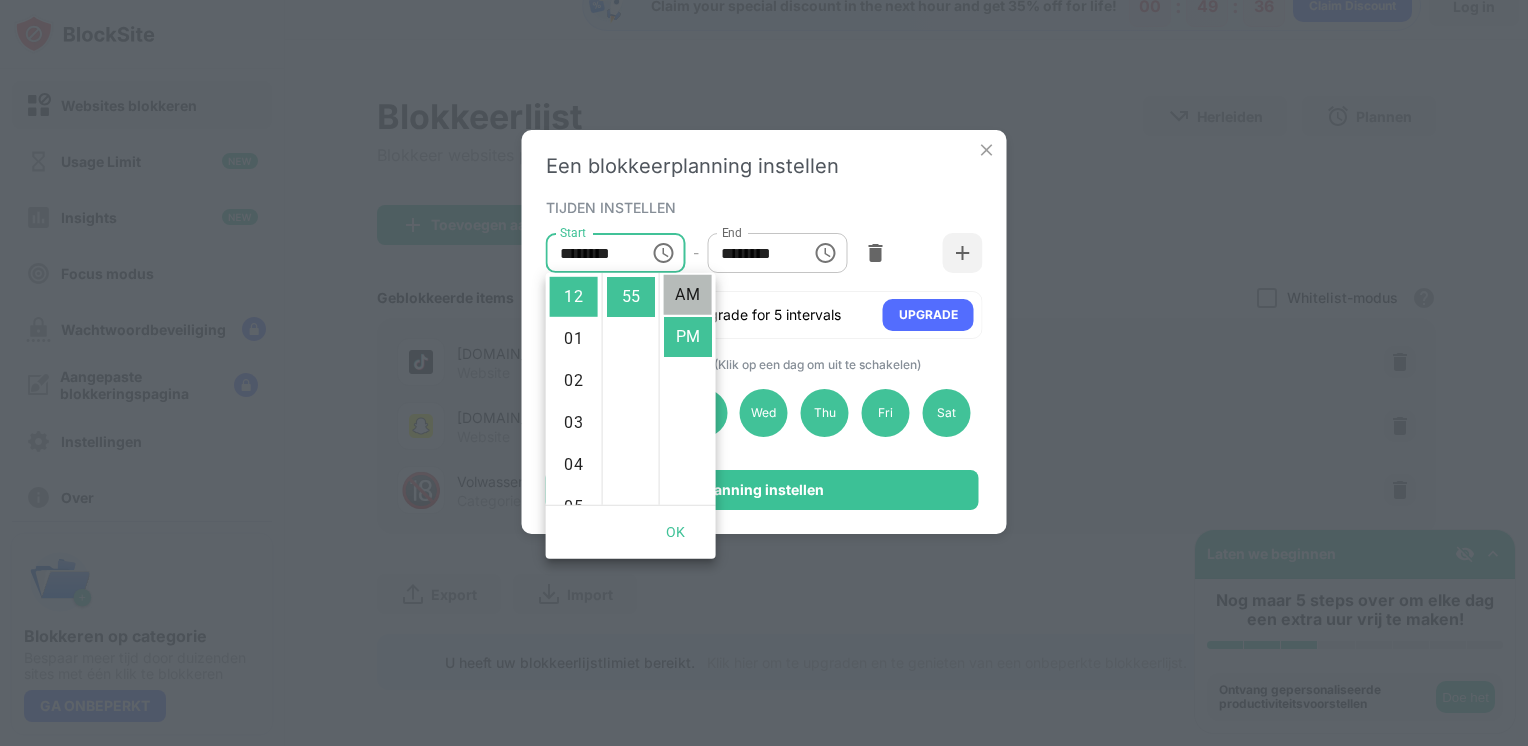 click on "AM" at bounding box center [688, 295] 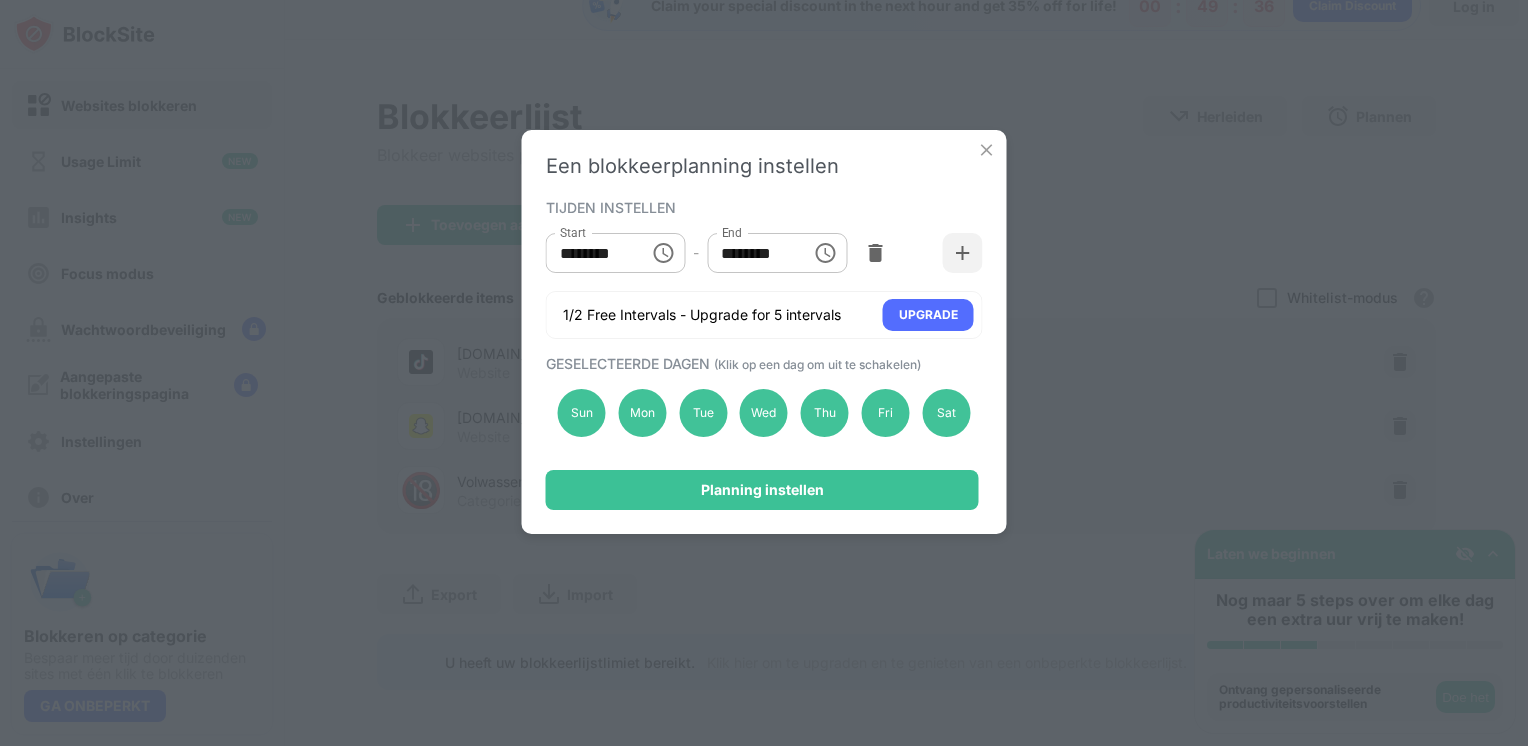 scroll, scrollTop: 0, scrollLeft: 0, axis: both 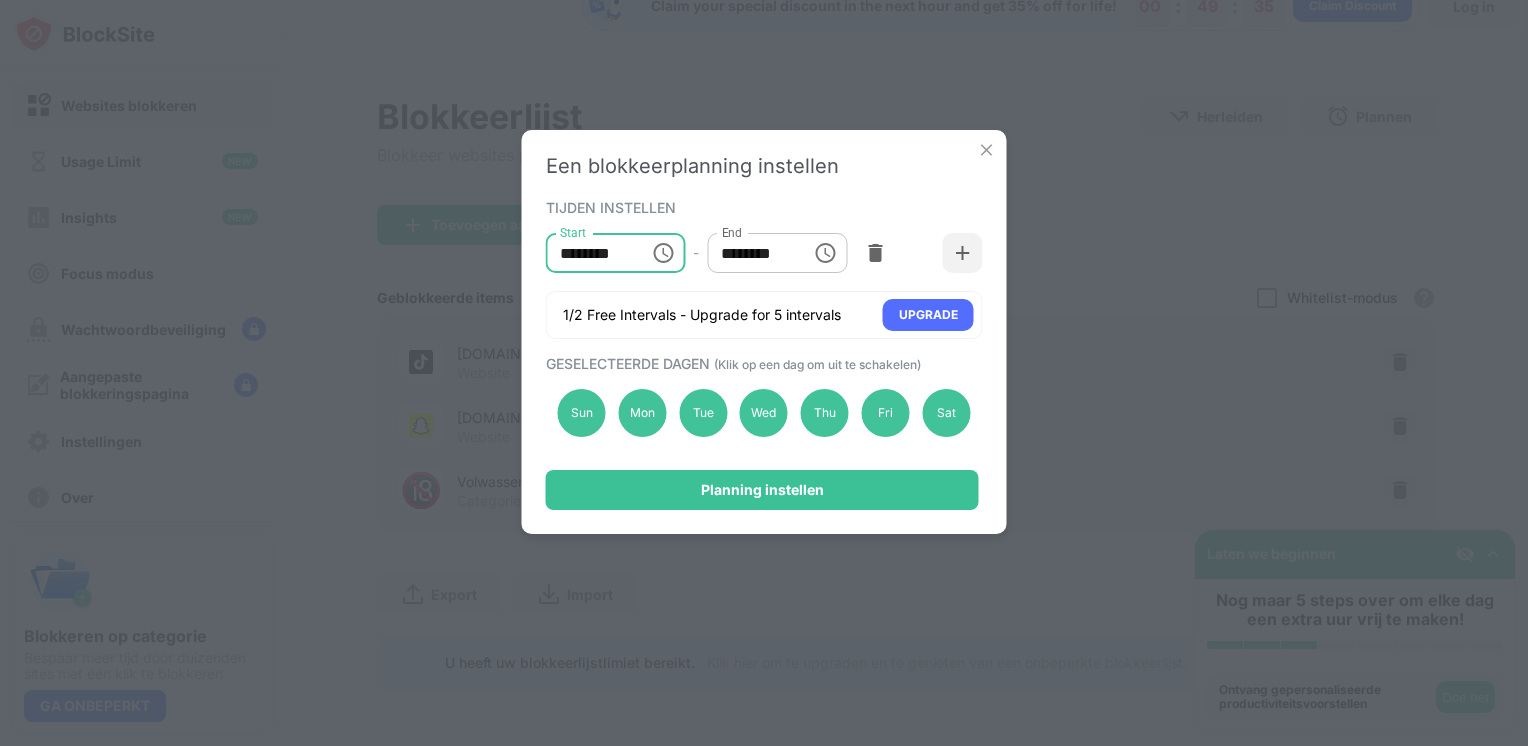 click on "********" at bounding box center (591, 253) 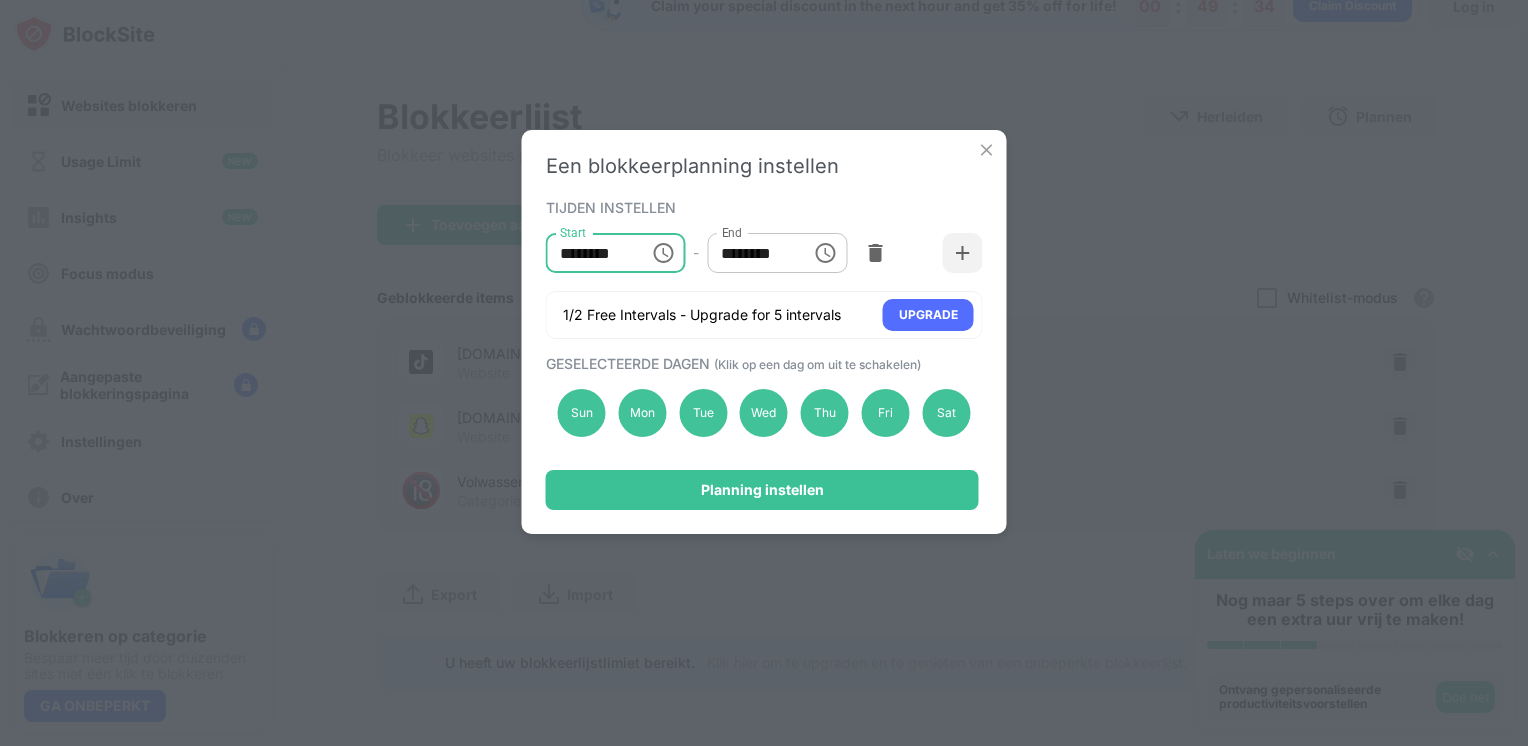 click on "********" at bounding box center (591, 253) 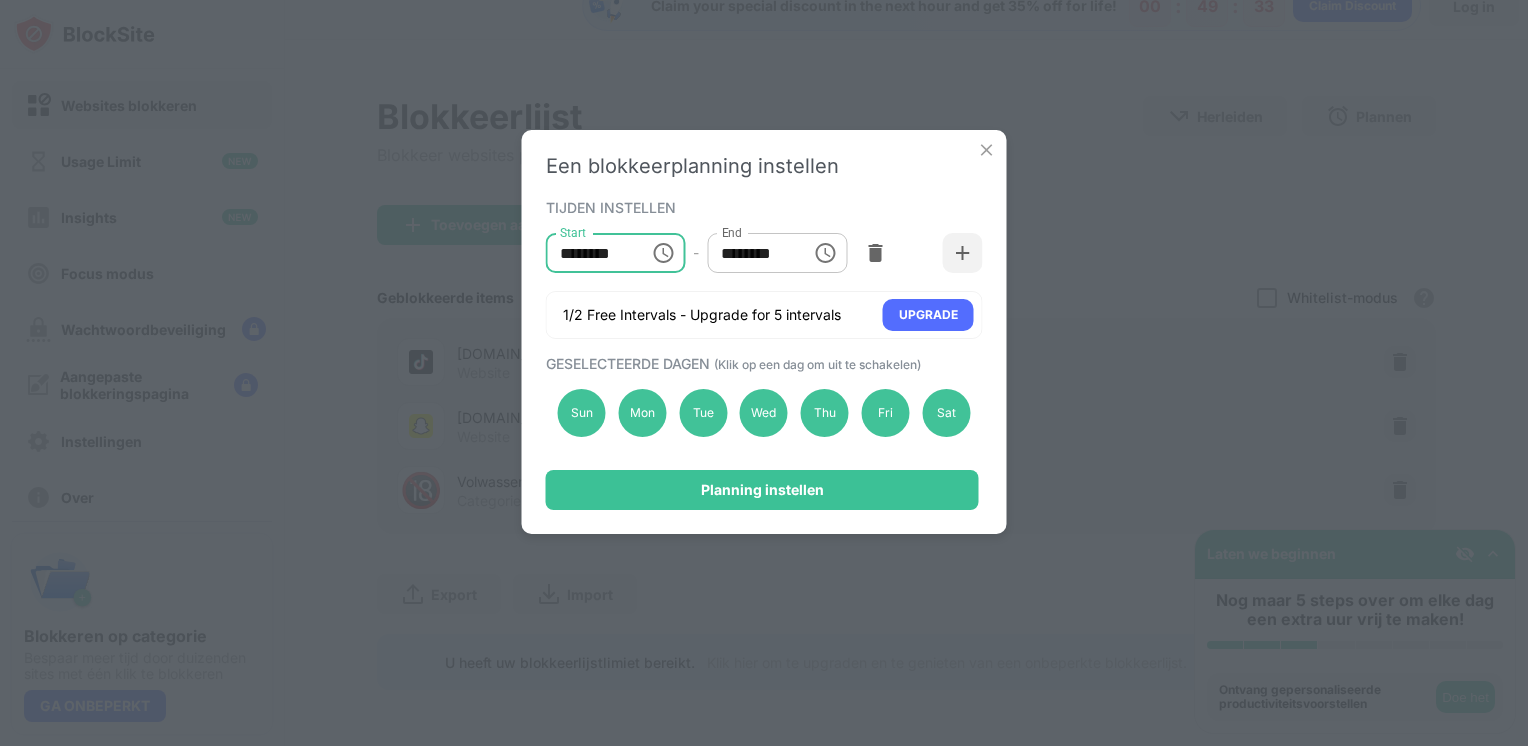 click on "********" at bounding box center [591, 253] 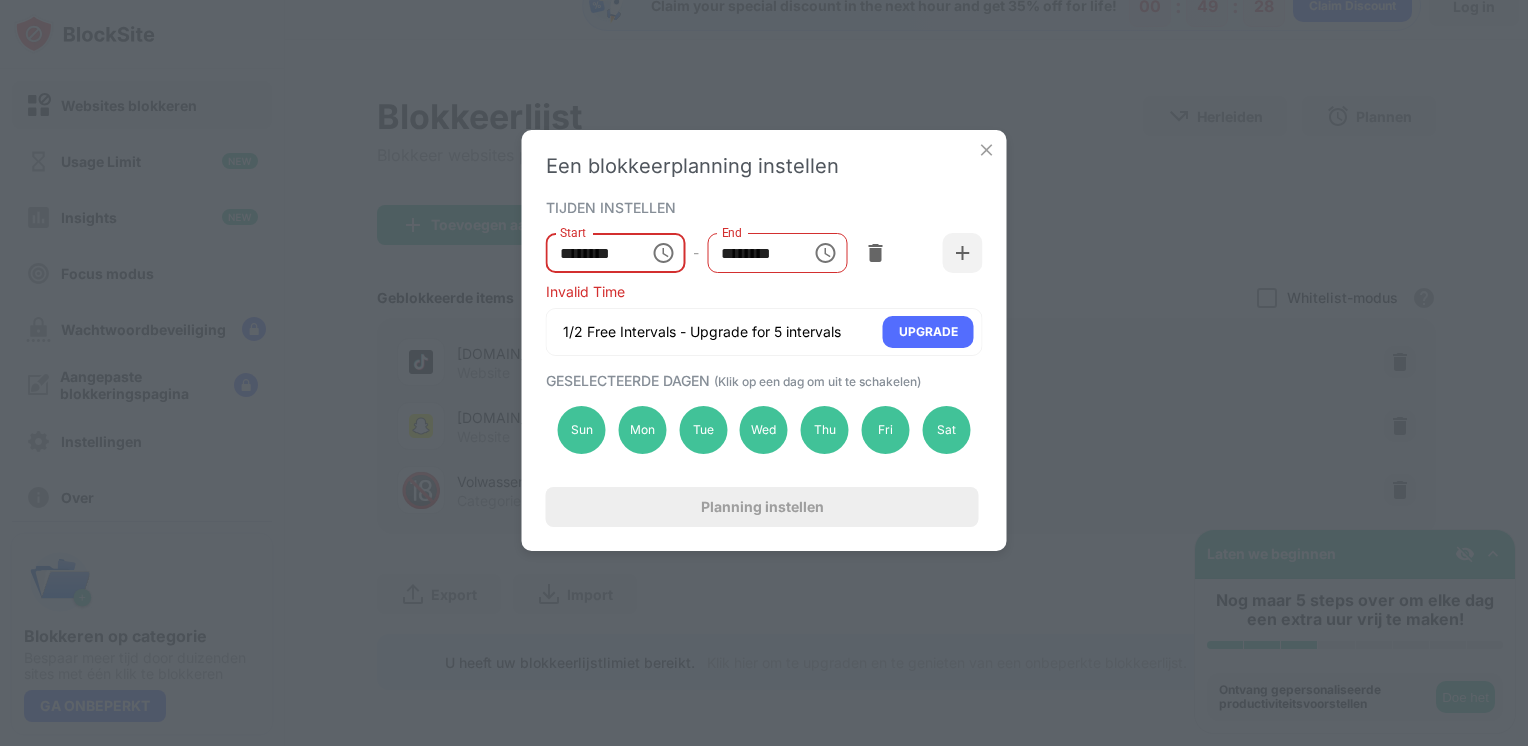 click on "********" at bounding box center [591, 253] 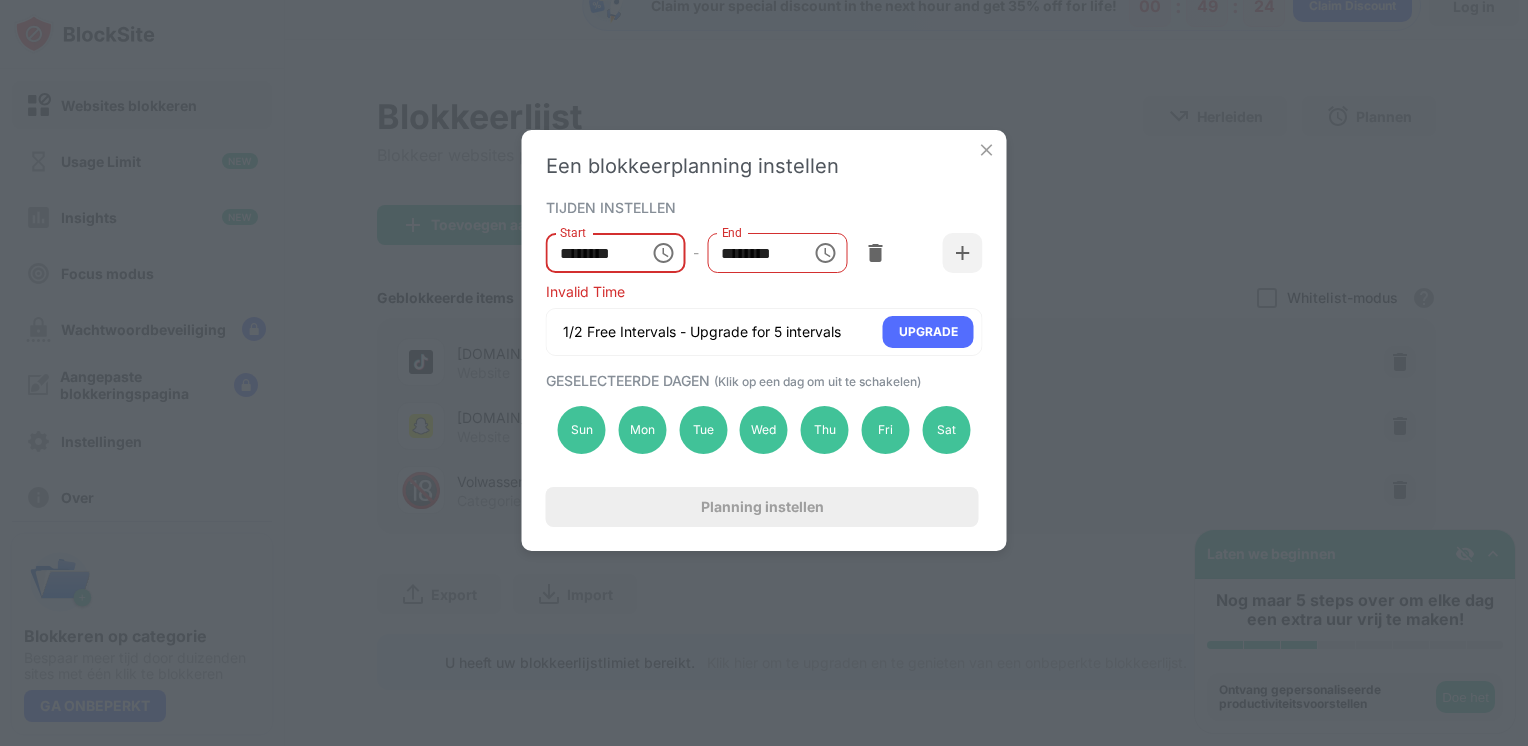 click 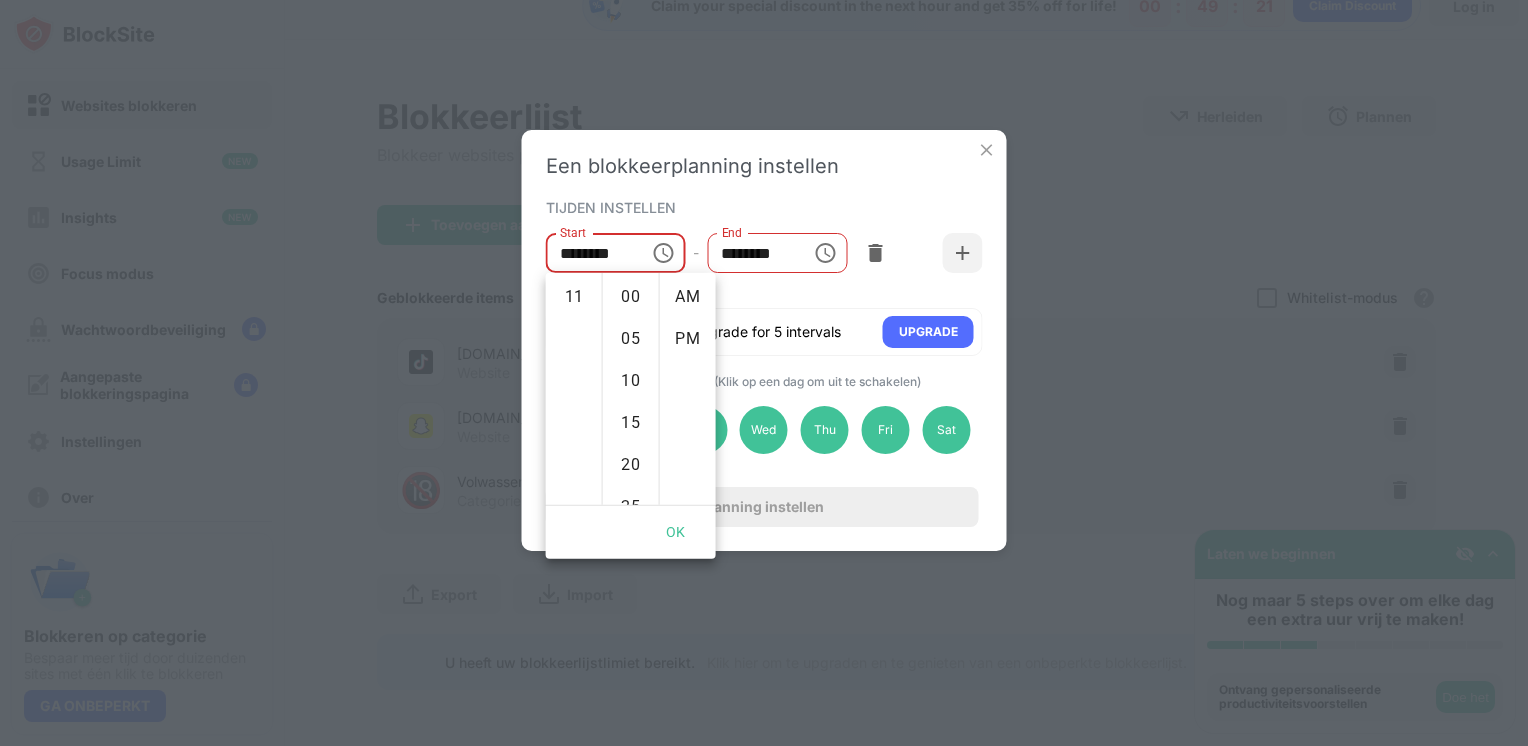 scroll, scrollTop: 457, scrollLeft: 0, axis: vertical 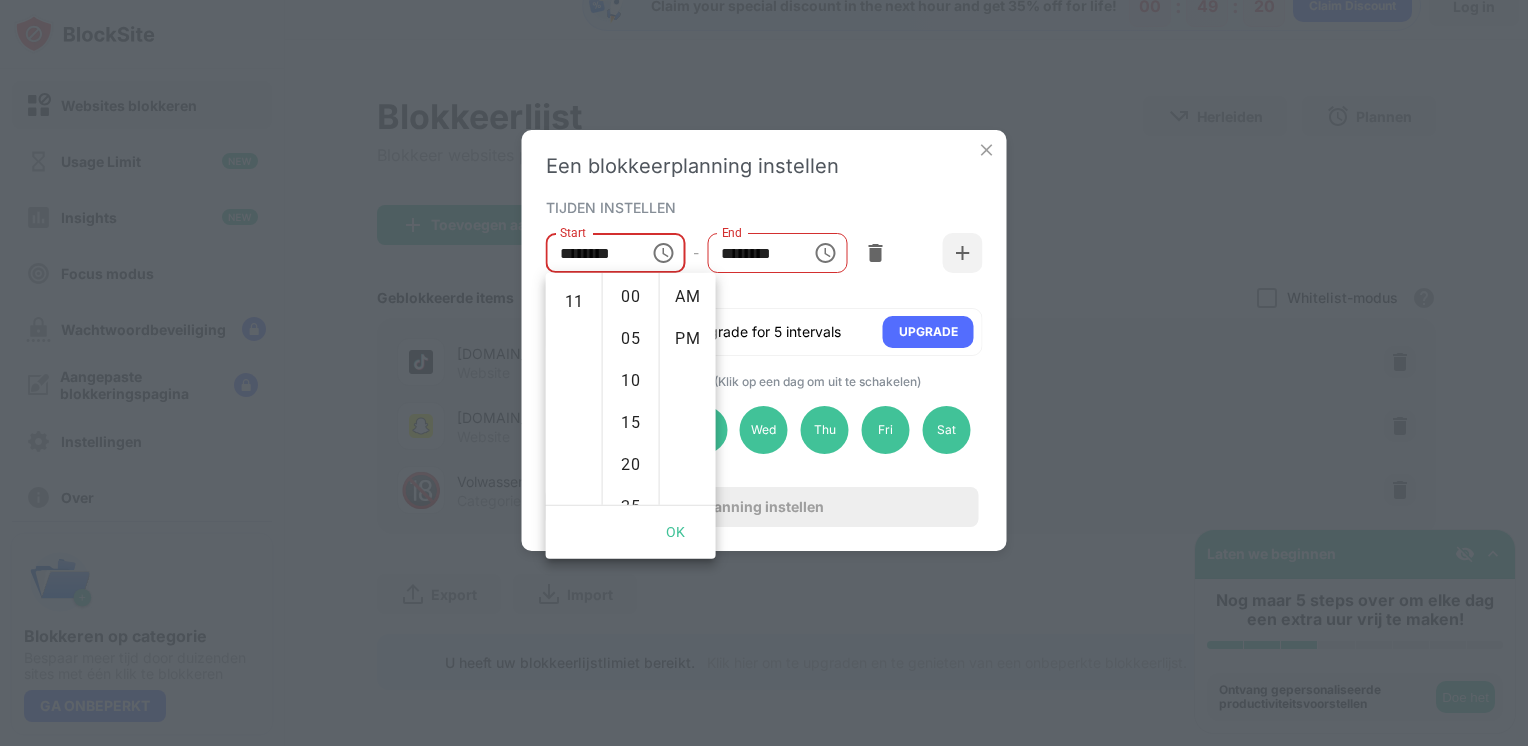click on "12 01 02 03 04 05 06 07 08 09 10 11" at bounding box center [574, 389] 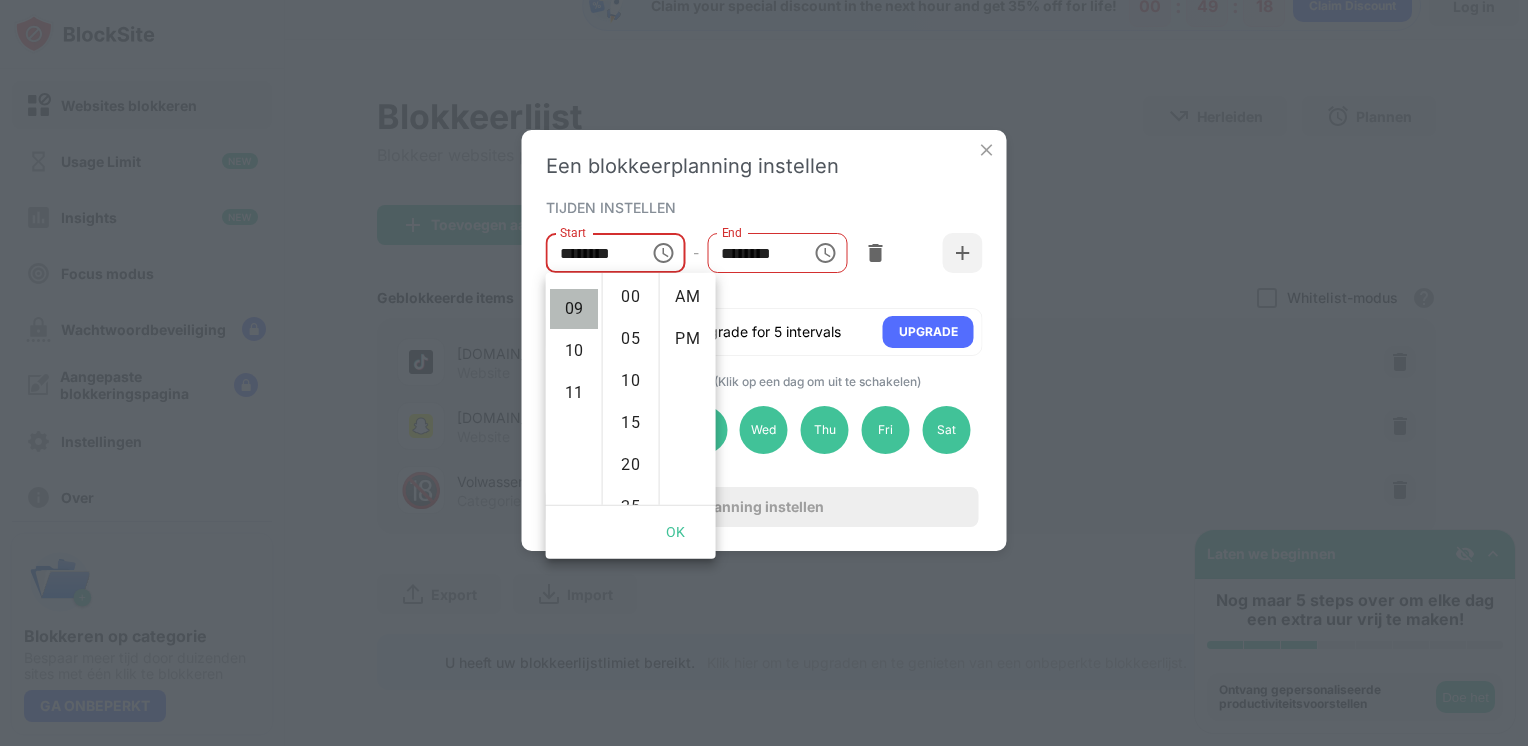 click on "09" at bounding box center (574, 309) 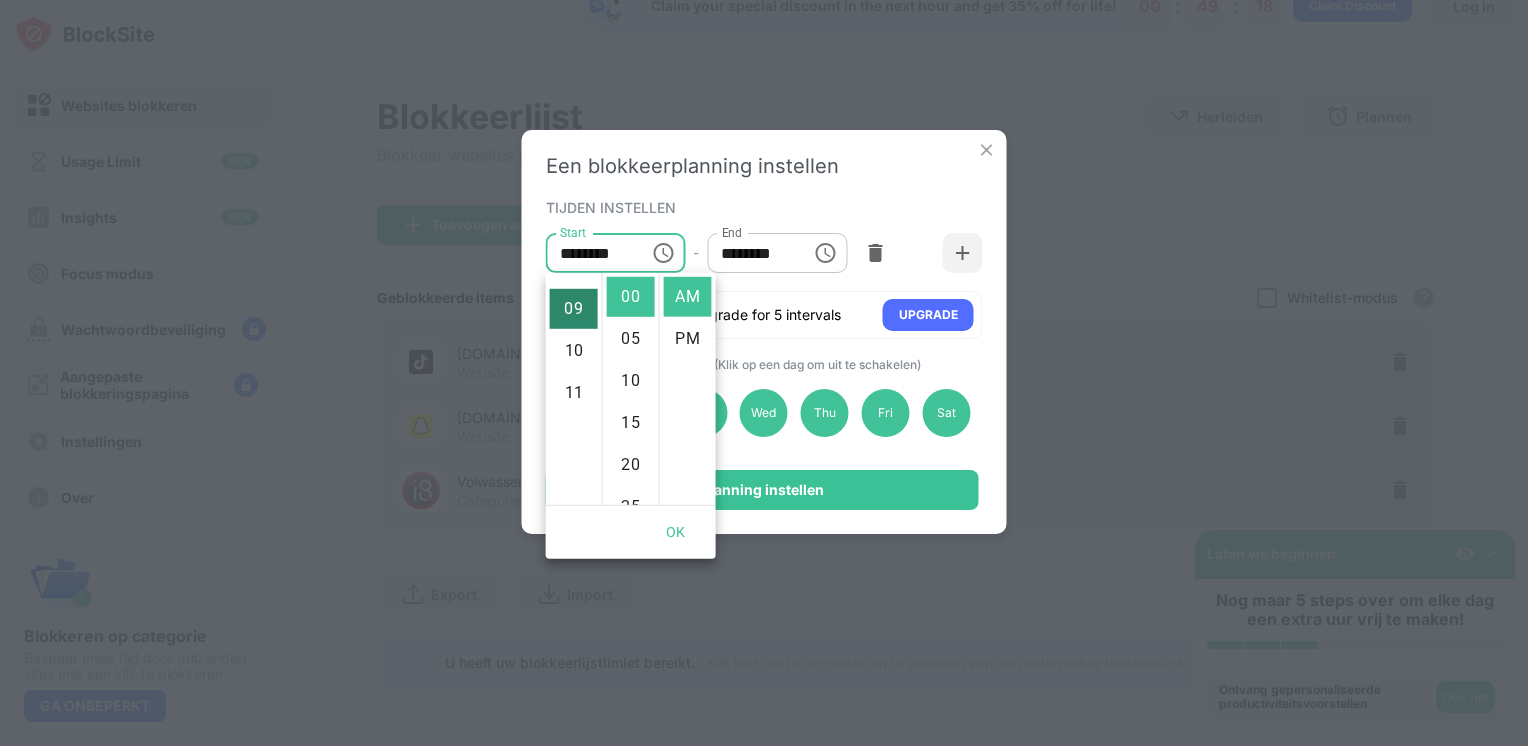 scroll, scrollTop: 378, scrollLeft: 0, axis: vertical 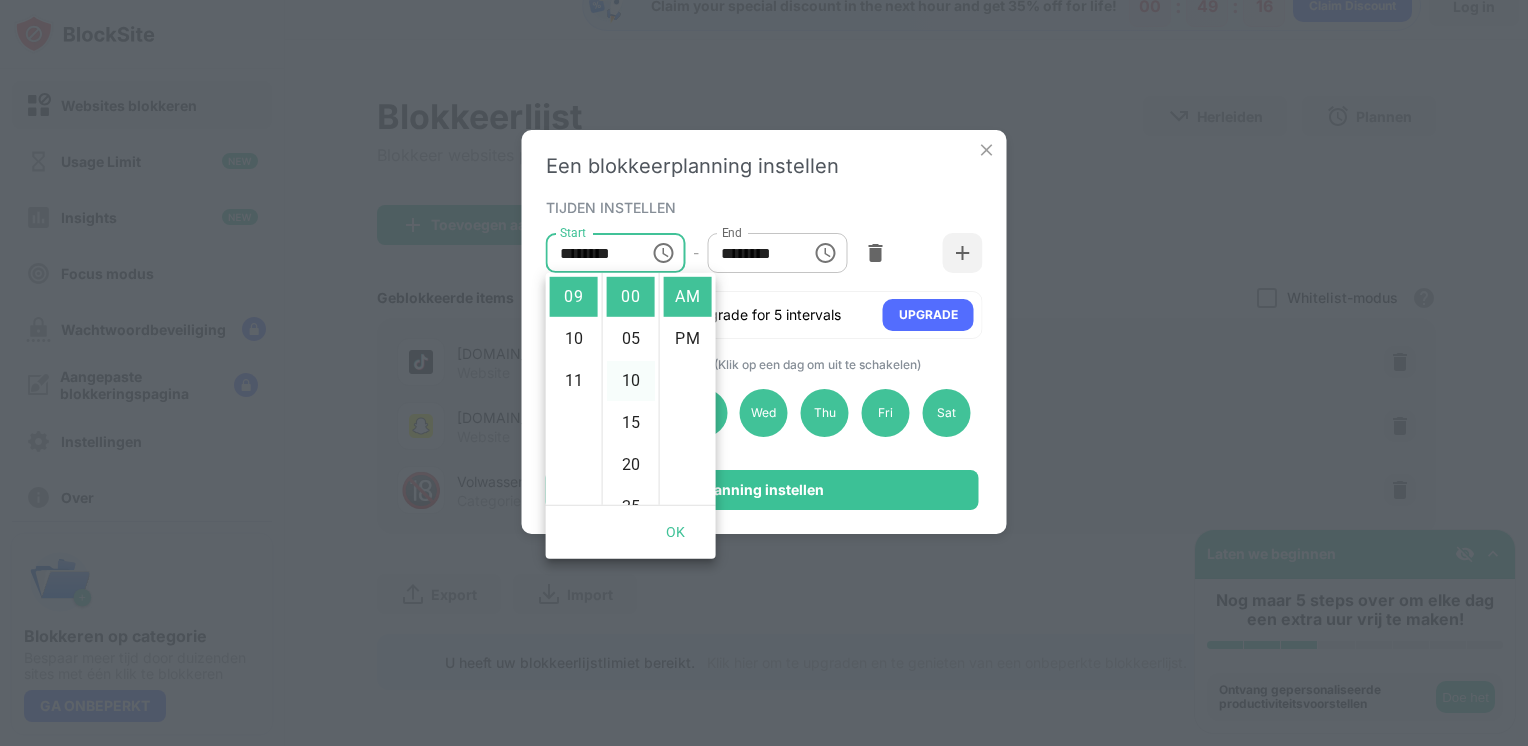 click on "10" at bounding box center (631, 381) 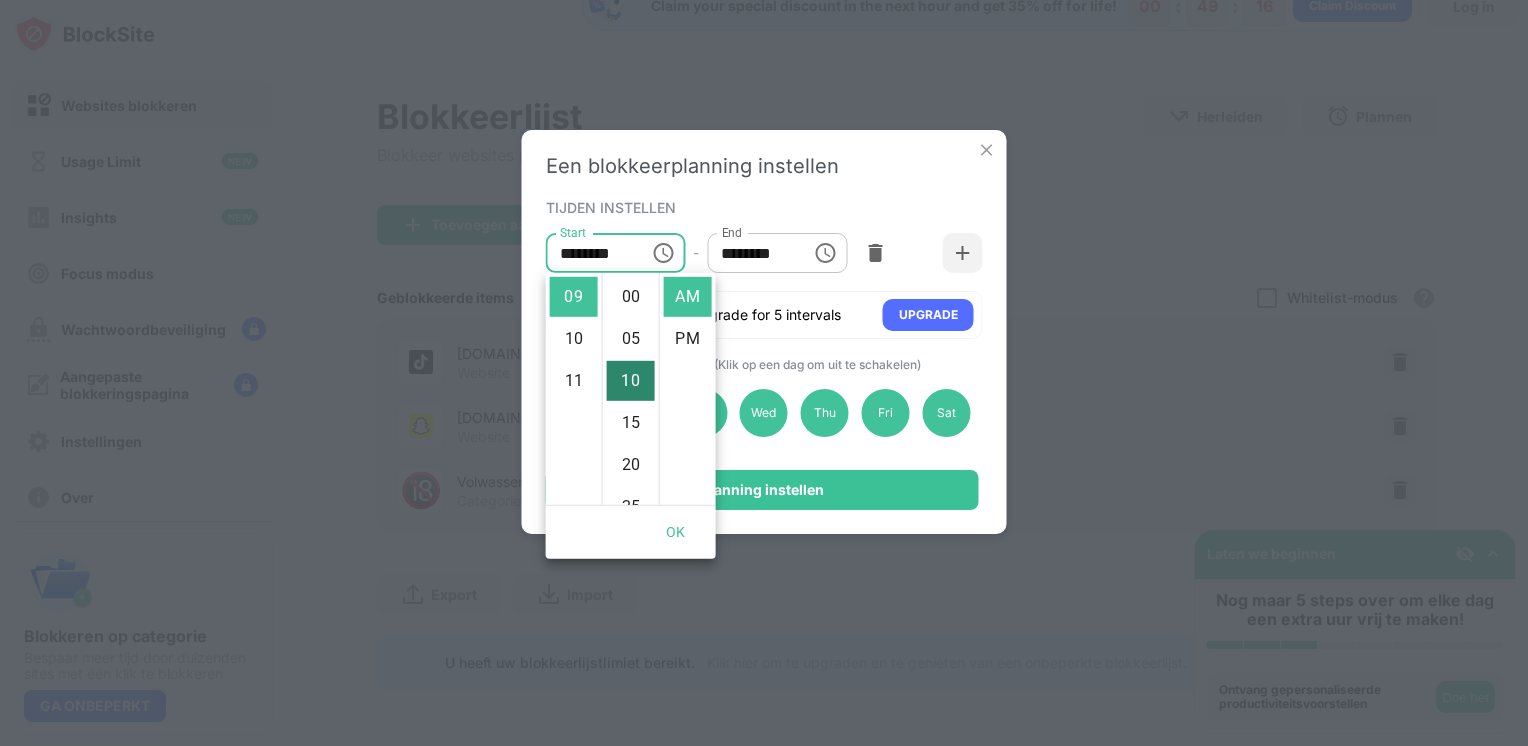 type on "********" 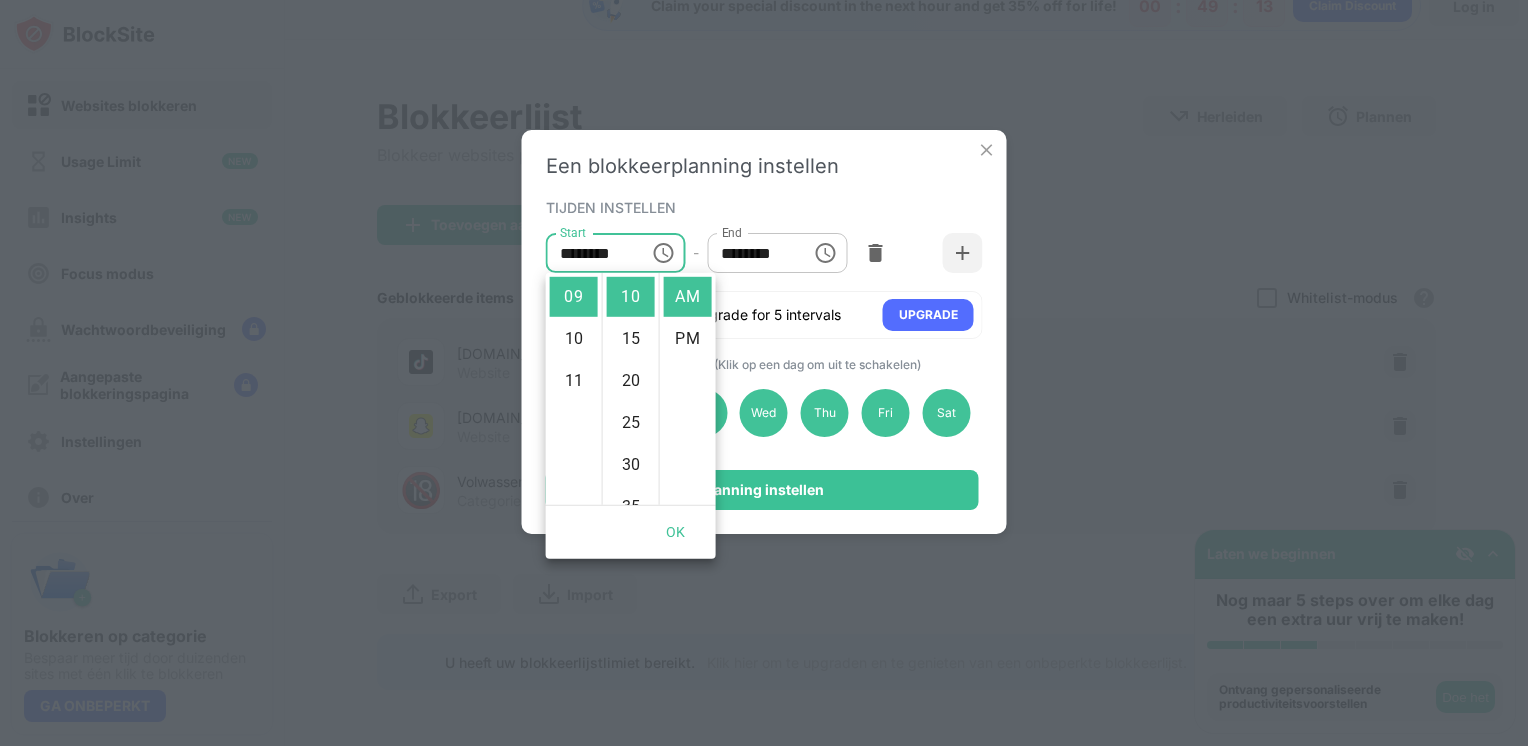 click 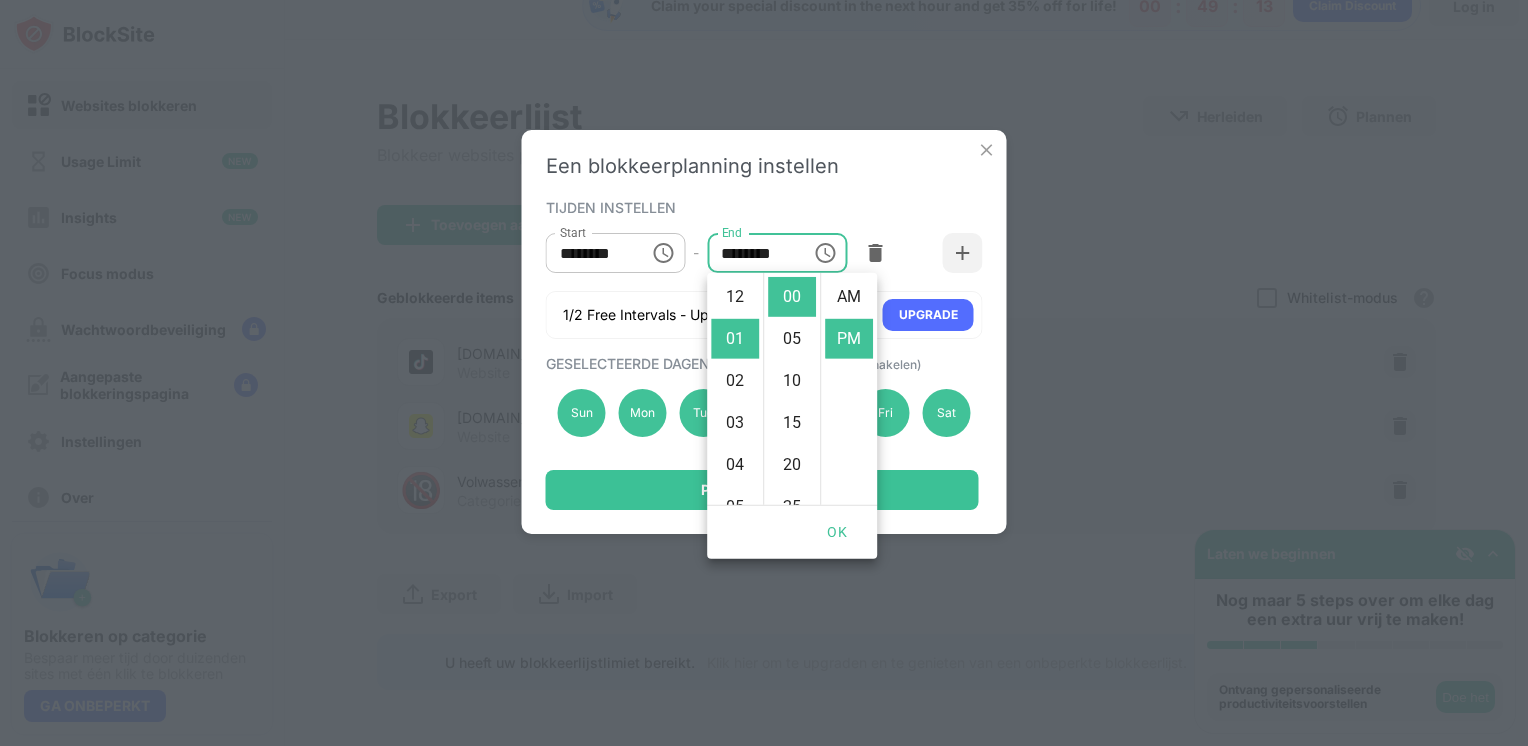 scroll, scrollTop: 42, scrollLeft: 0, axis: vertical 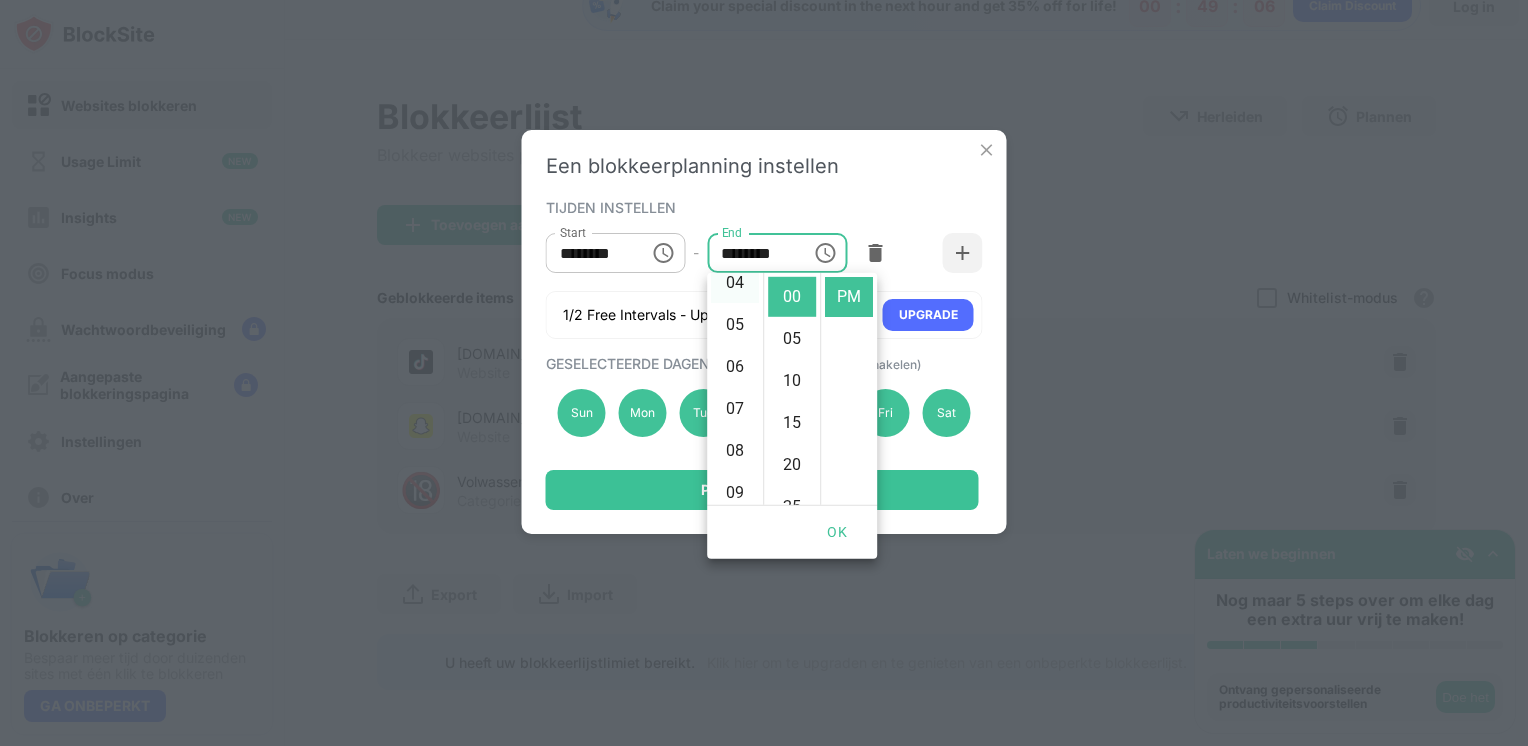 click on "08" at bounding box center (735, 451) 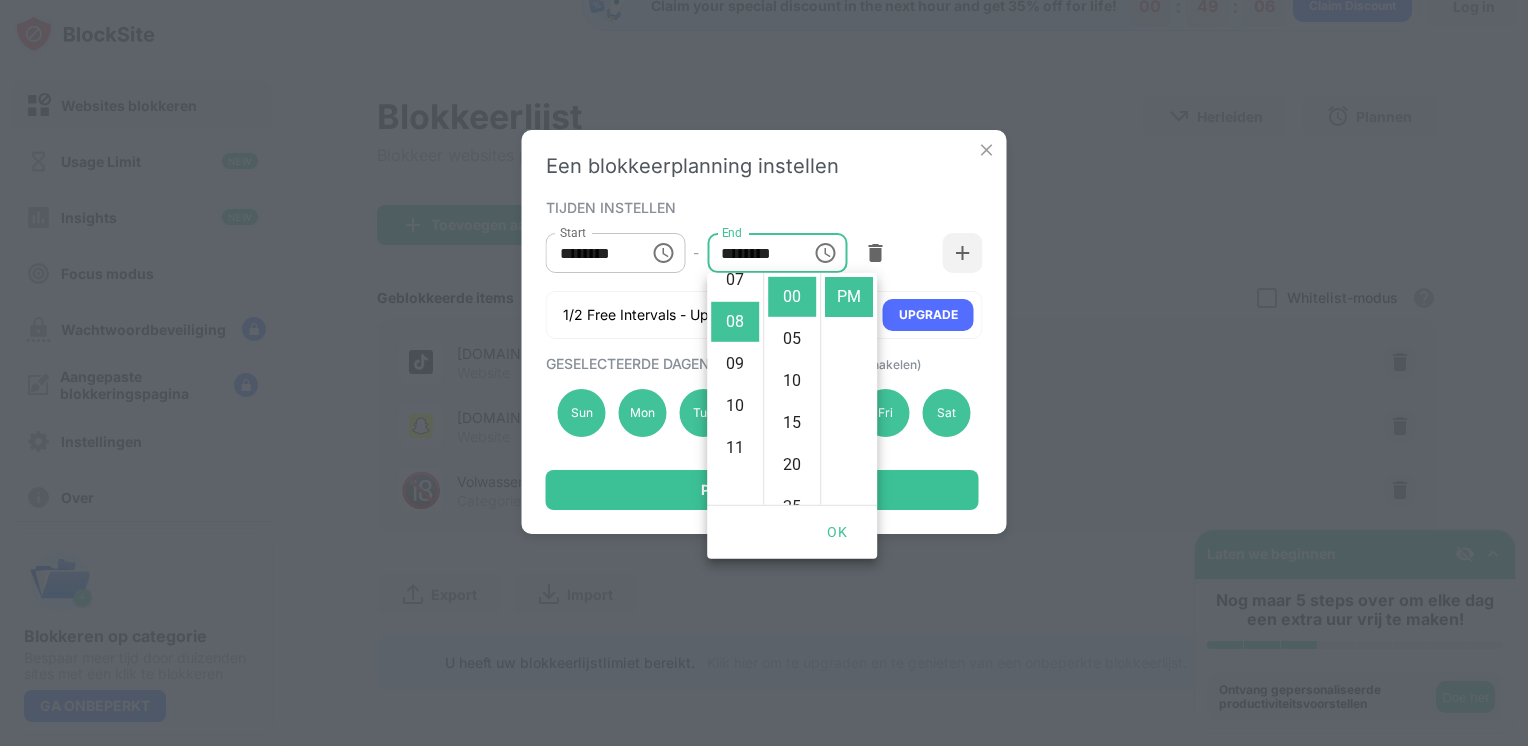 scroll, scrollTop: 336, scrollLeft: 0, axis: vertical 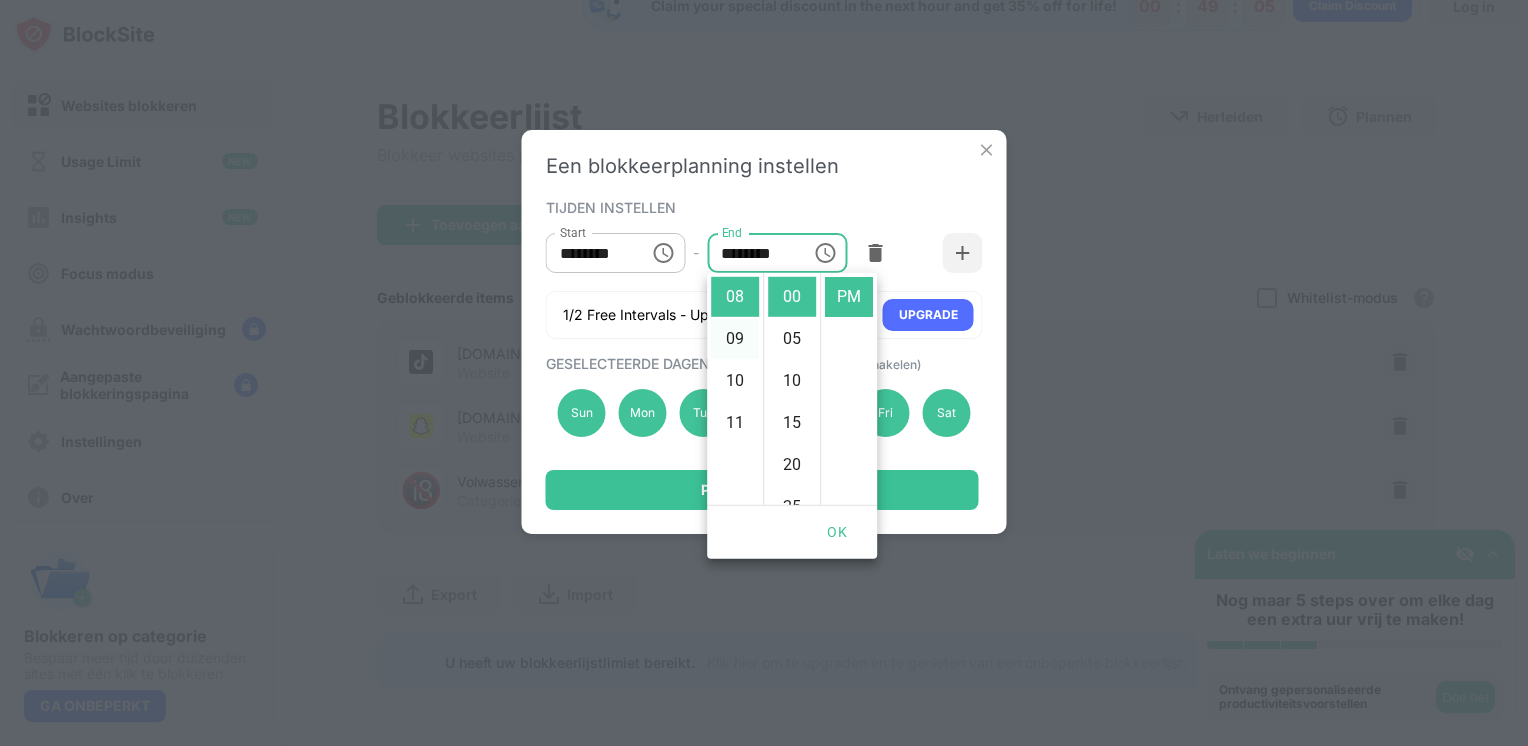 click on "09" at bounding box center (735, 339) 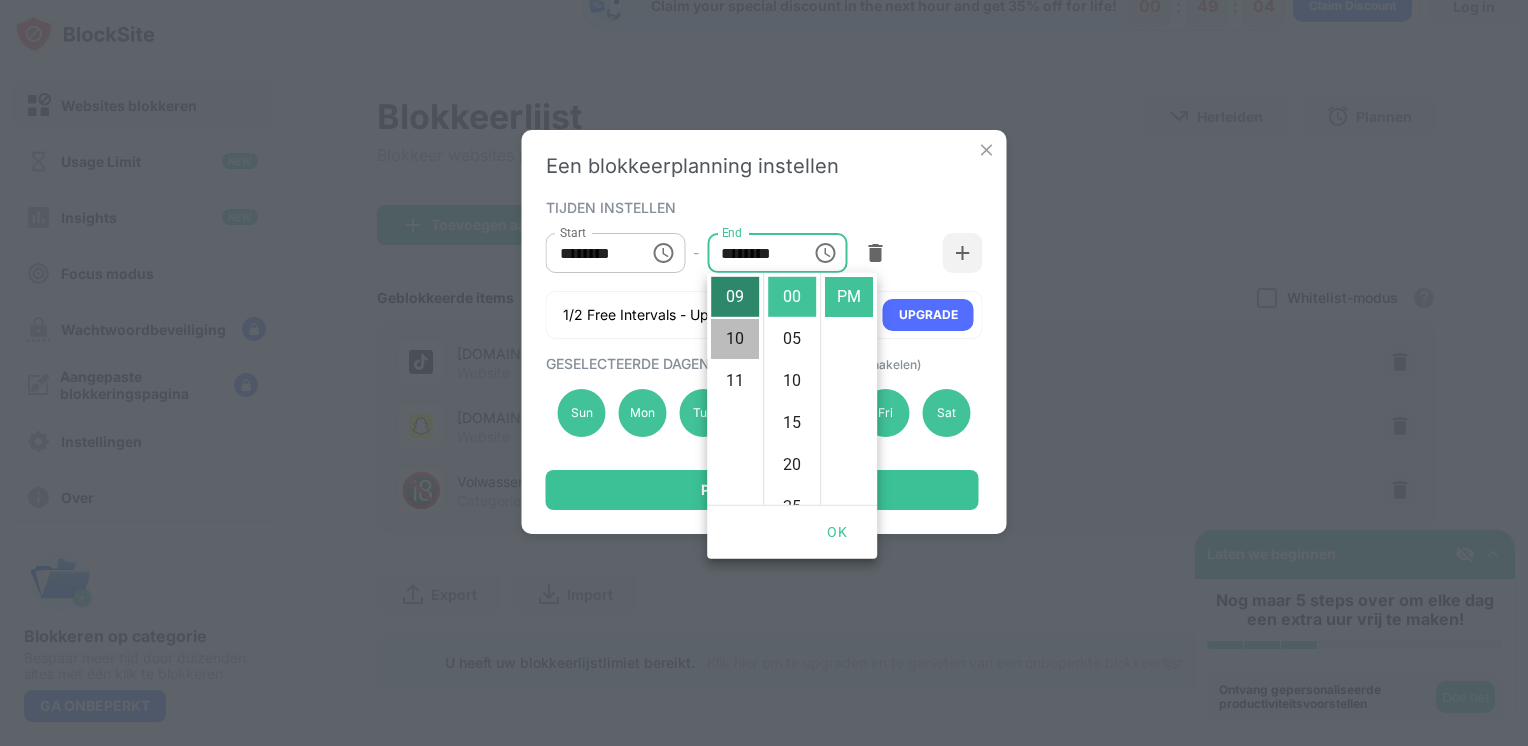 click on "10" at bounding box center [735, 339] 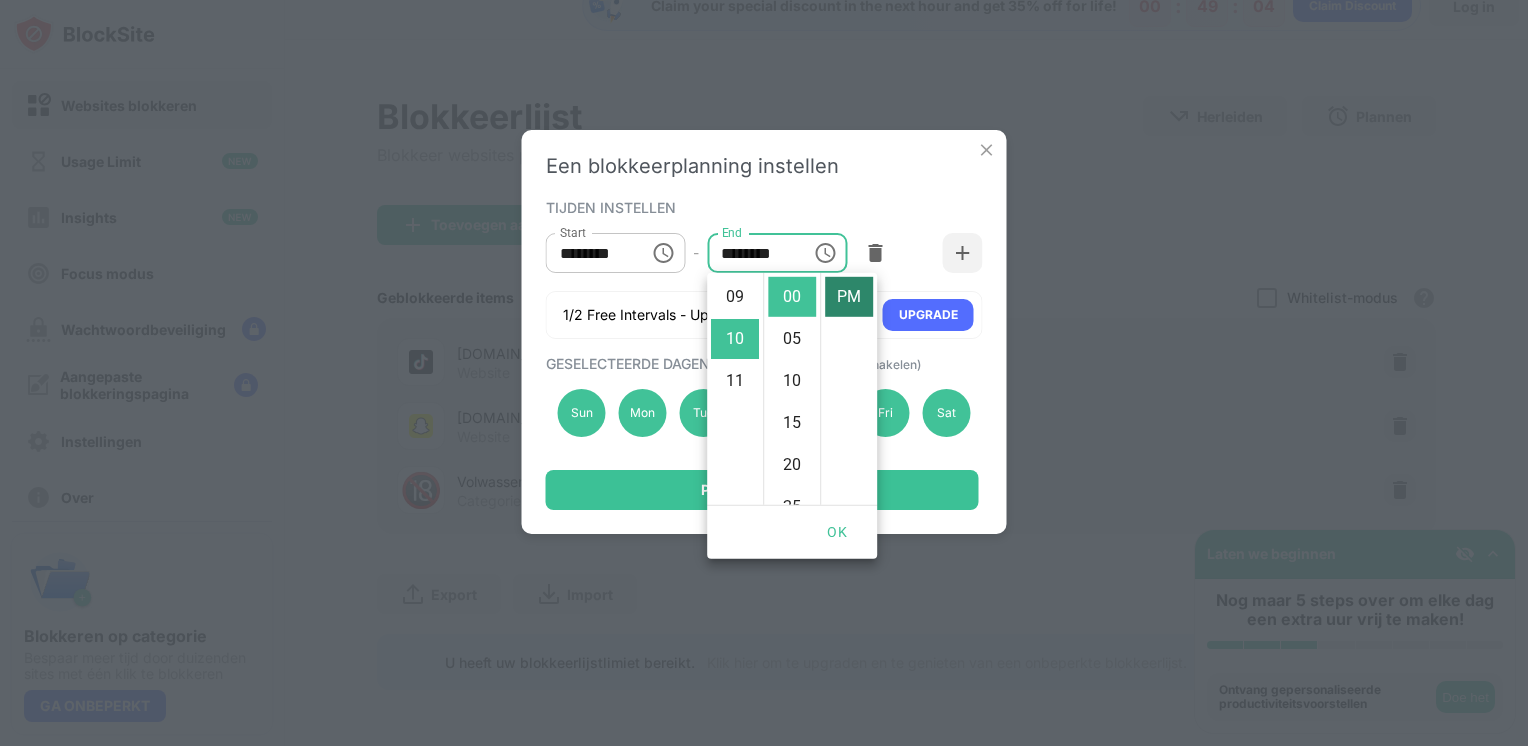 scroll, scrollTop: 420, scrollLeft: 0, axis: vertical 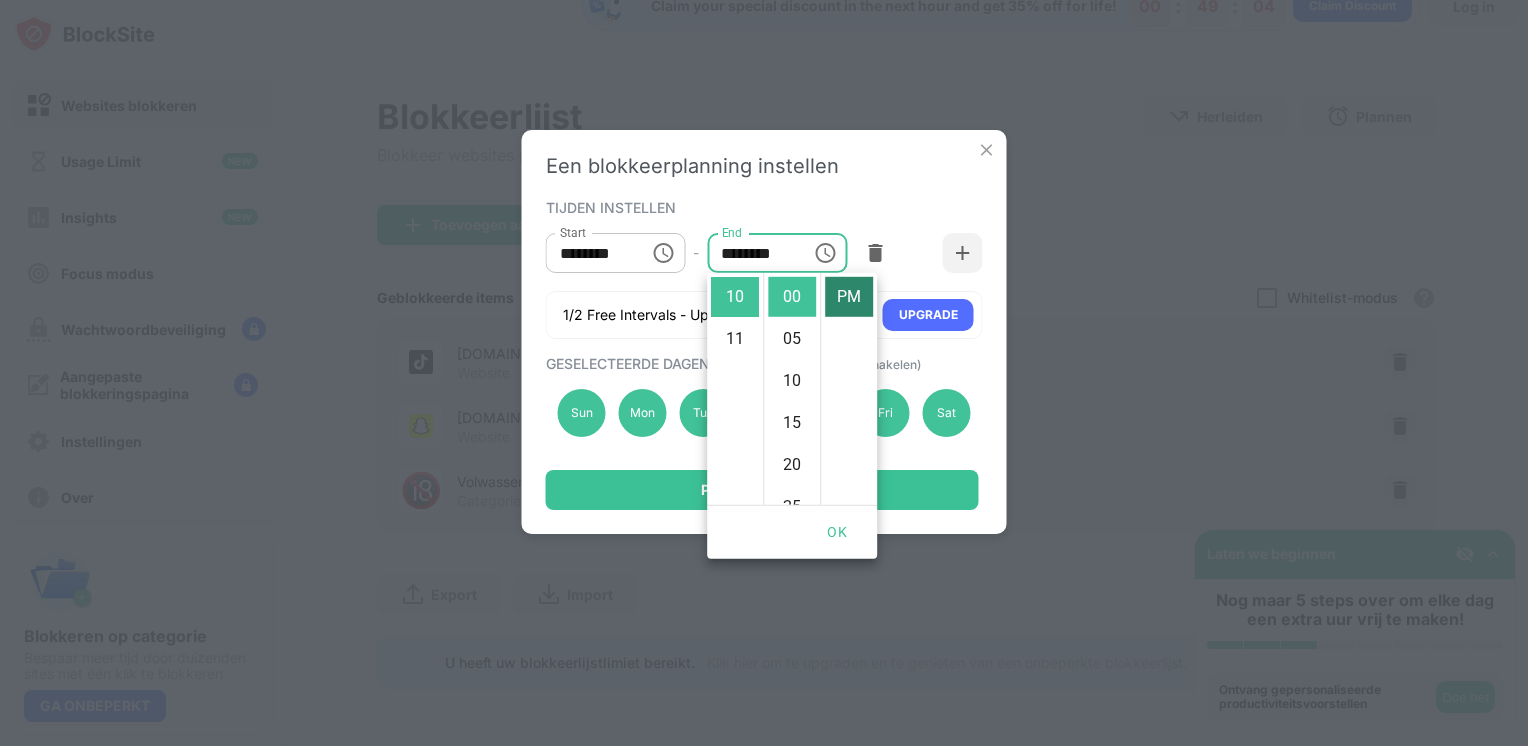 click on "PM" at bounding box center [849, 297] 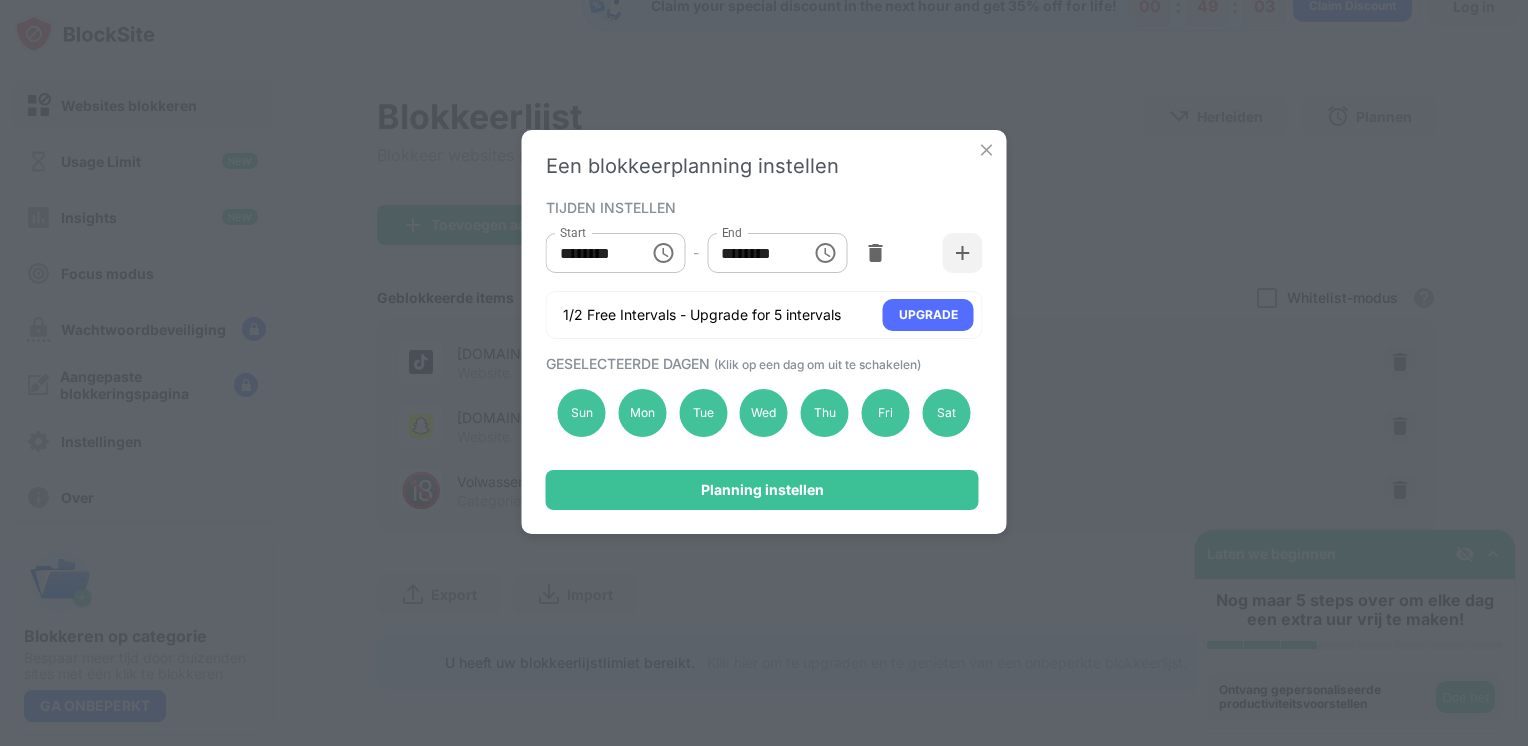 click 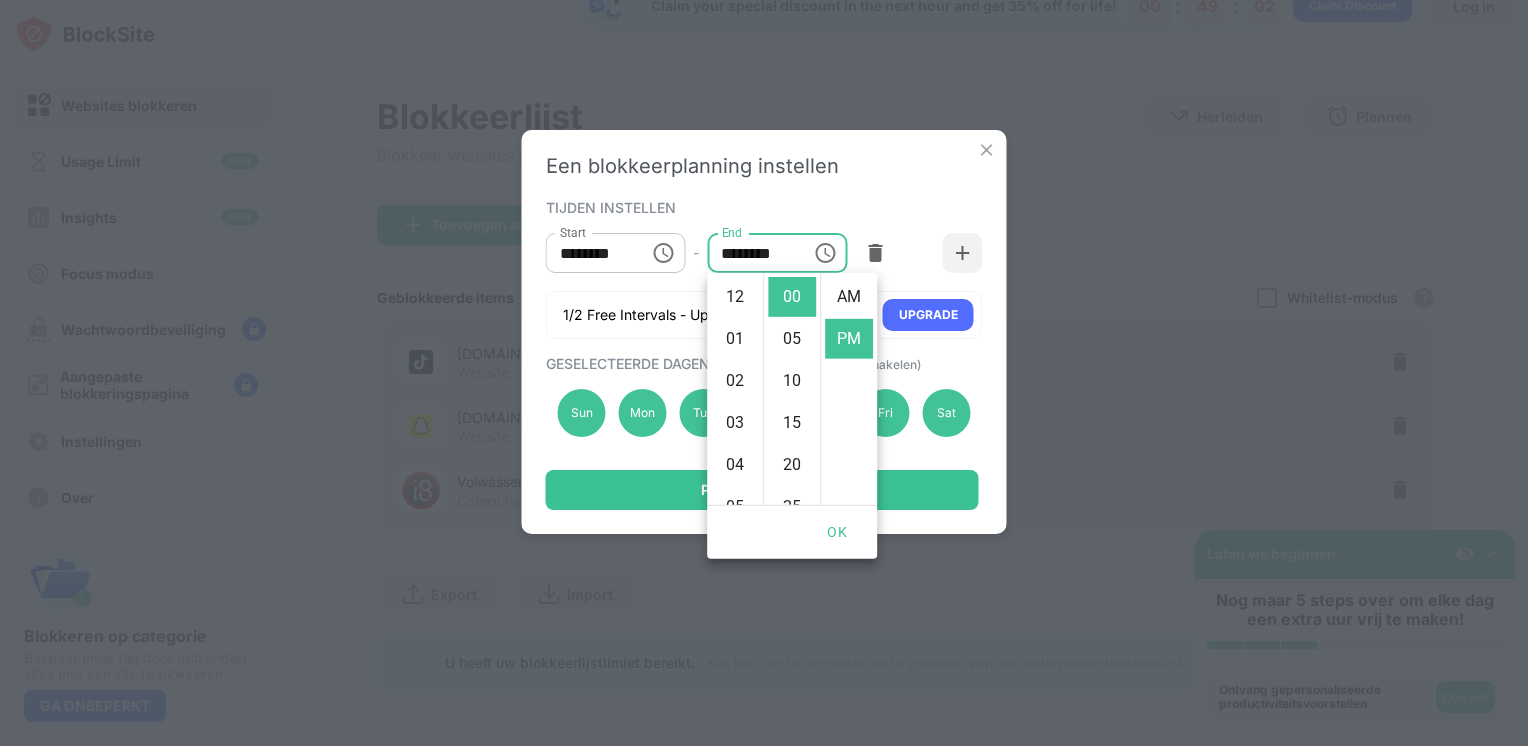 scroll, scrollTop: 420, scrollLeft: 0, axis: vertical 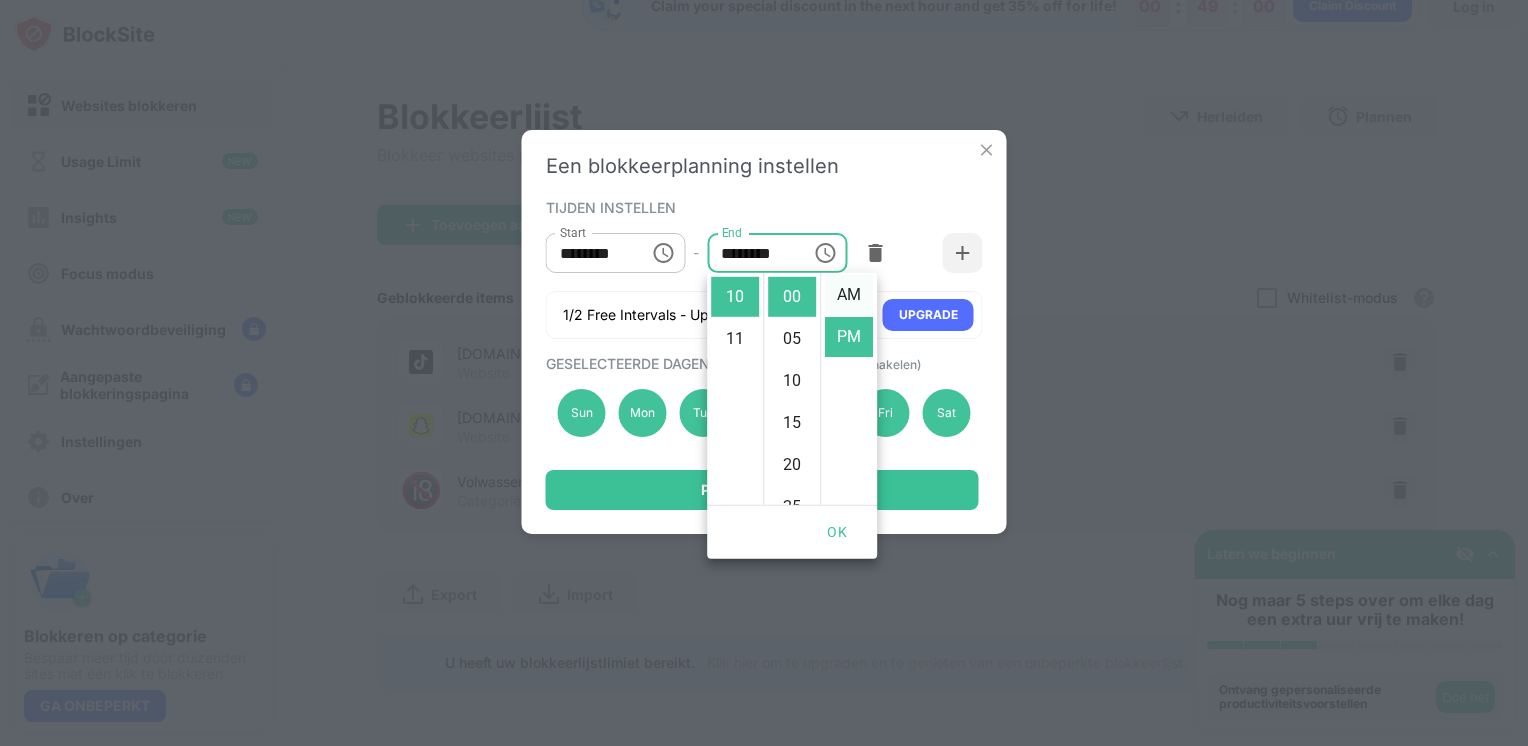 click on "AM" at bounding box center [849, 295] 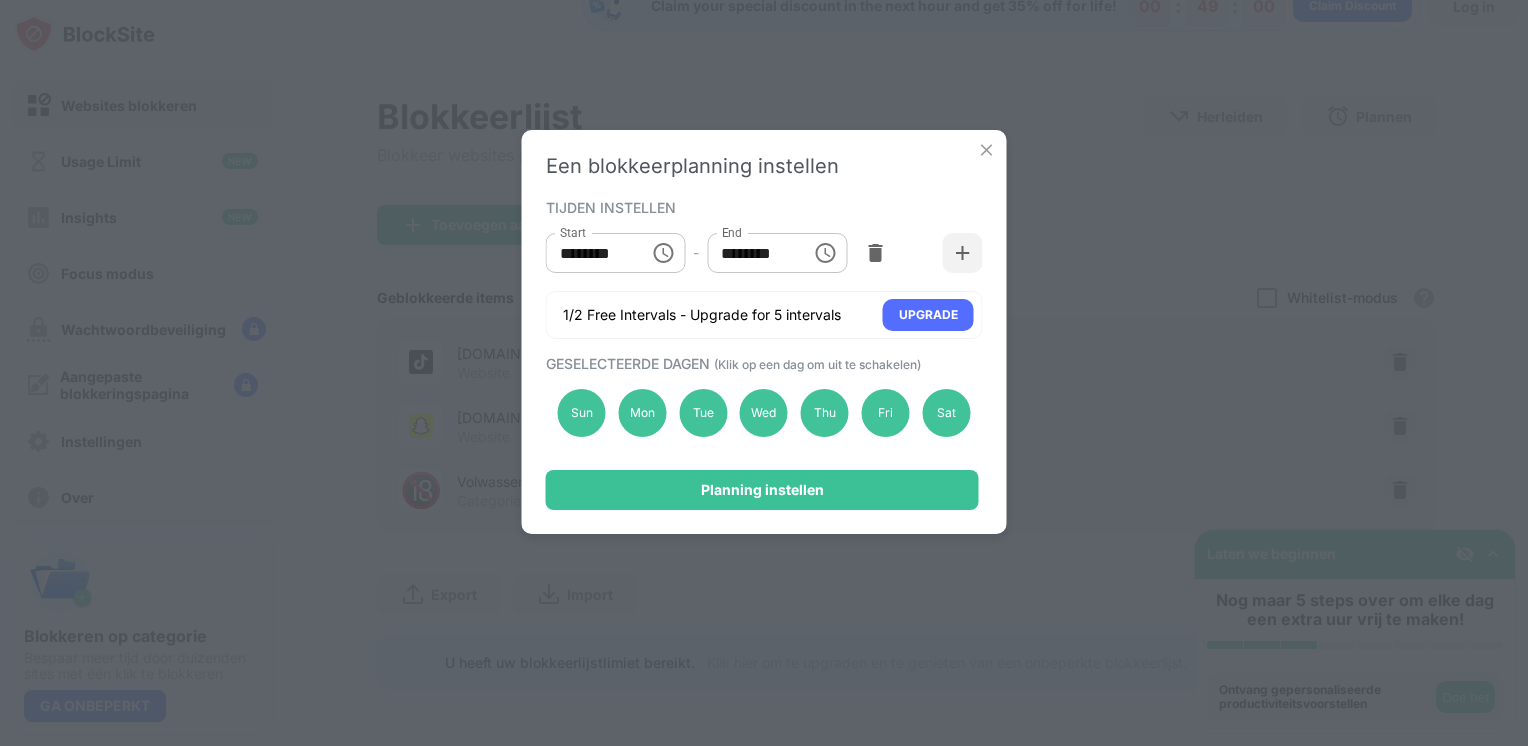 scroll, scrollTop: 0, scrollLeft: 0, axis: both 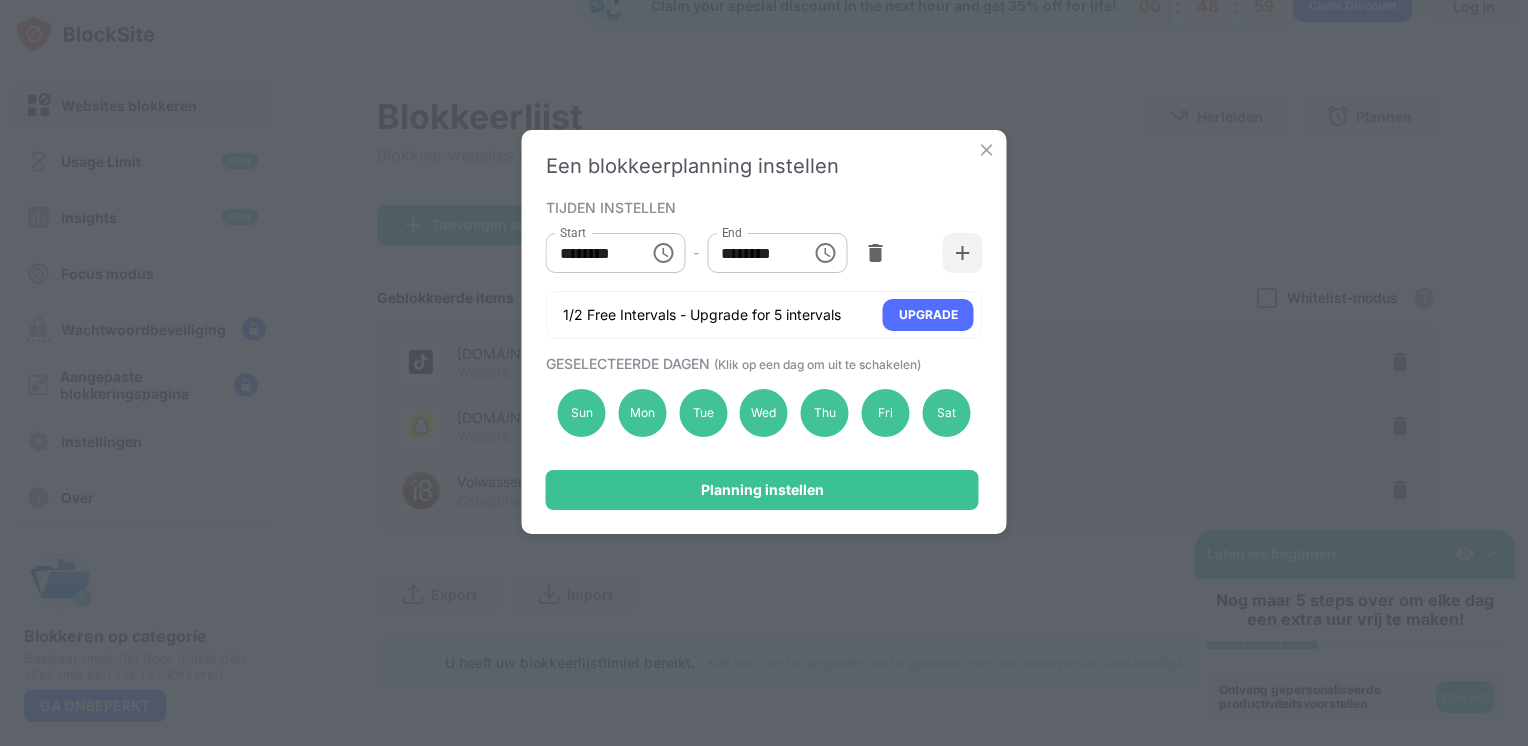 click on "********" at bounding box center [752, 253] 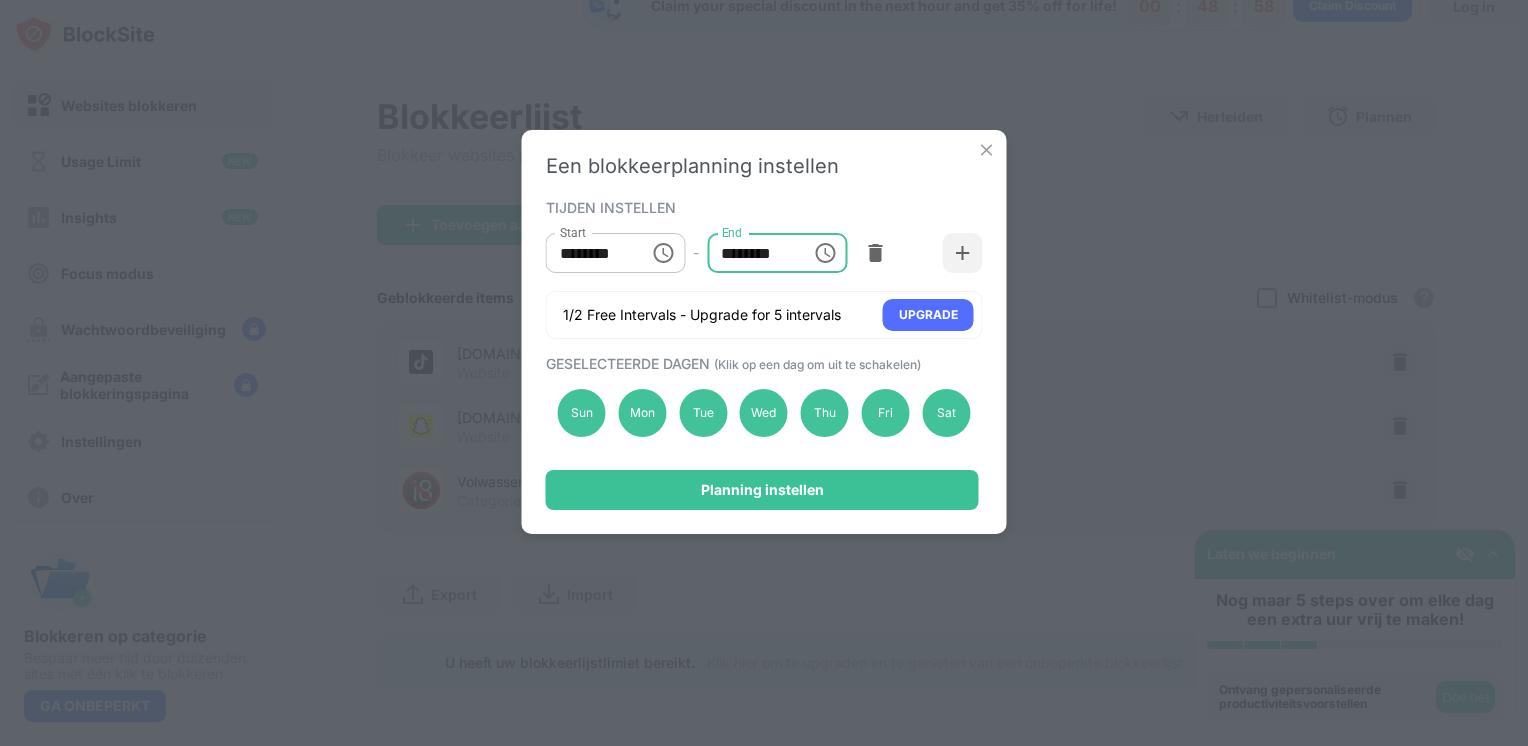 click on "********" at bounding box center [752, 253] 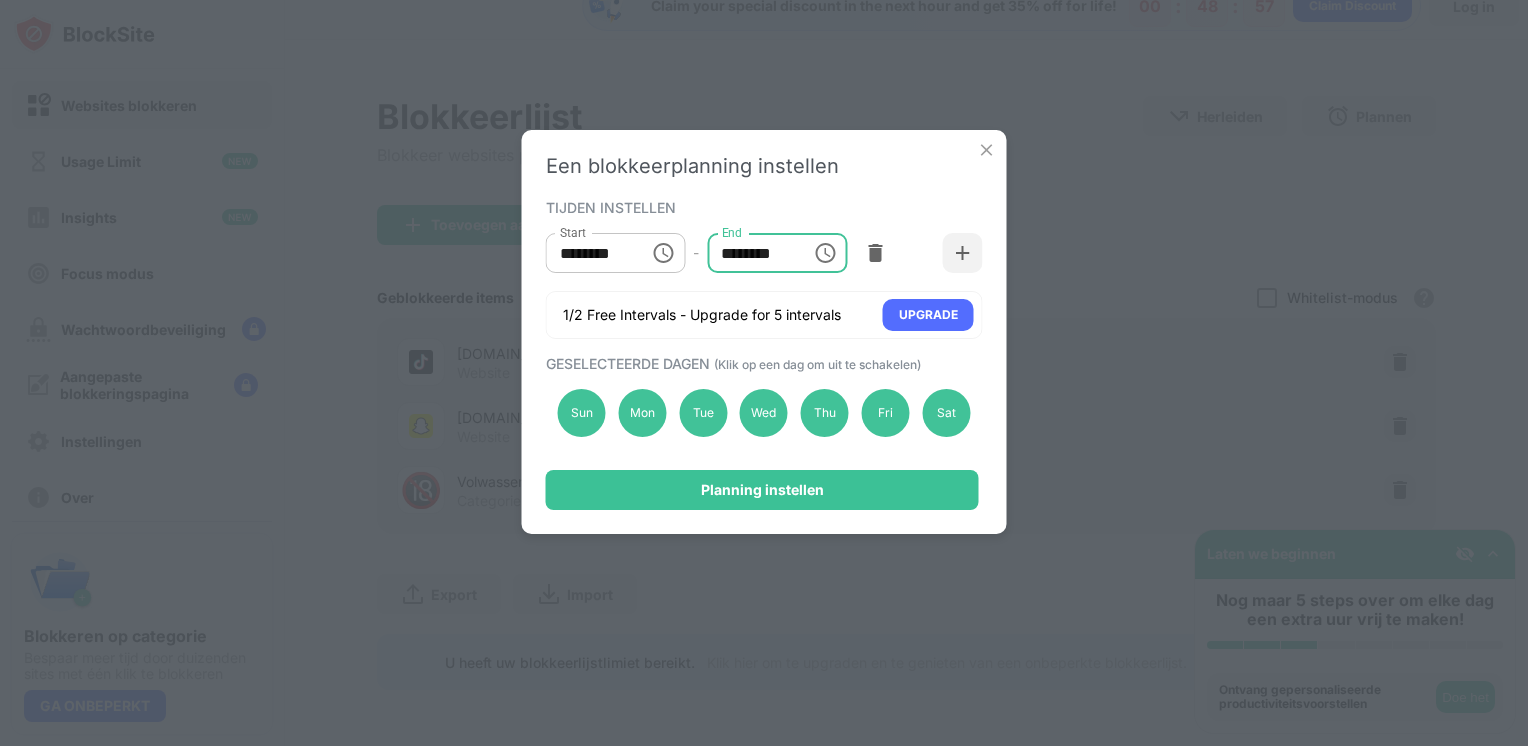 click on "********" at bounding box center (752, 253) 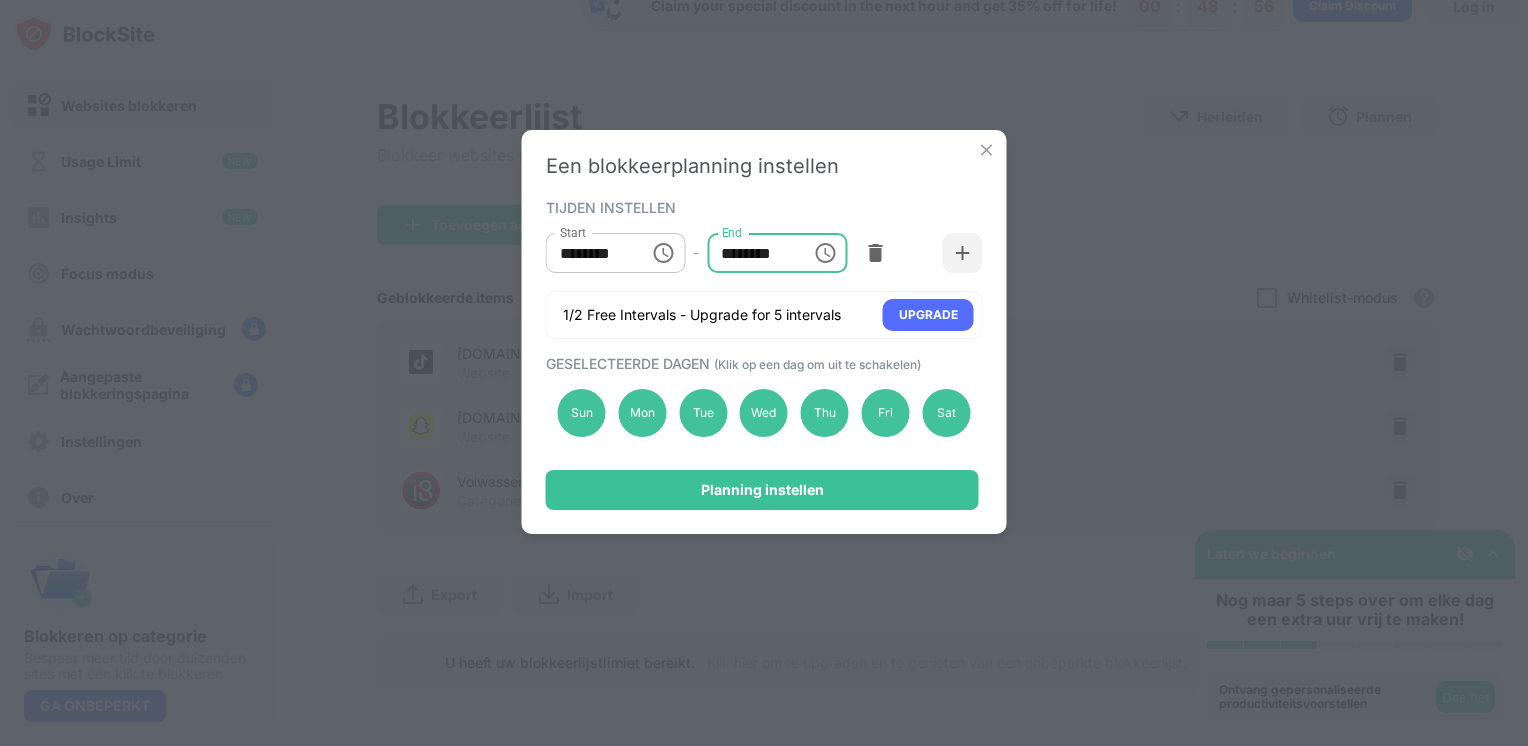 click at bounding box center [825, 253] 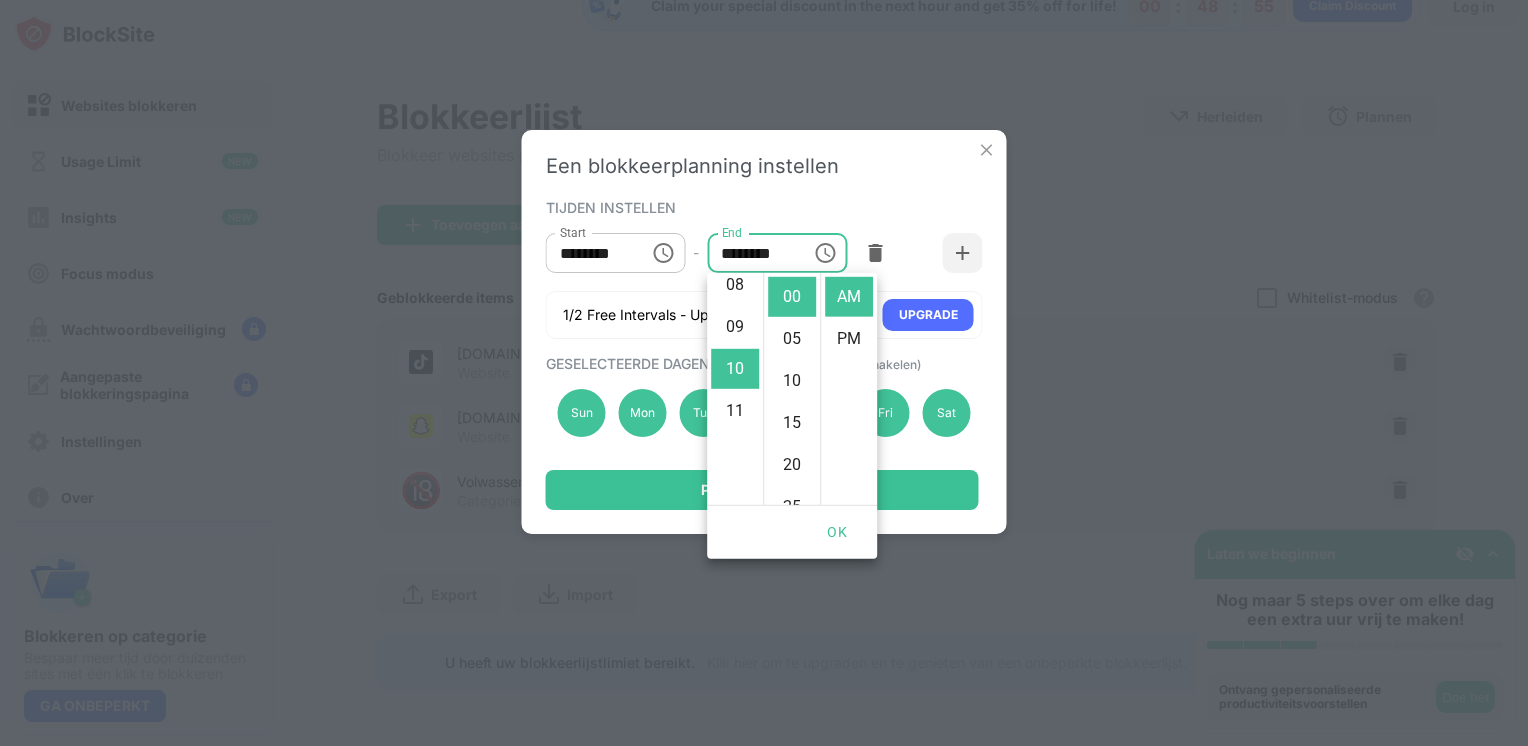 scroll, scrollTop: 346, scrollLeft: 0, axis: vertical 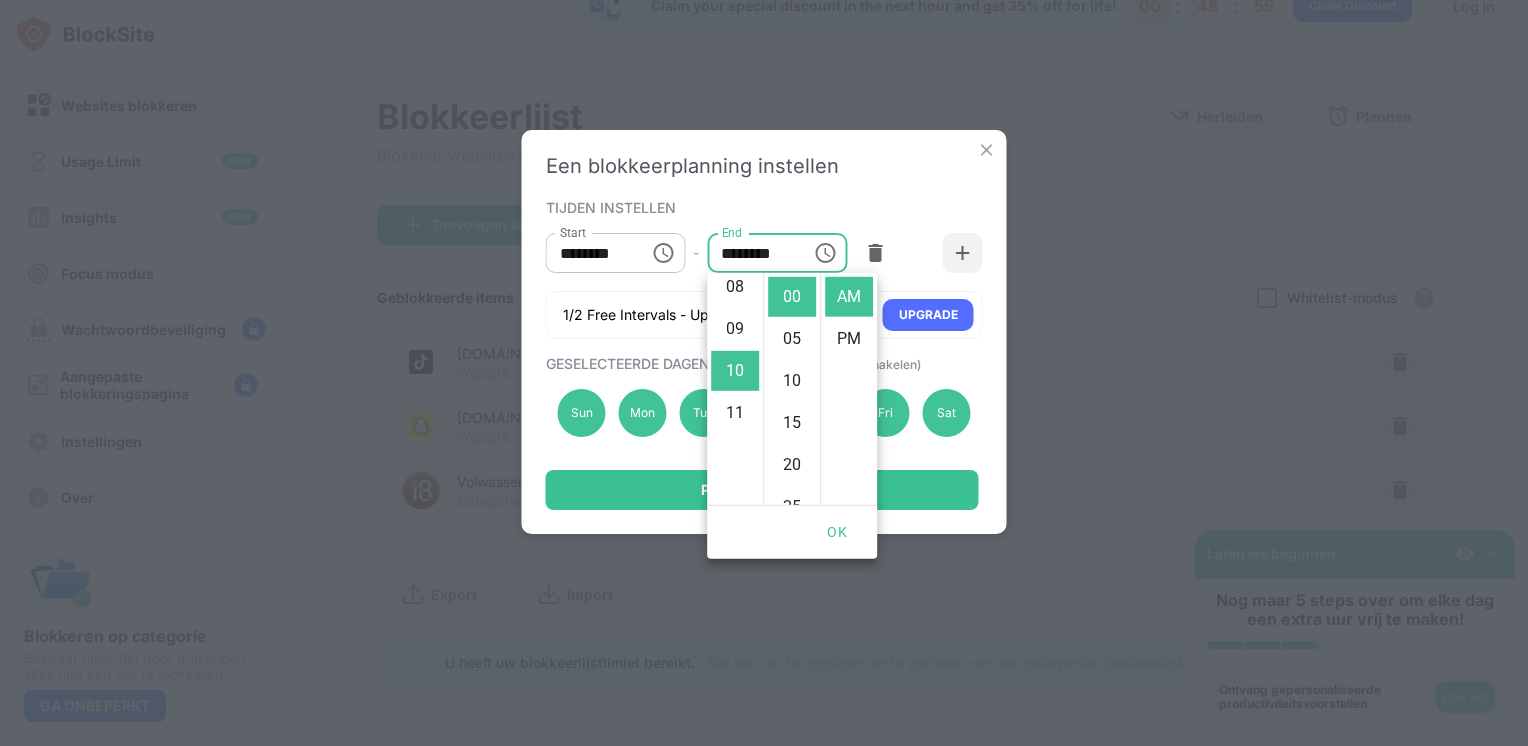 click on "10" at bounding box center (735, 371) 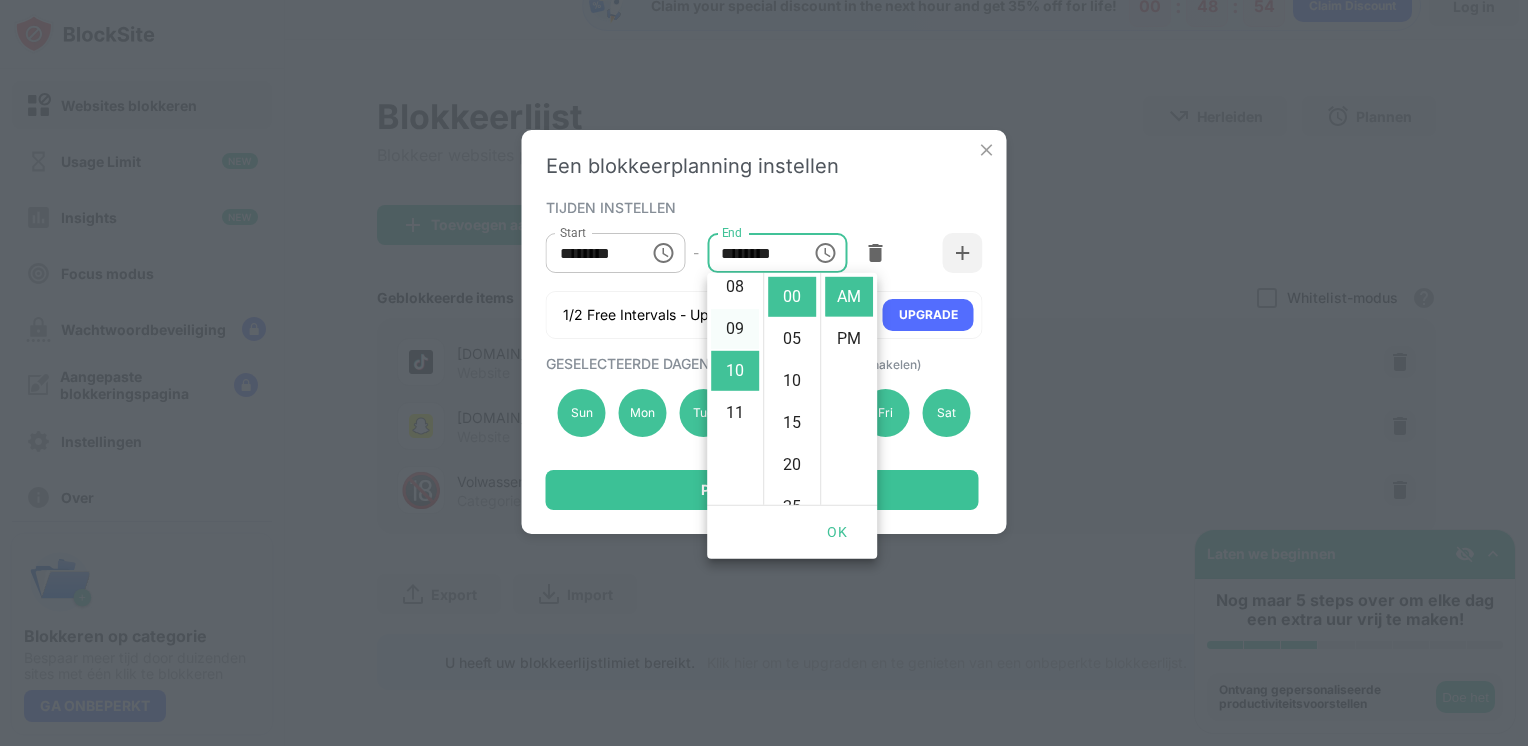 click on "09" at bounding box center (735, 329) 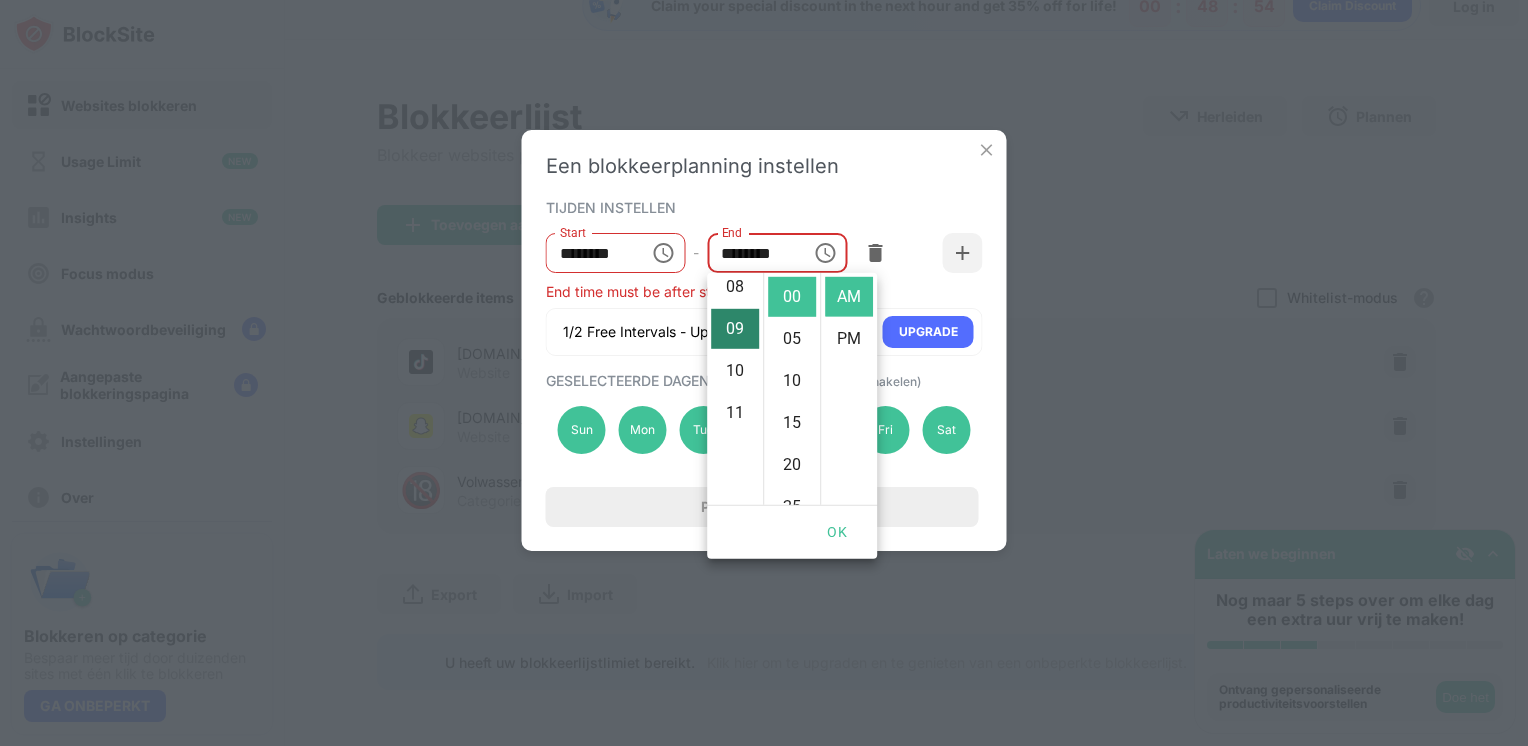 scroll, scrollTop: 378, scrollLeft: 0, axis: vertical 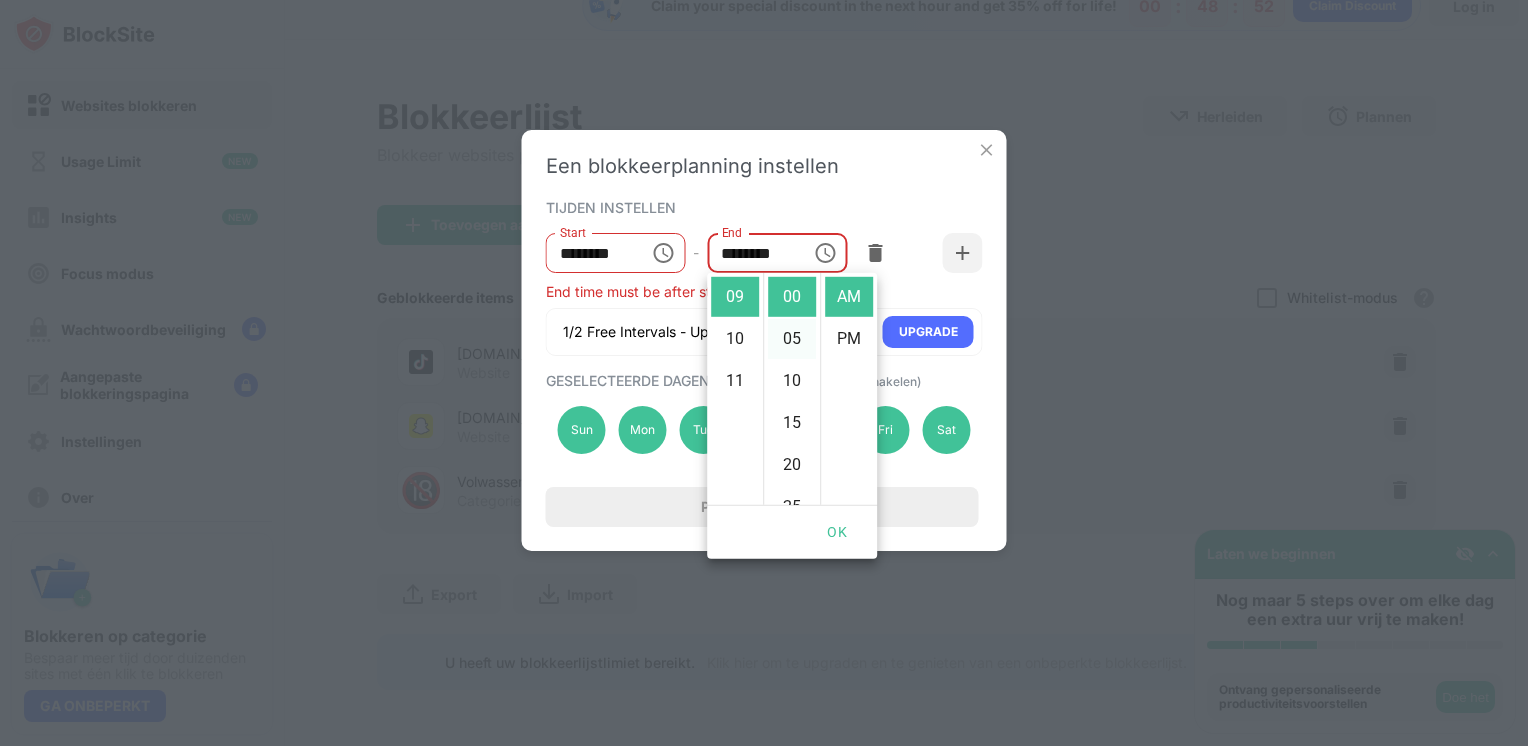 click on "05" at bounding box center (792, 339) 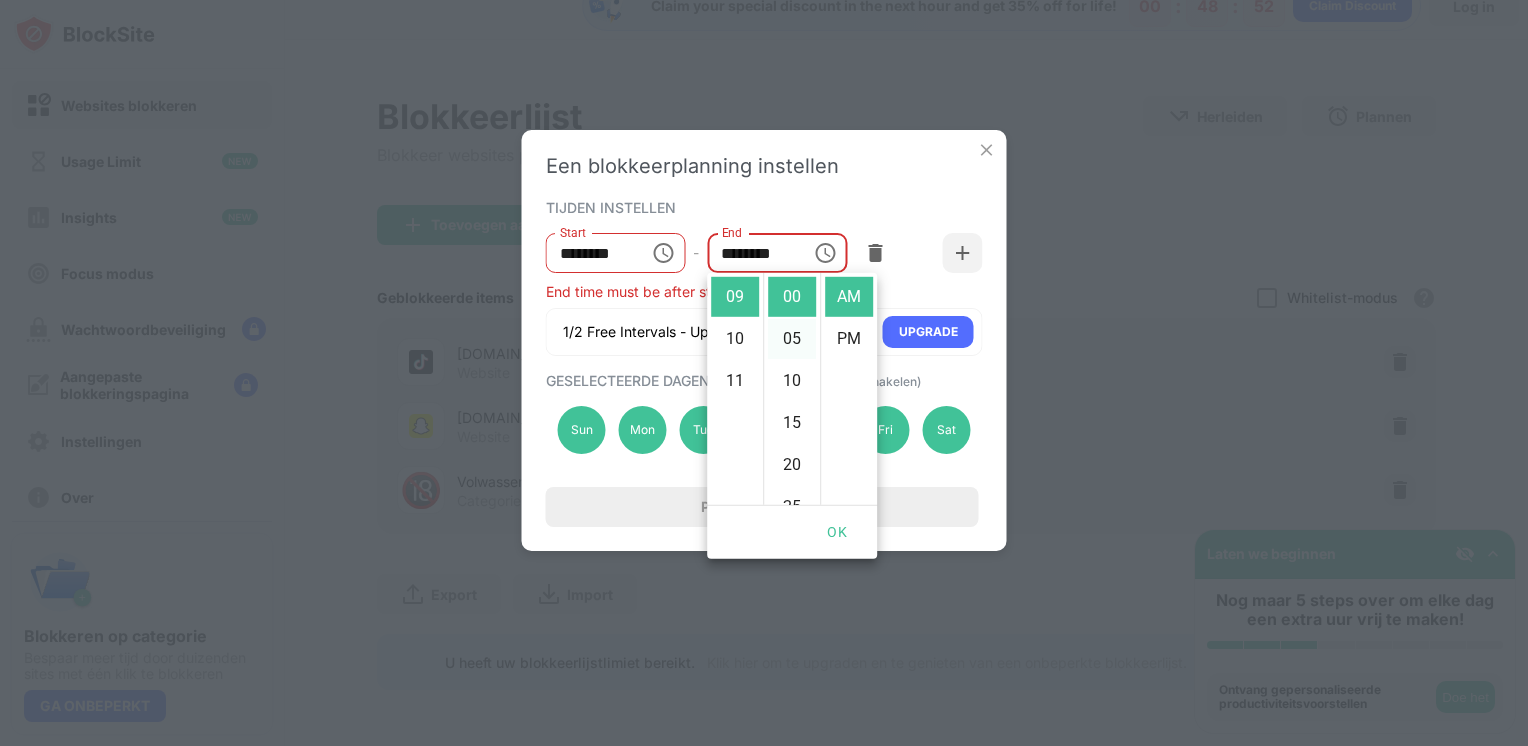 type on "********" 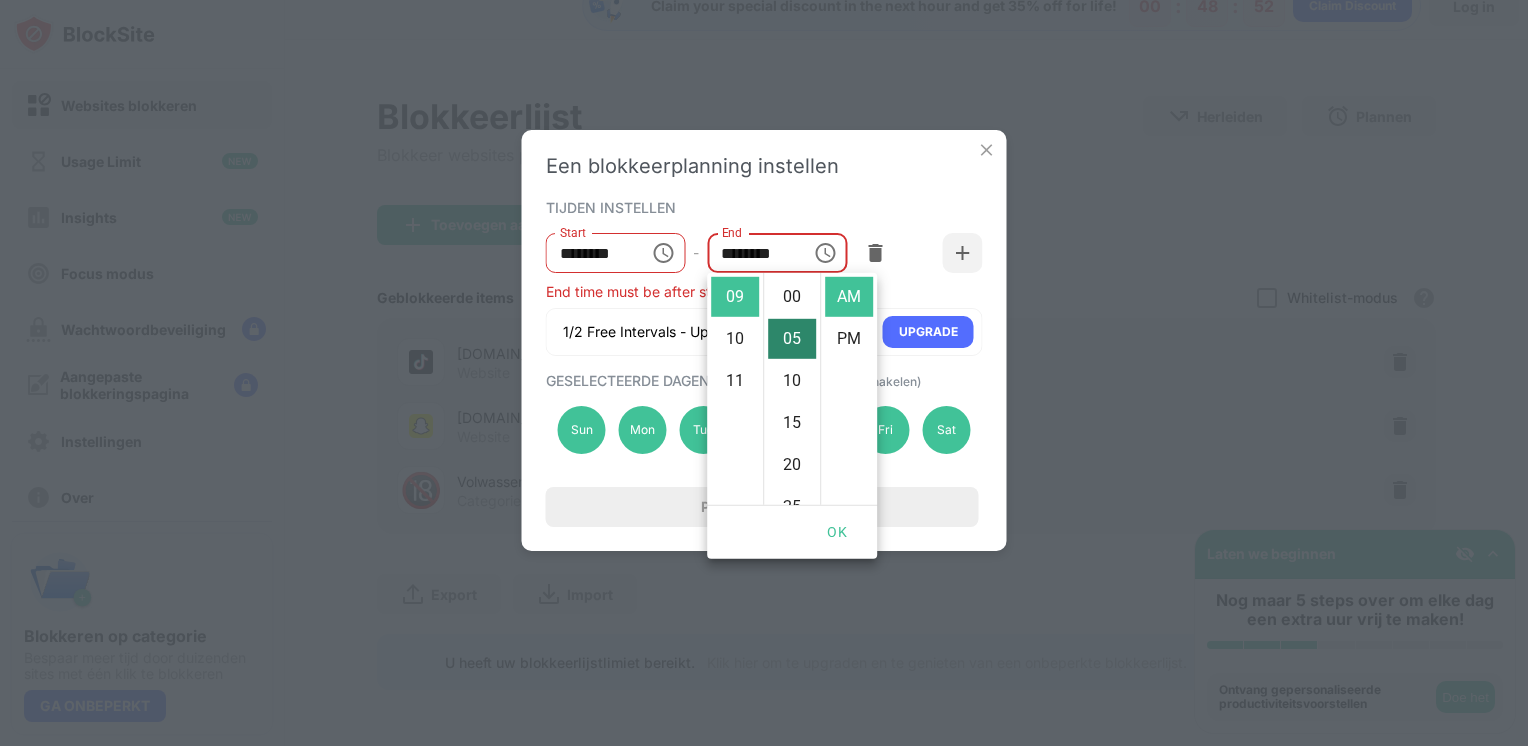 scroll, scrollTop: 42, scrollLeft: 0, axis: vertical 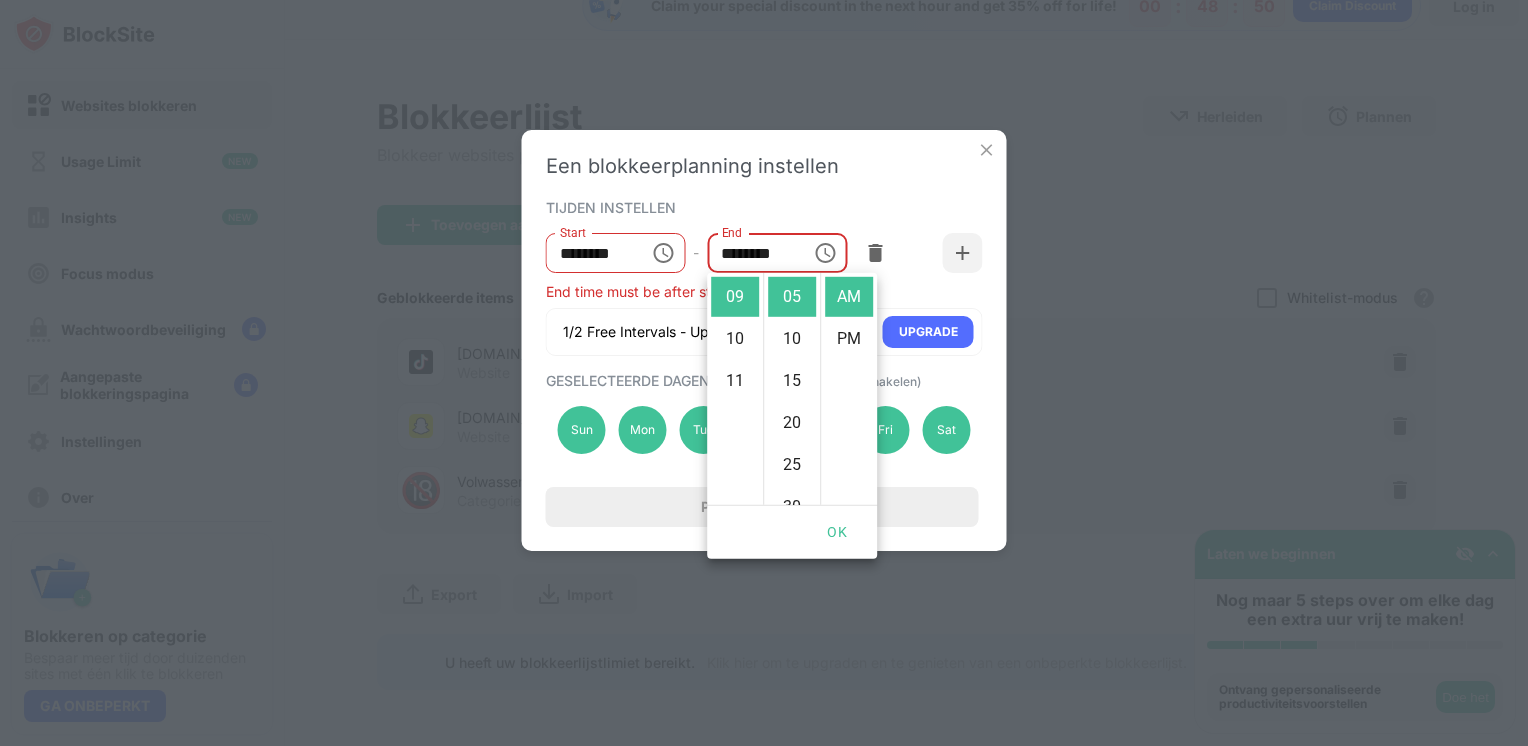 click on "Een blokkeerplanning instellen" at bounding box center [764, 166] 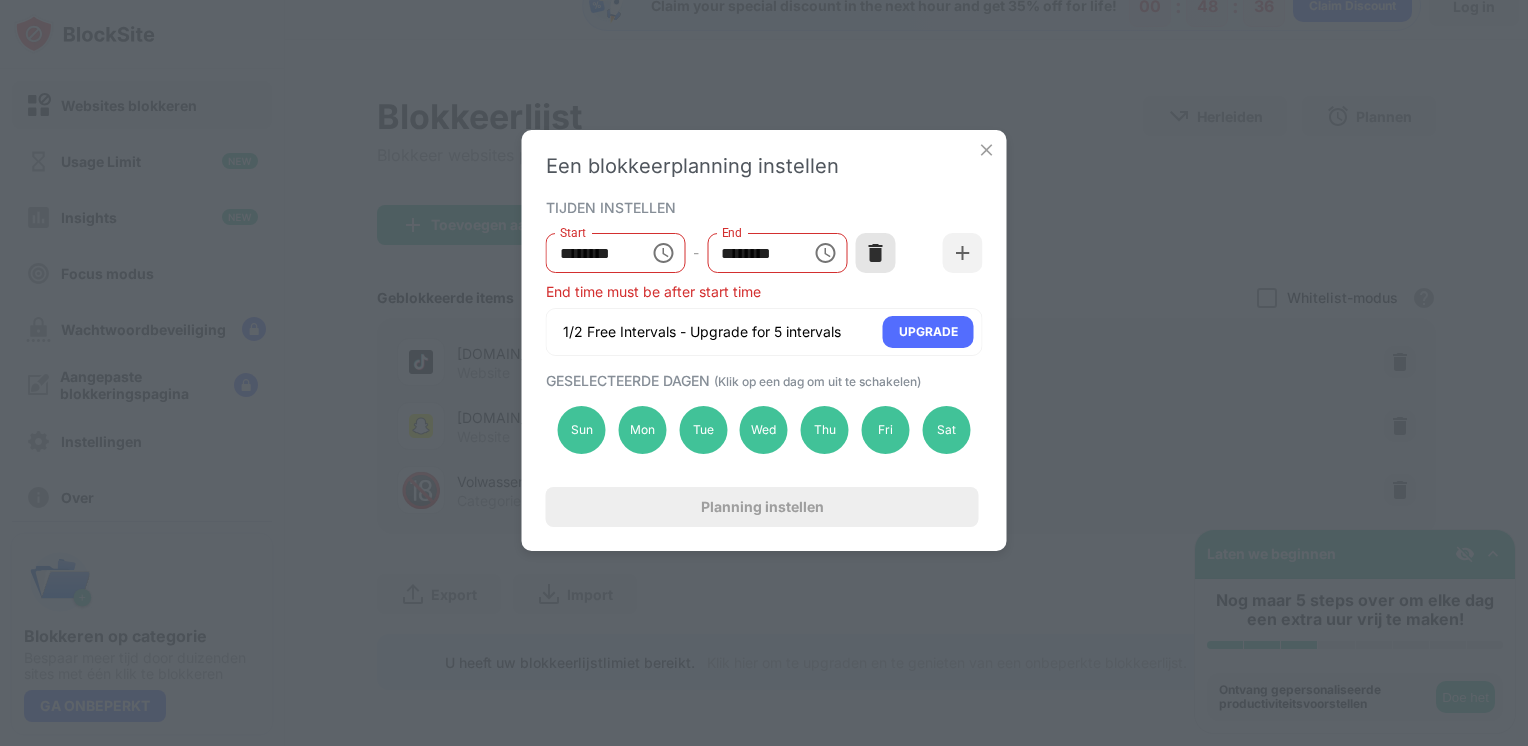 click at bounding box center (875, 253) 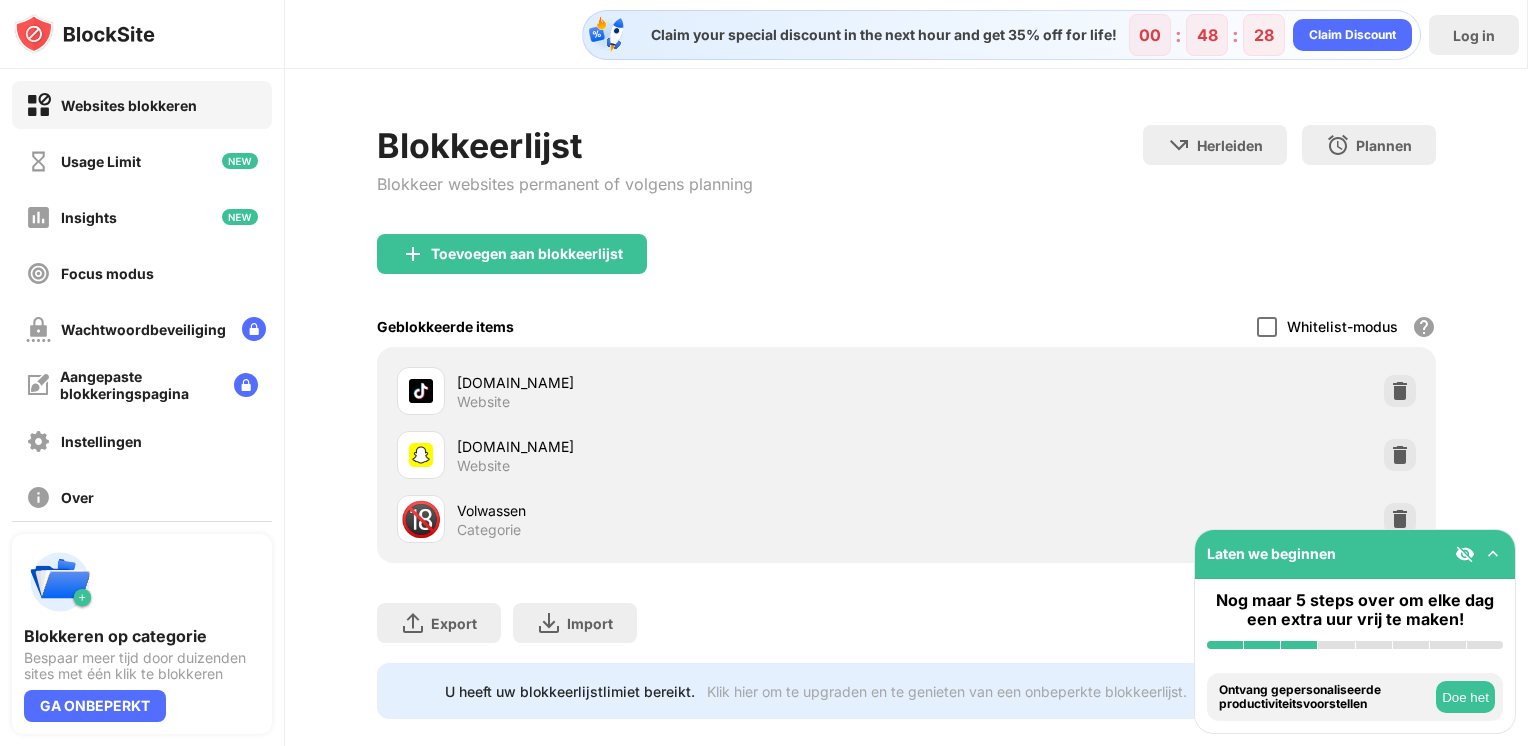 scroll, scrollTop: 42, scrollLeft: 0, axis: vertical 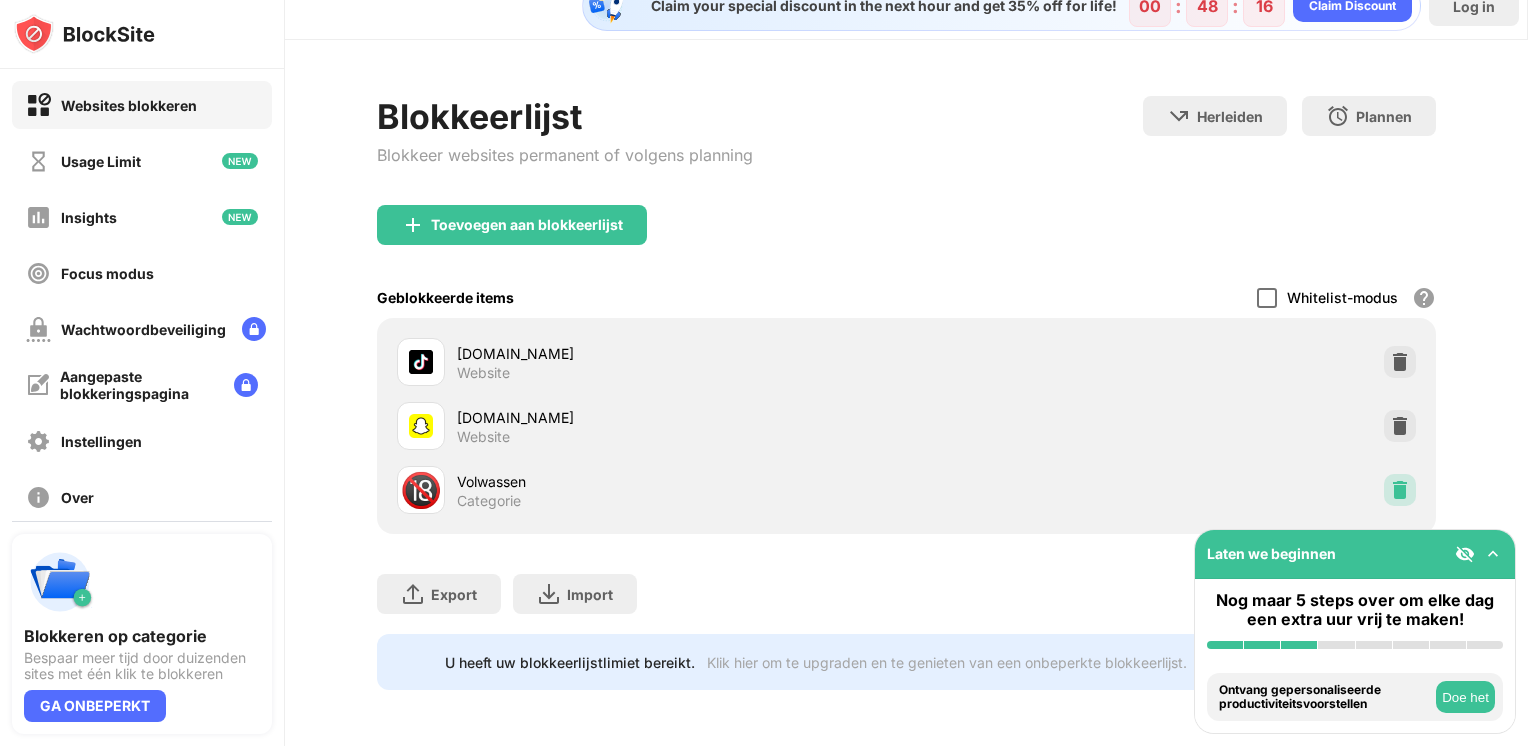 click at bounding box center (1400, 490) 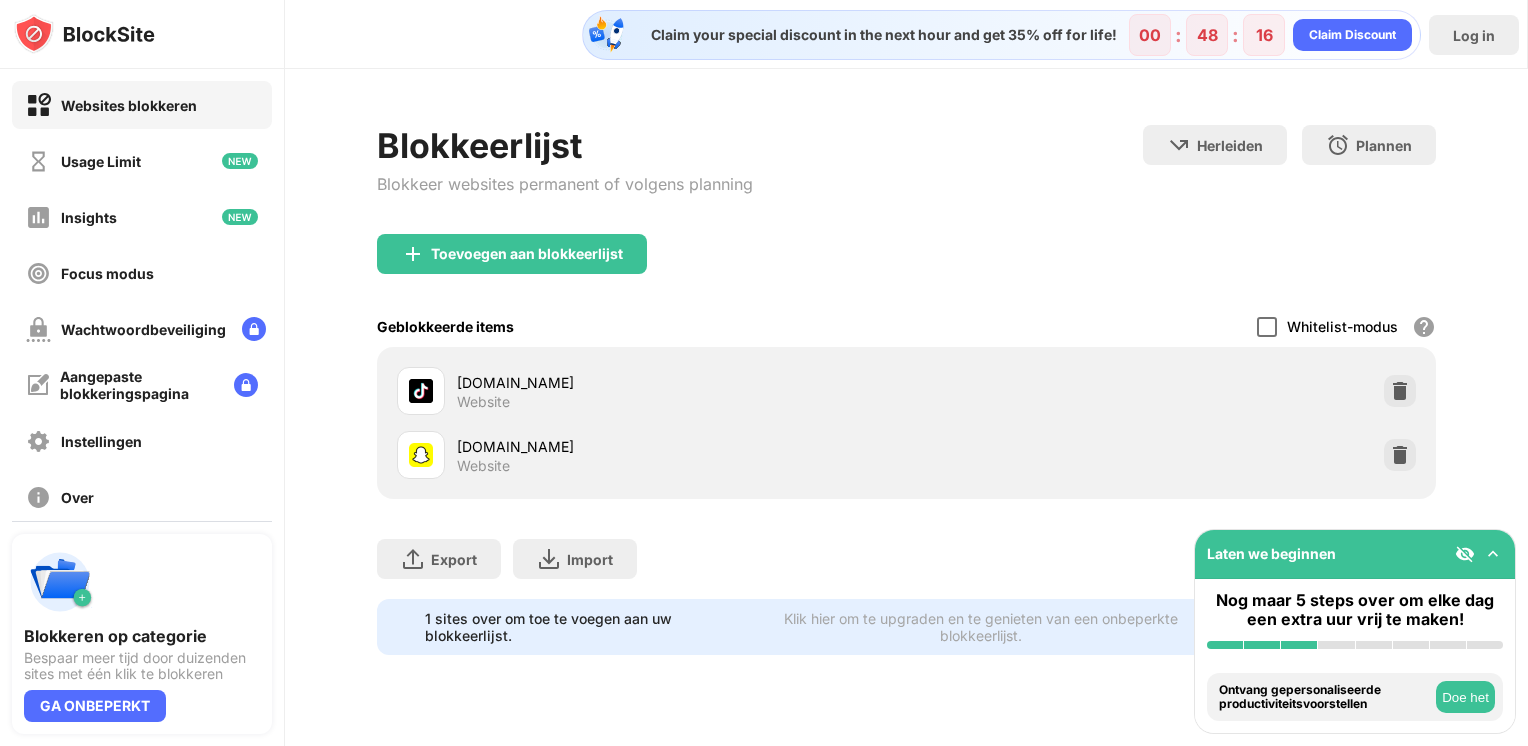 scroll, scrollTop: 0, scrollLeft: 0, axis: both 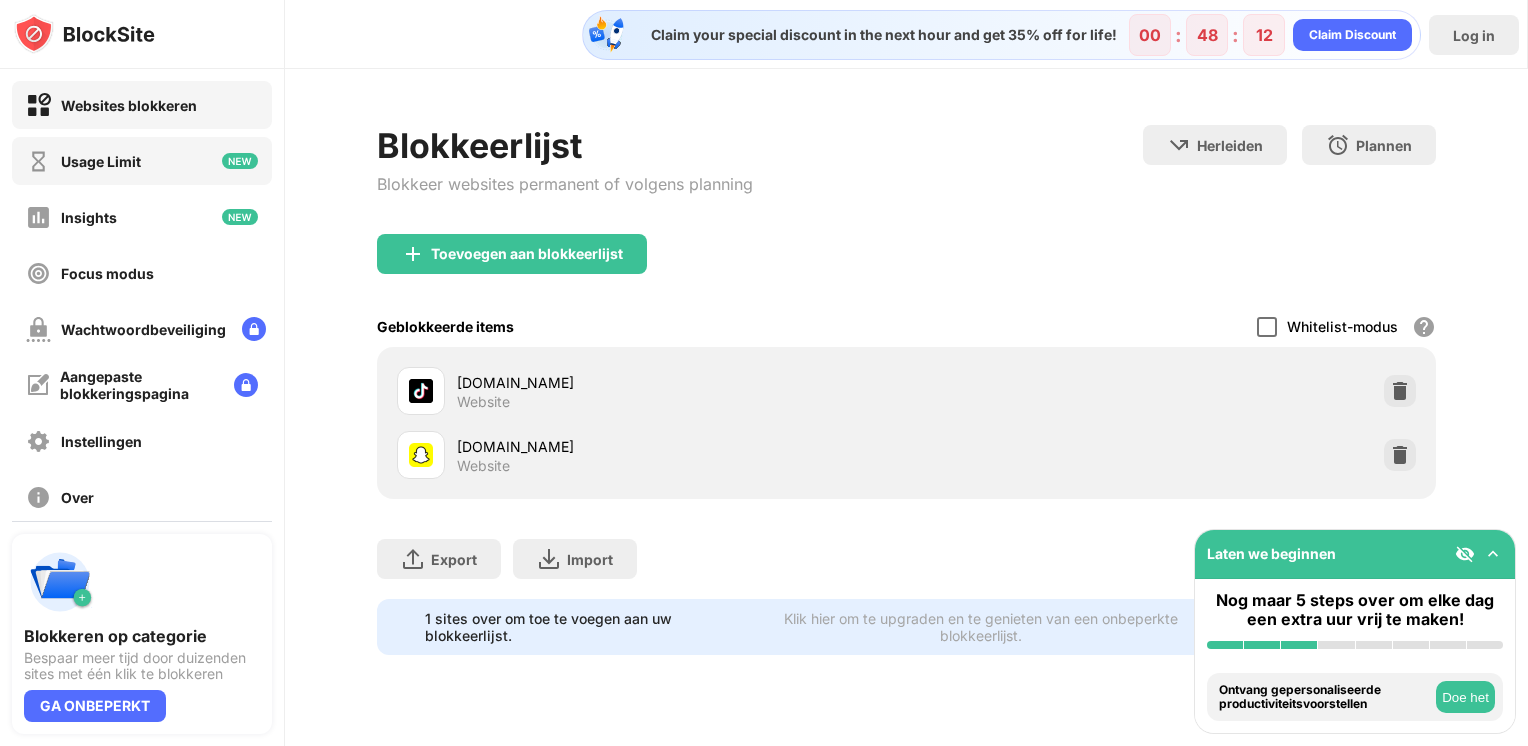 click on "Usage Limit" at bounding box center [142, 161] 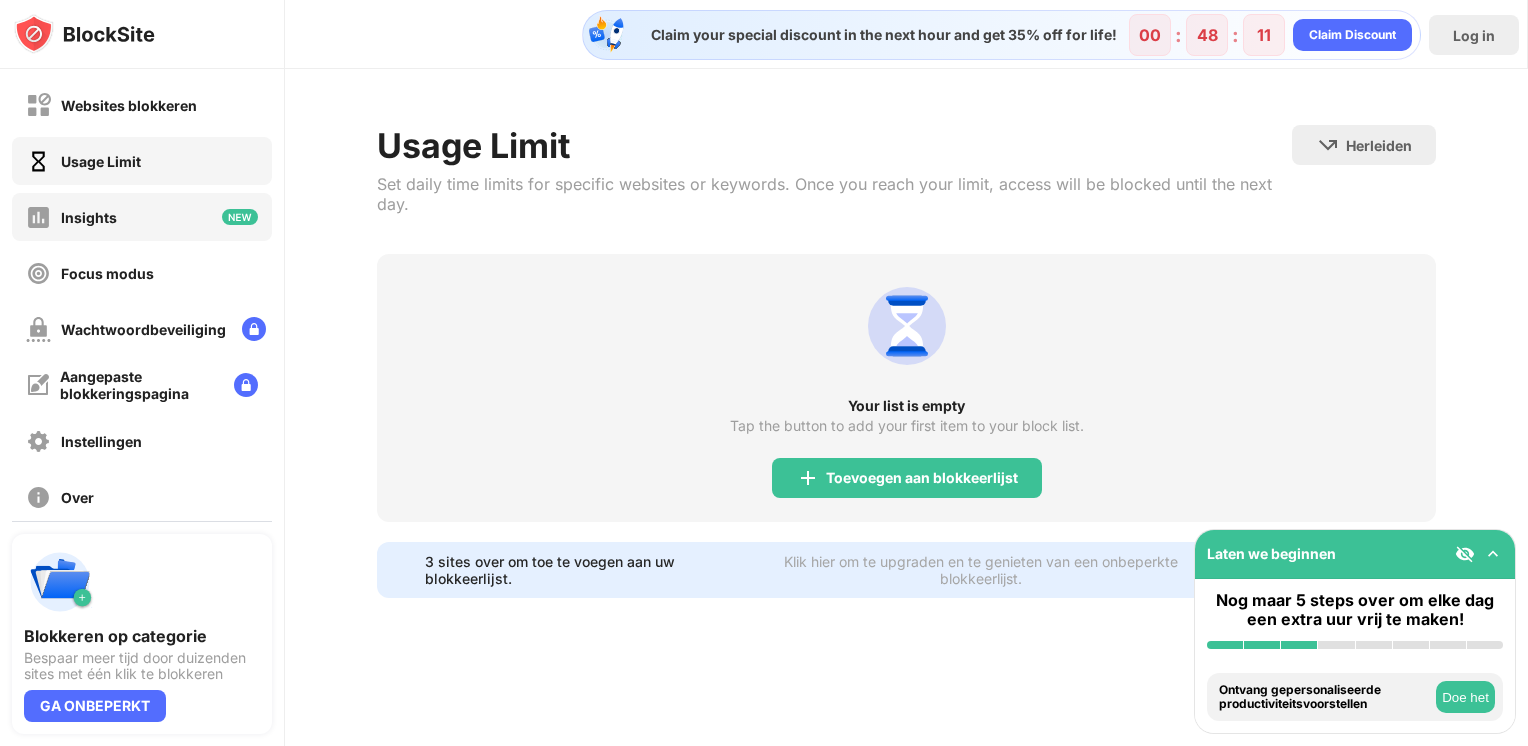 click on "Insights" at bounding box center [142, 217] 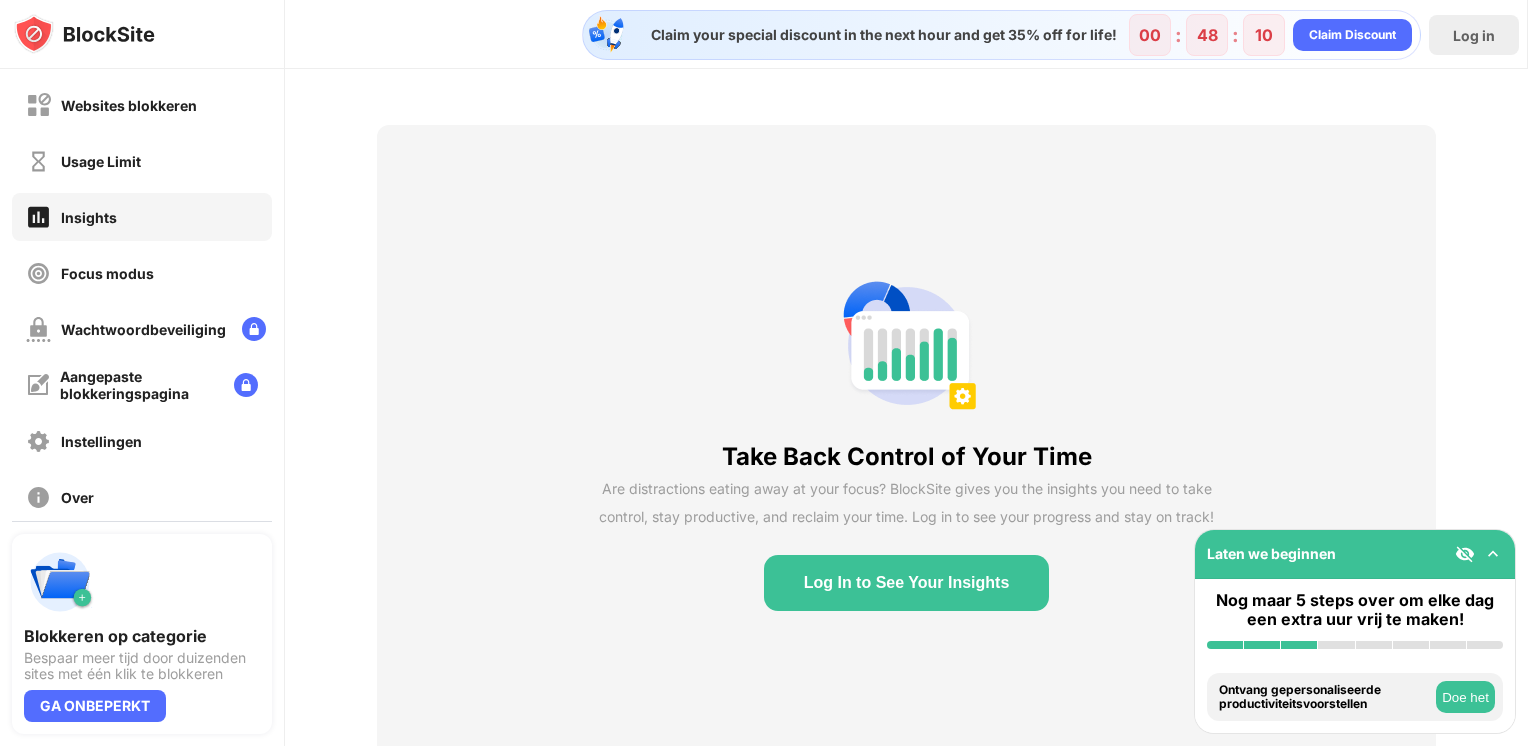 click on "Insights" at bounding box center [142, 217] 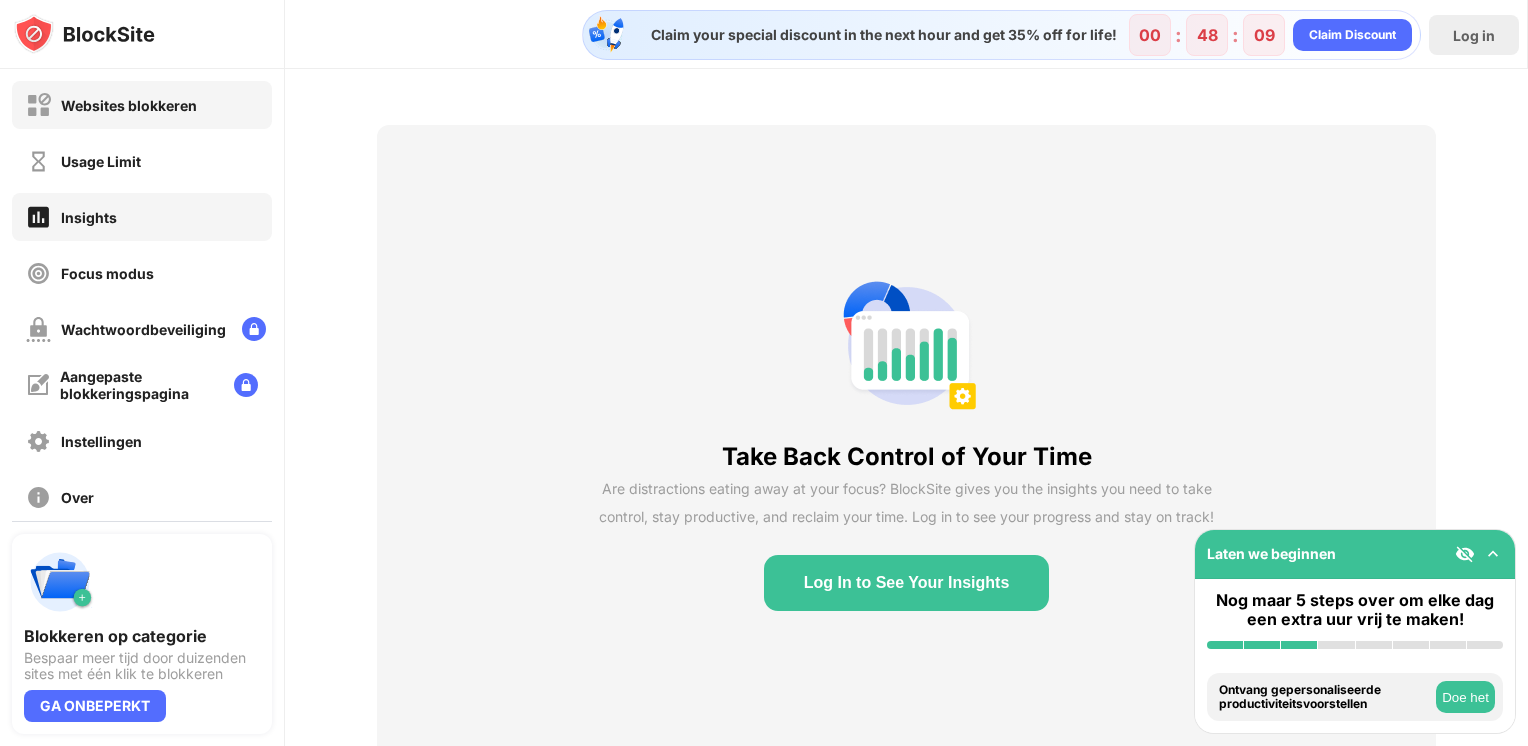click on "Websites blokkeren" at bounding box center [142, 105] 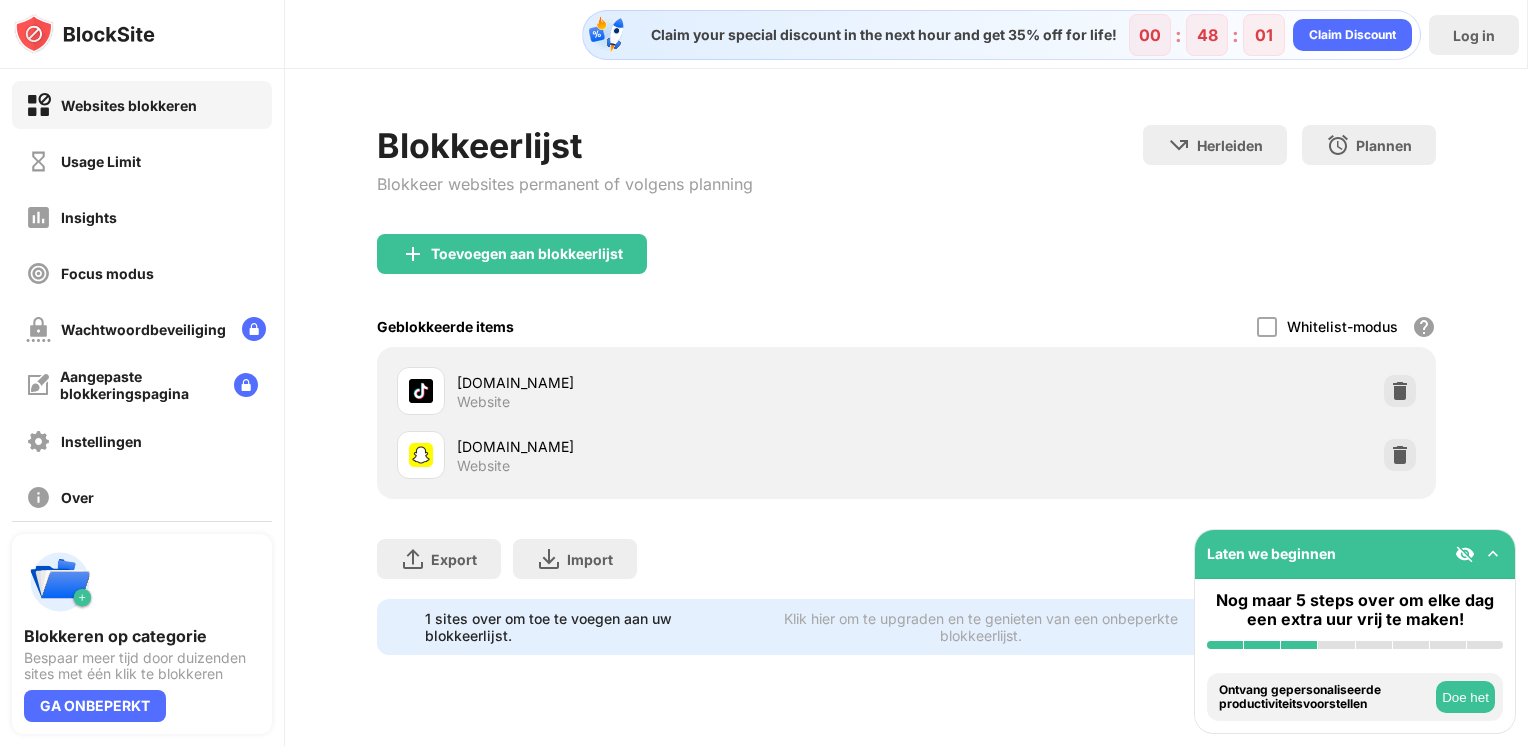 click at bounding box center (1493, 554) 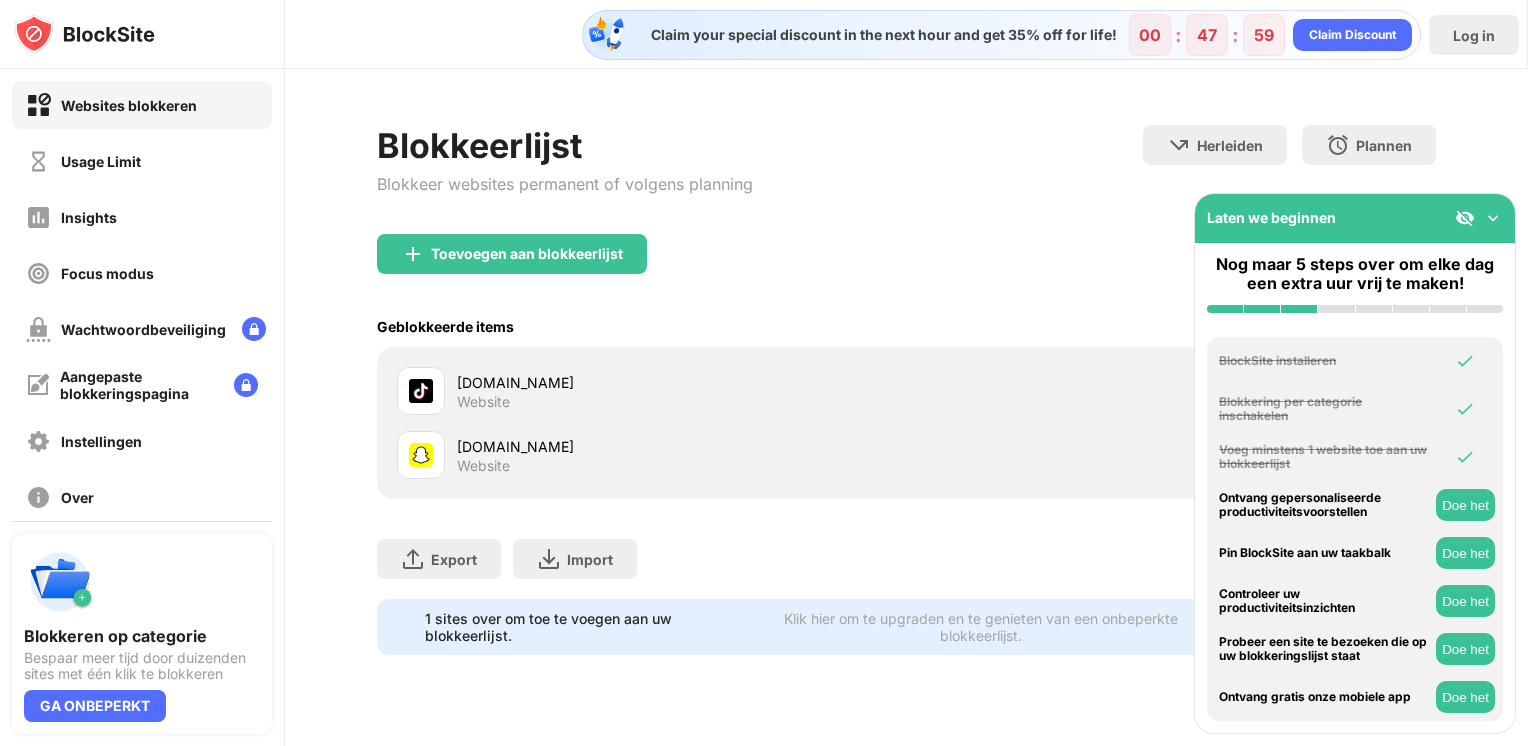 click at bounding box center (1493, 218) 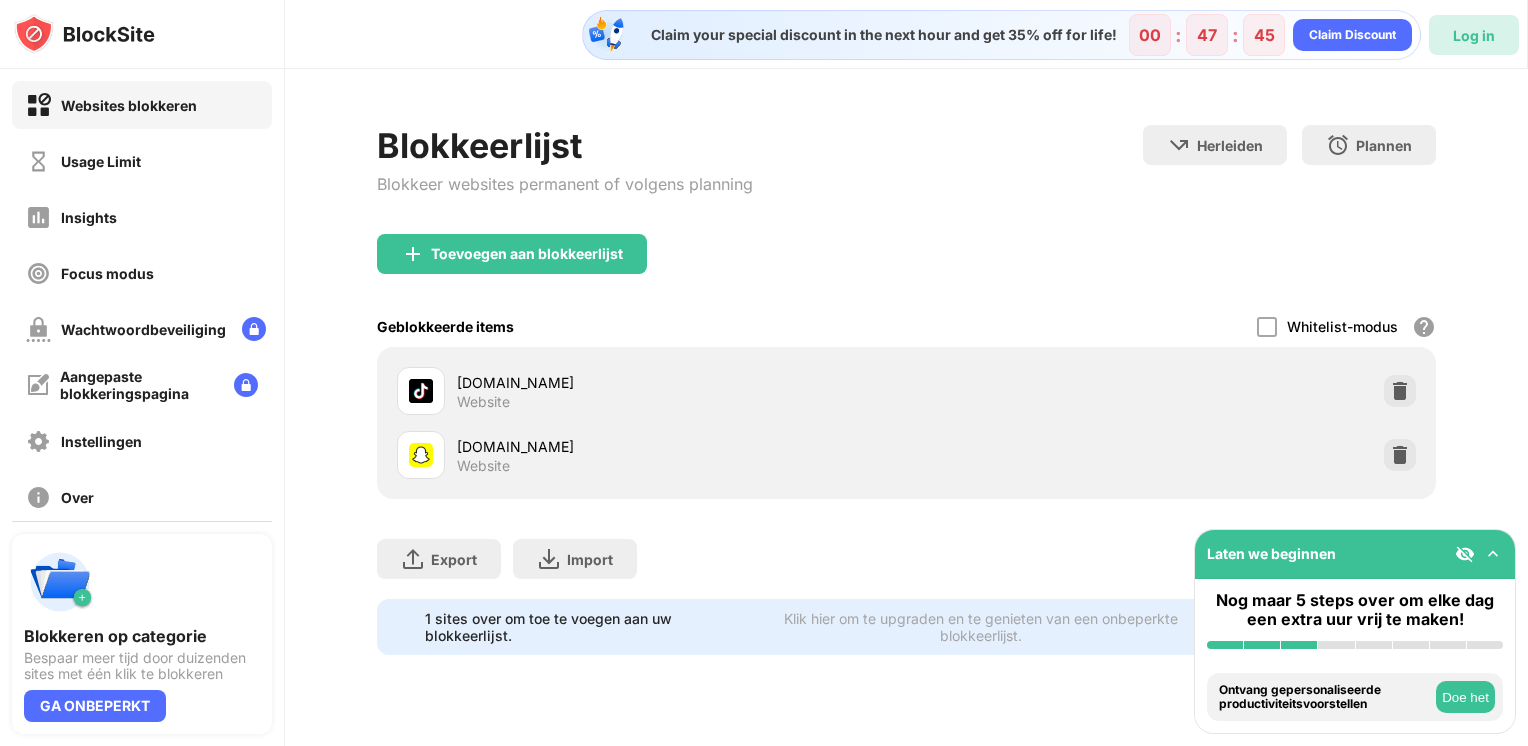 click on "Log in" at bounding box center (1474, 35) 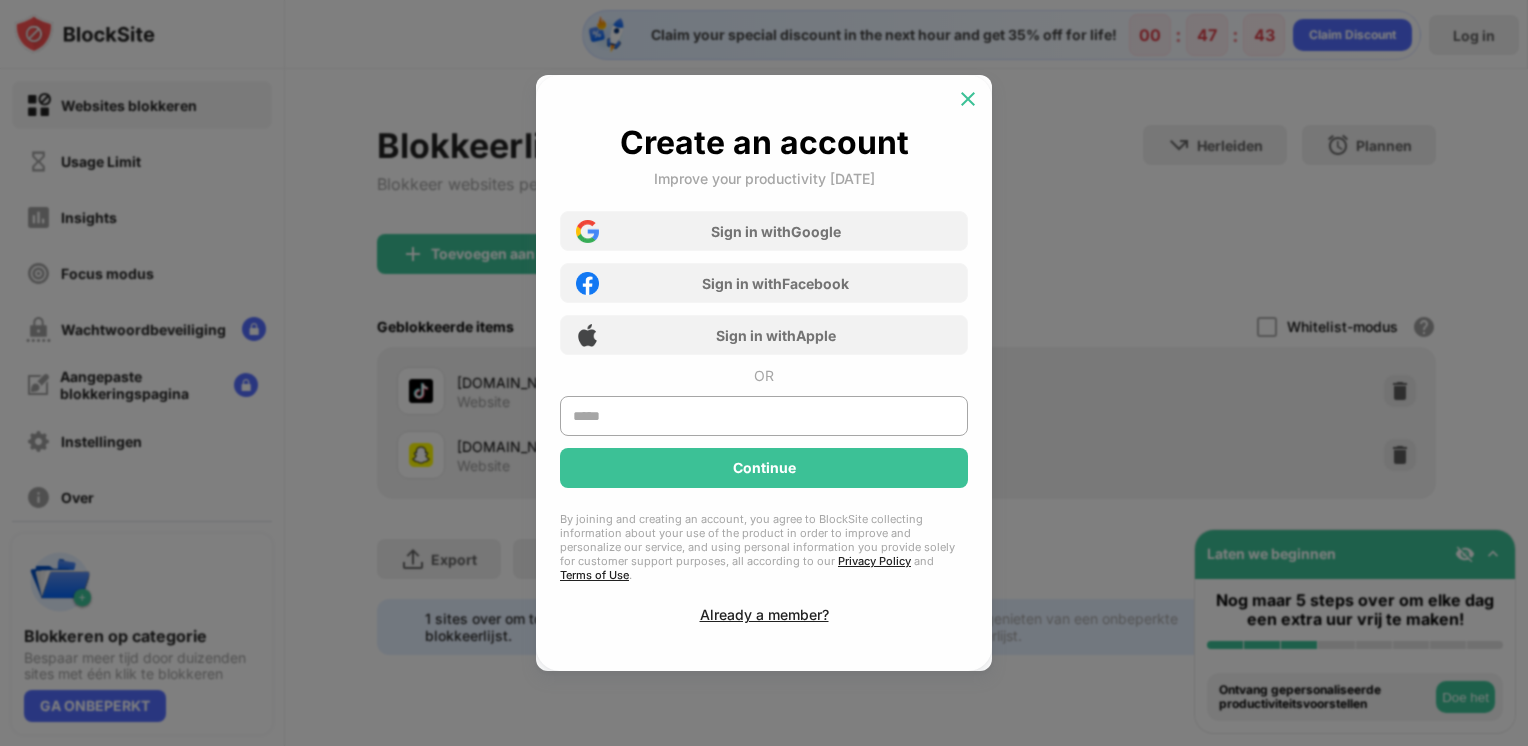 click at bounding box center [968, 99] 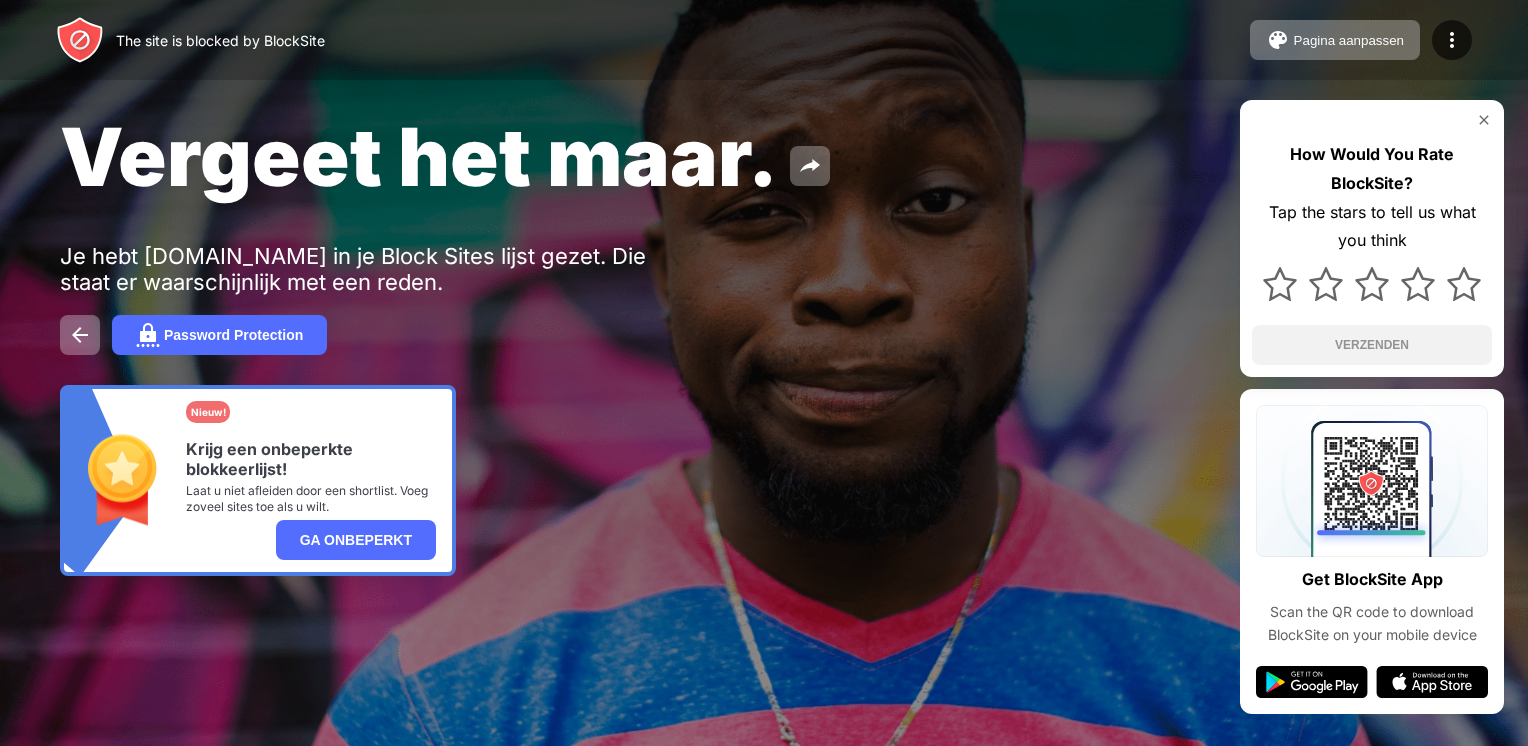 scroll, scrollTop: 0, scrollLeft: 0, axis: both 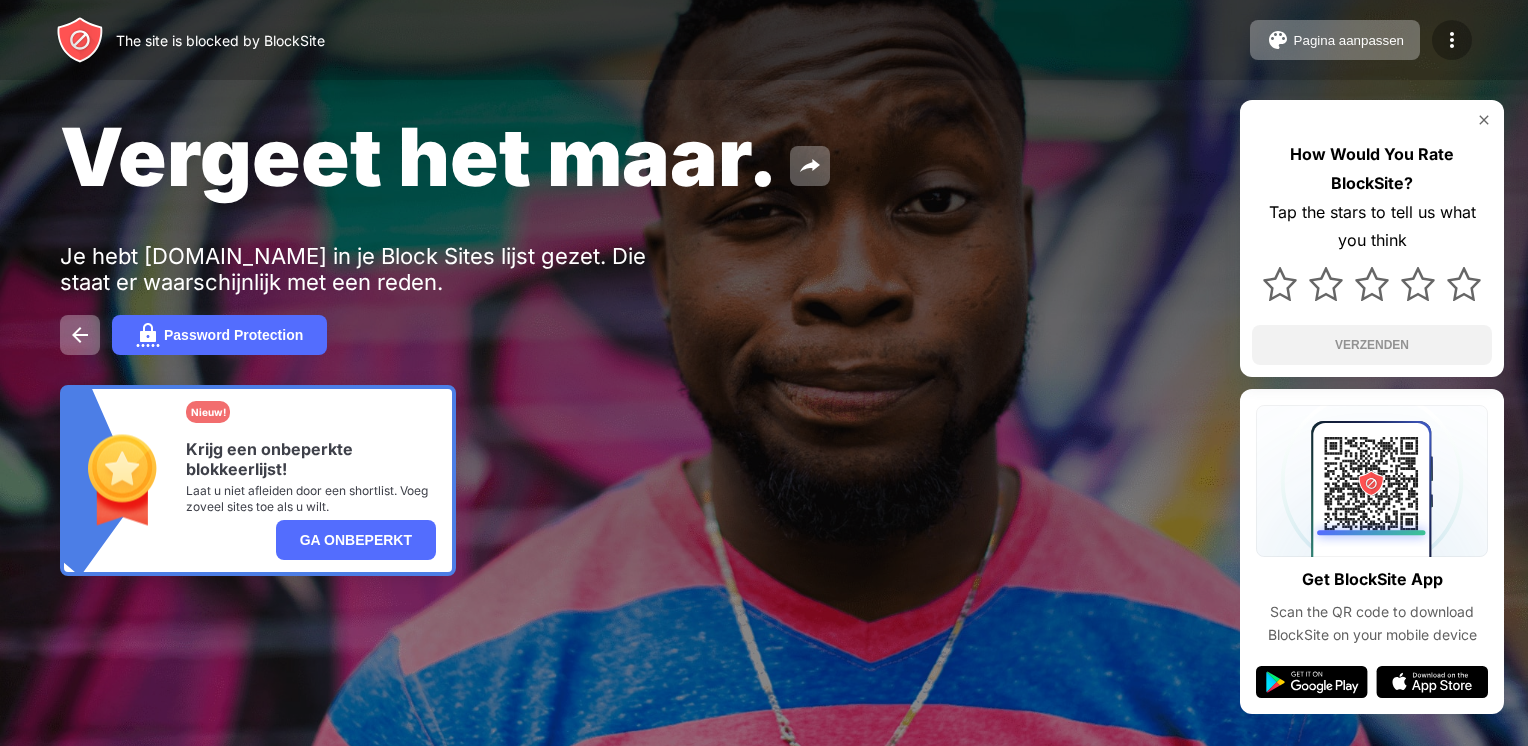 click at bounding box center [1452, 40] 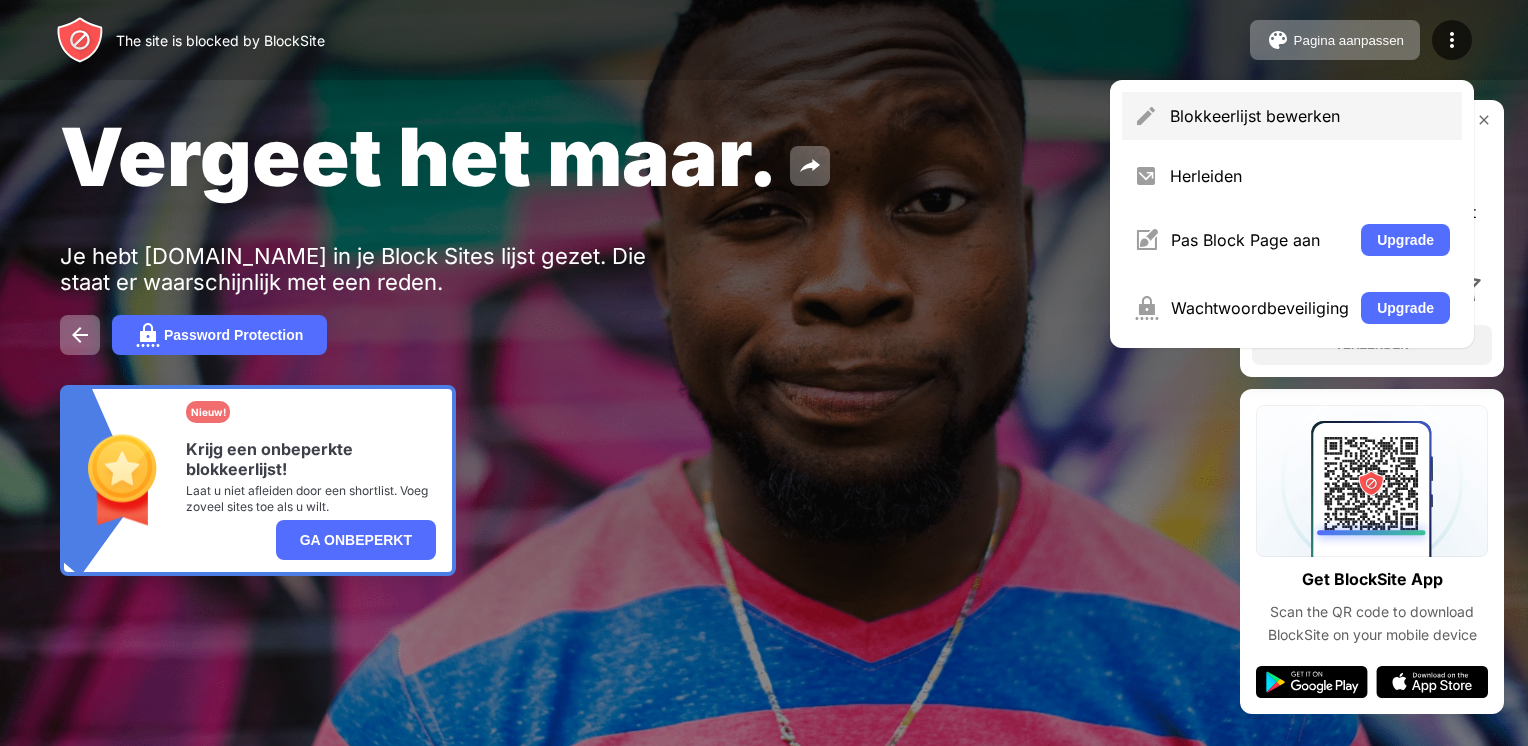 click on "Blokkeerlijst bewerken" at bounding box center [1292, 116] 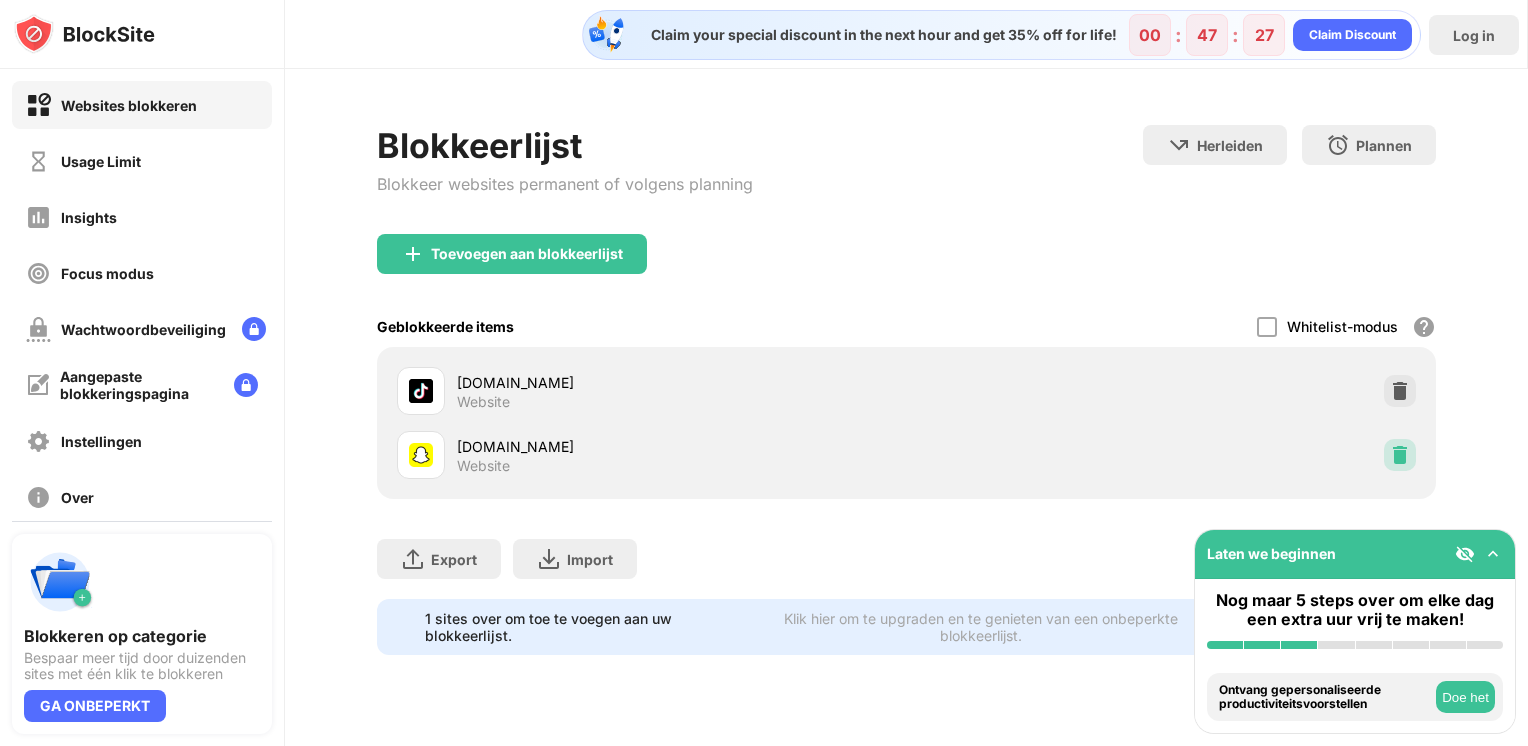 click at bounding box center [1400, 455] 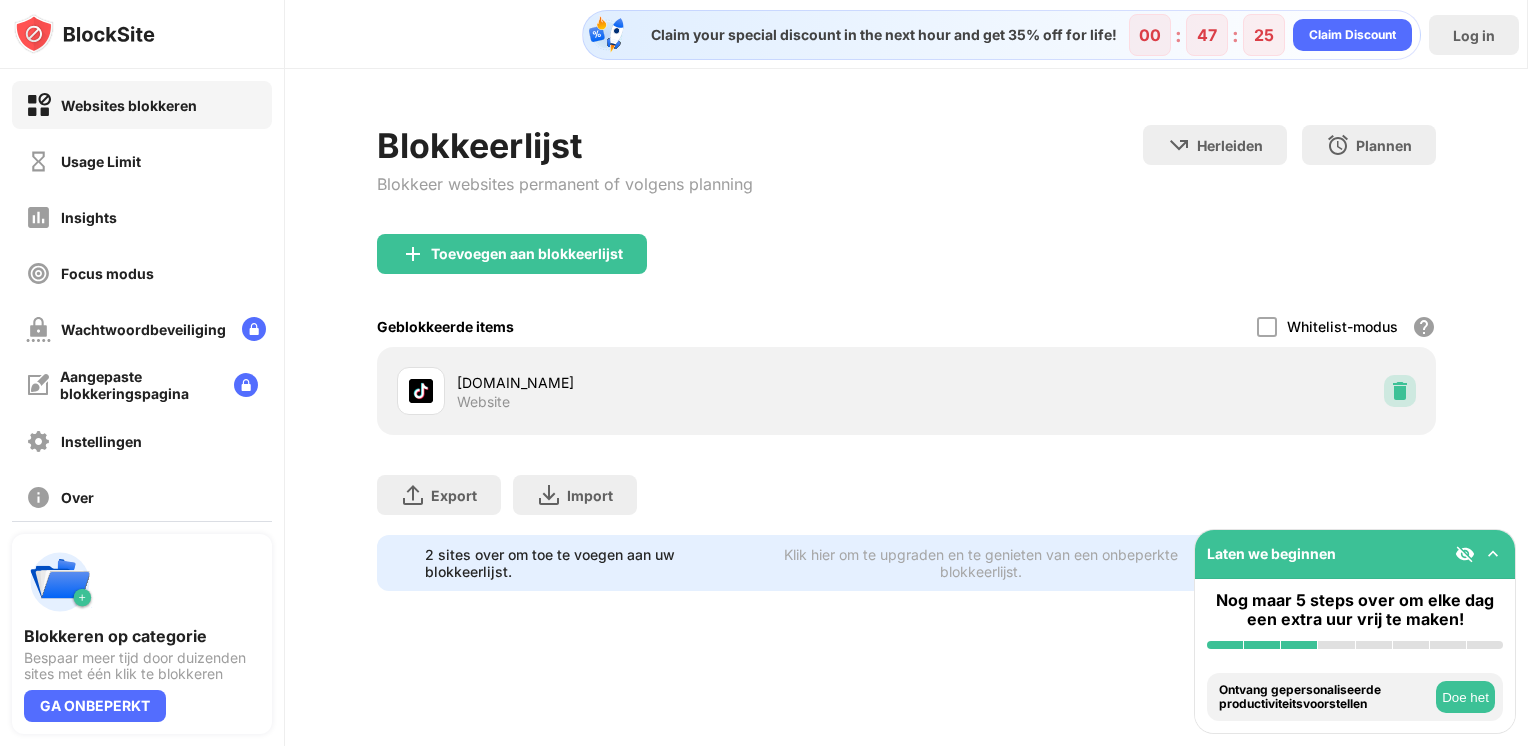 click at bounding box center [1400, 391] 